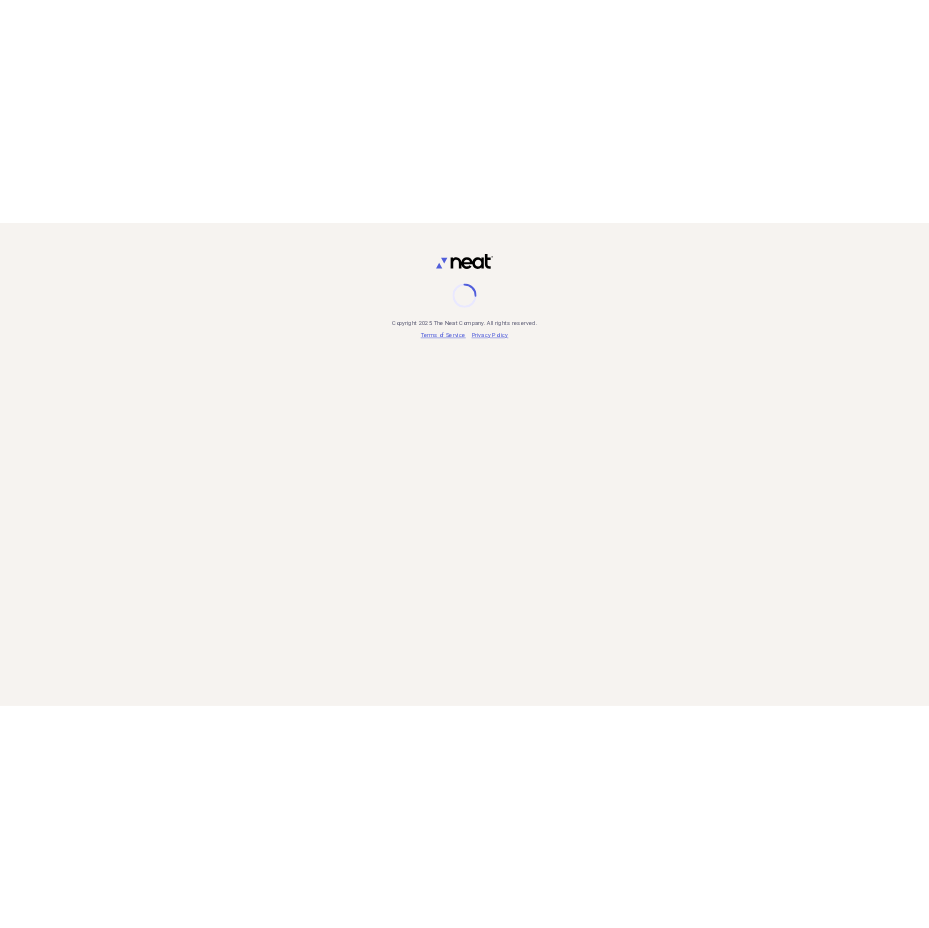 scroll, scrollTop: 0, scrollLeft: 0, axis: both 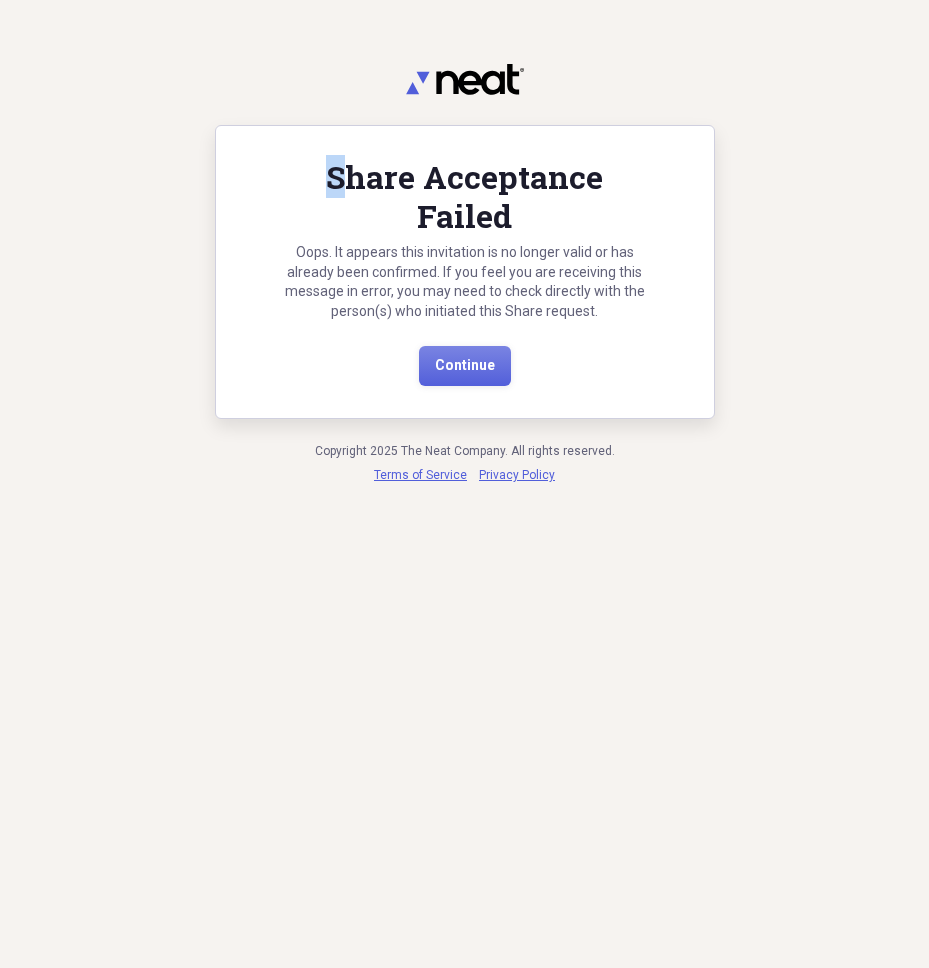 drag, startPoint x: 313, startPoint y: 4, endPoint x: 212, endPoint y: 46, distance: 109.38464 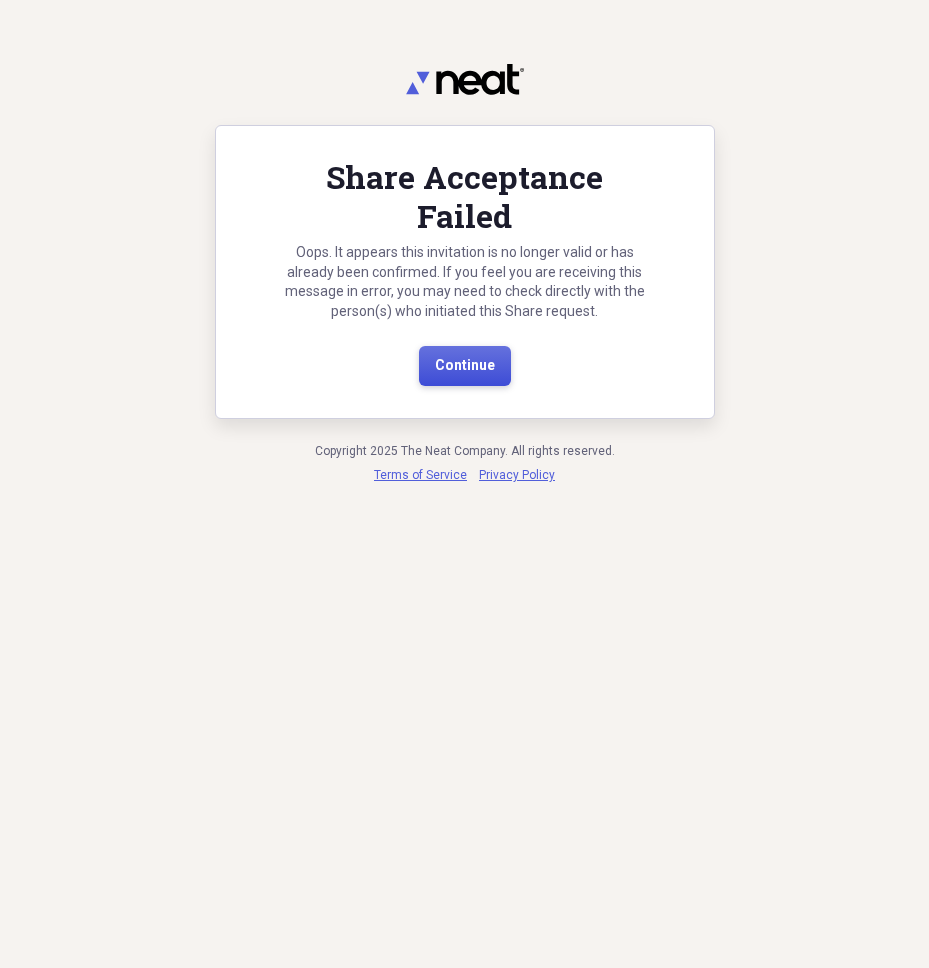 click on "Continue" at bounding box center (465, 365) 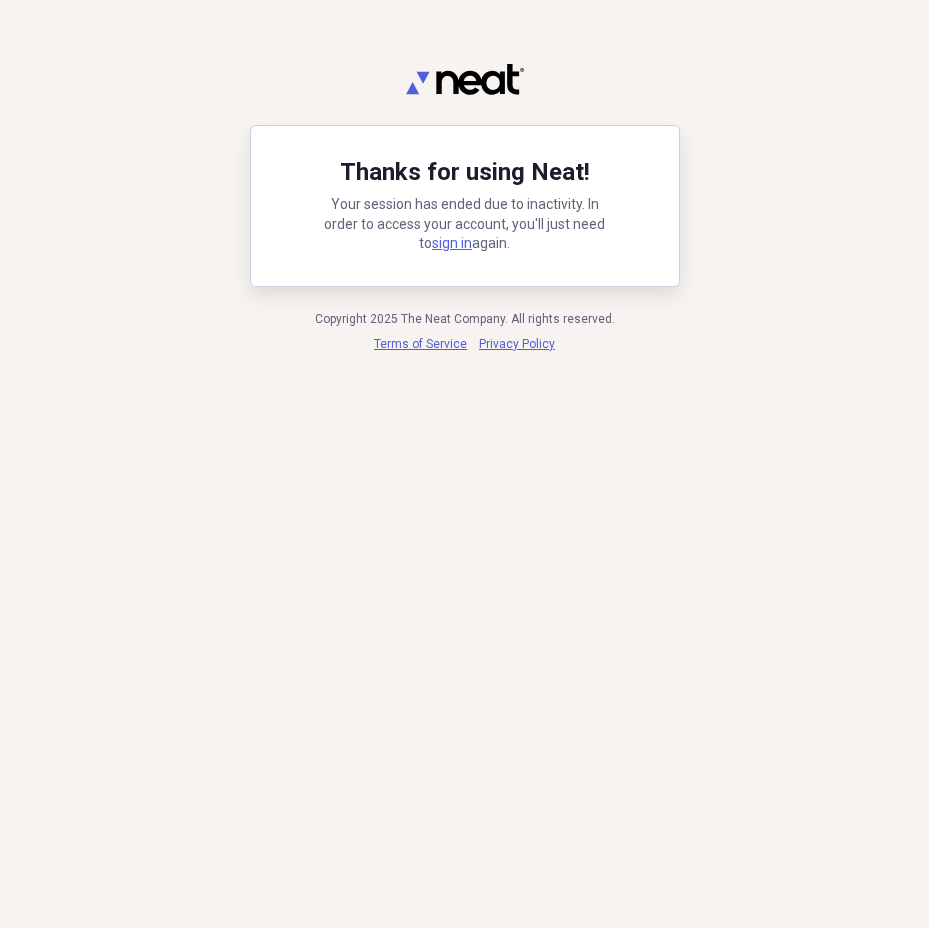 scroll, scrollTop: 0, scrollLeft: 0, axis: both 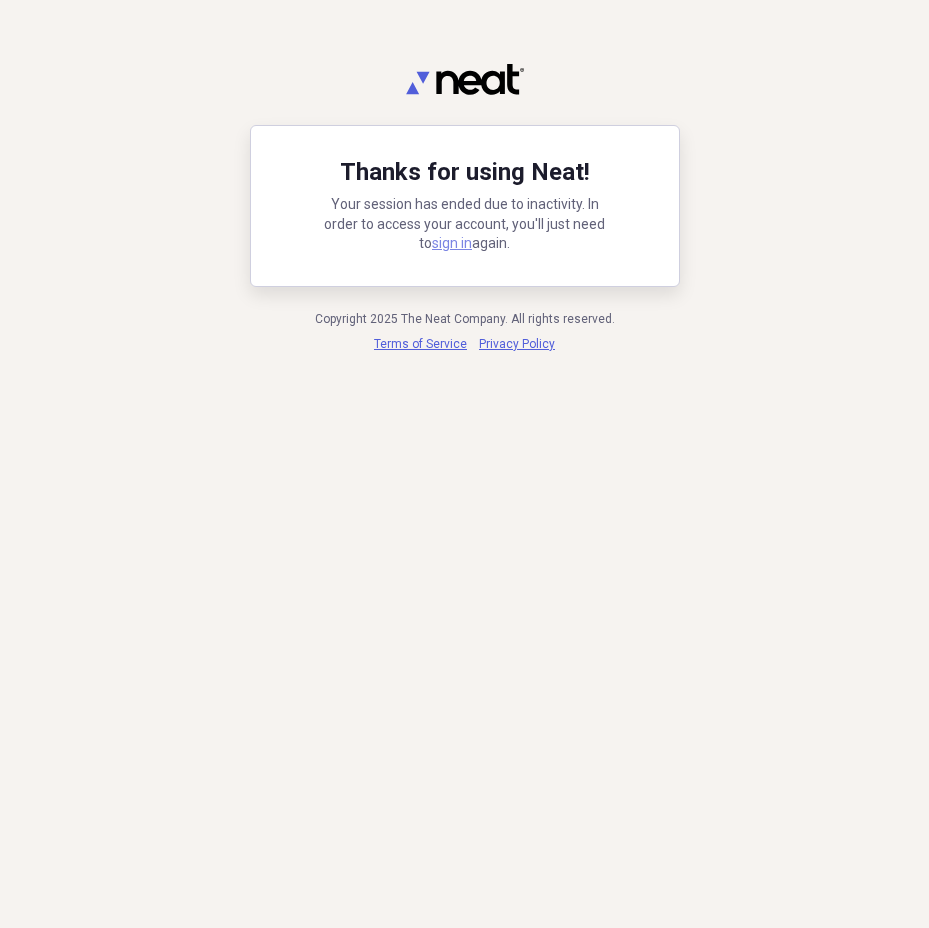 click on "sign in" at bounding box center [452, 243] 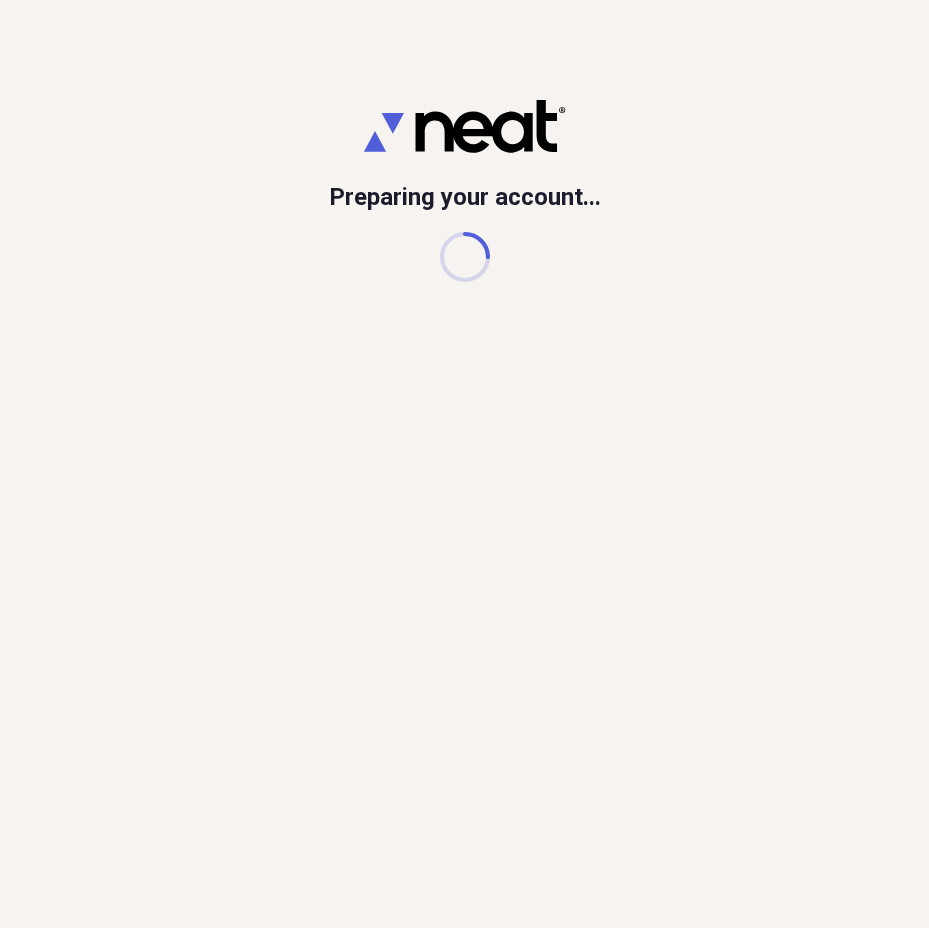 click on "Preparing your account..." at bounding box center (464, 464) 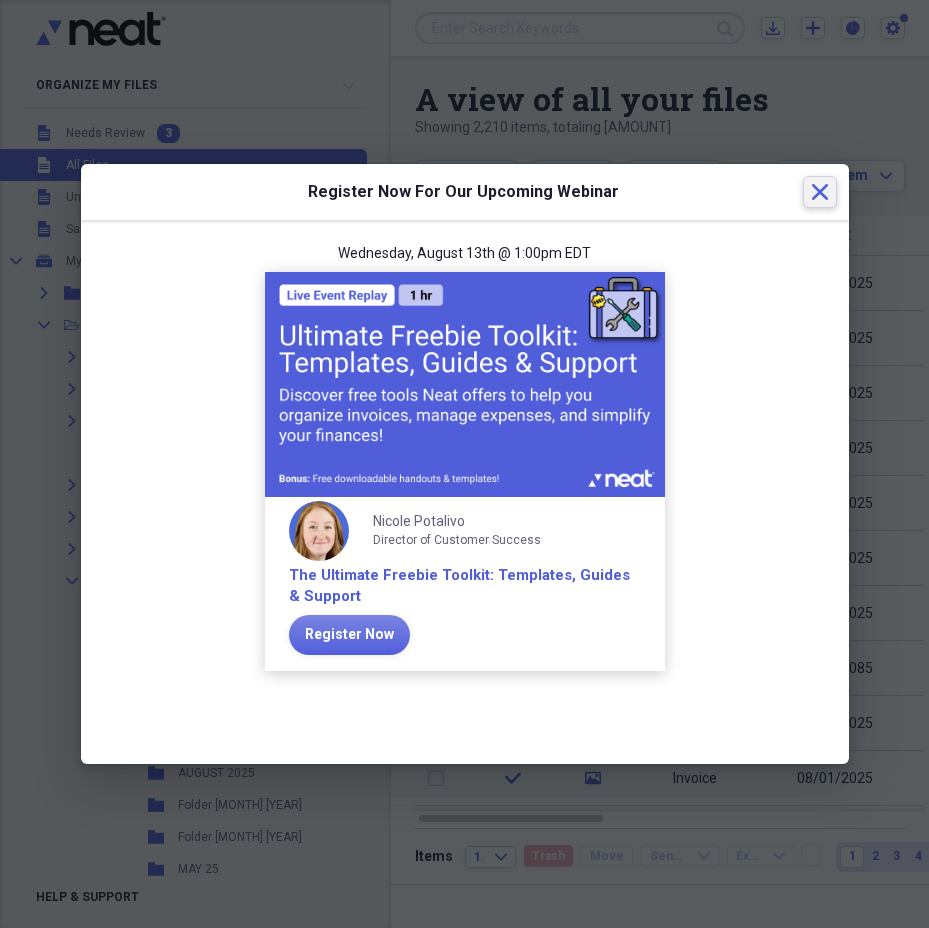 click on "Close" at bounding box center (820, 192) 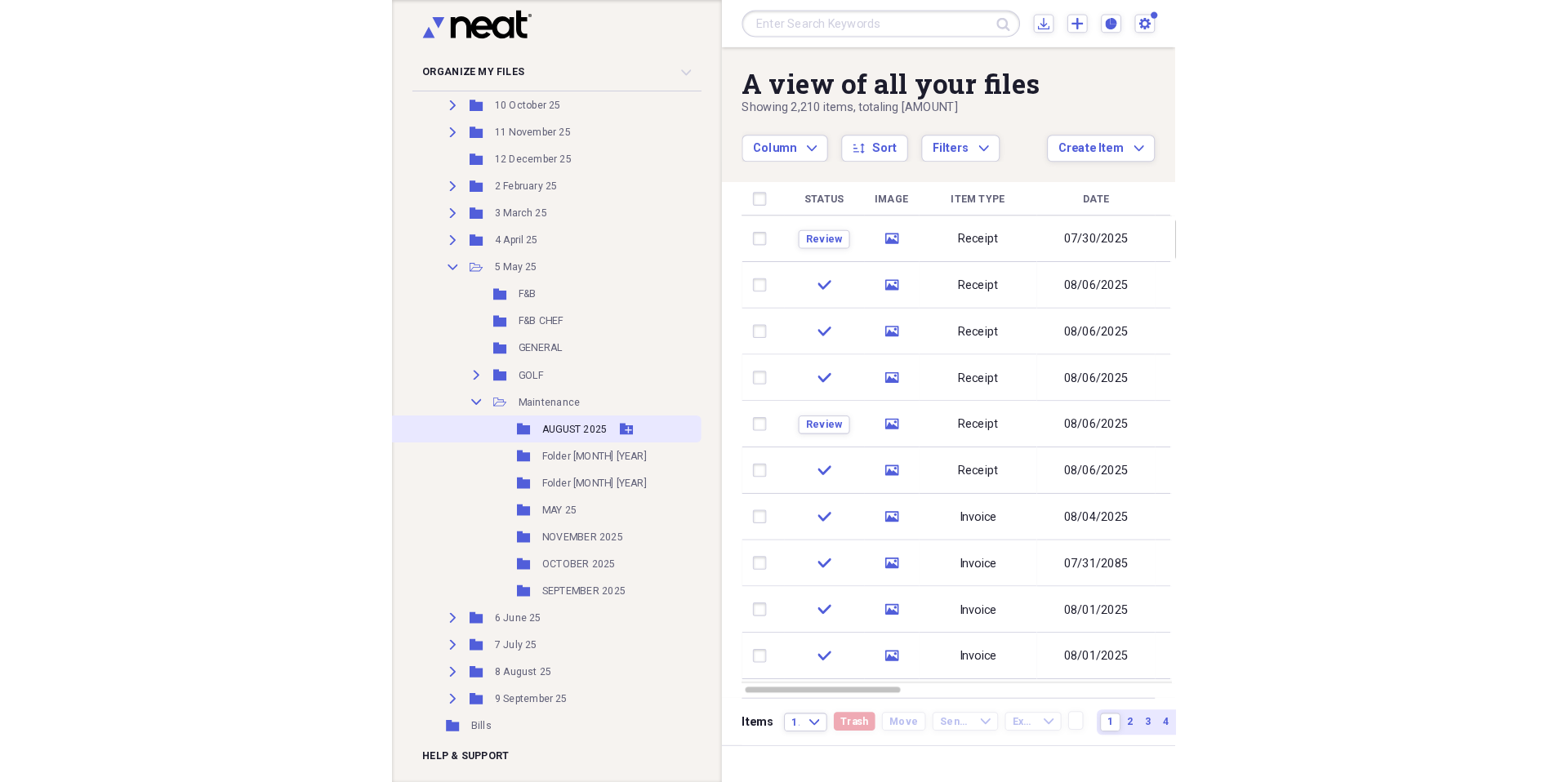 scroll, scrollTop: 245, scrollLeft: 0, axis: vertical 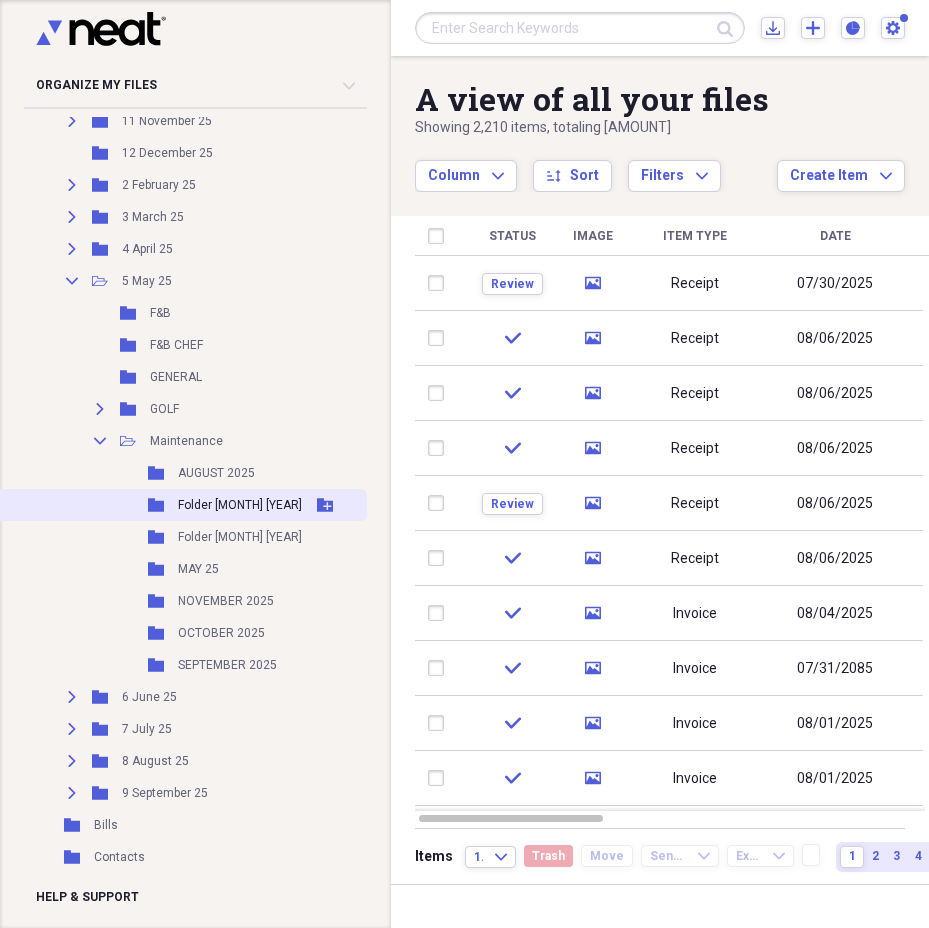 click on "Folder [MONTH] [YEAR] Add Folder" at bounding box center (181, 505) 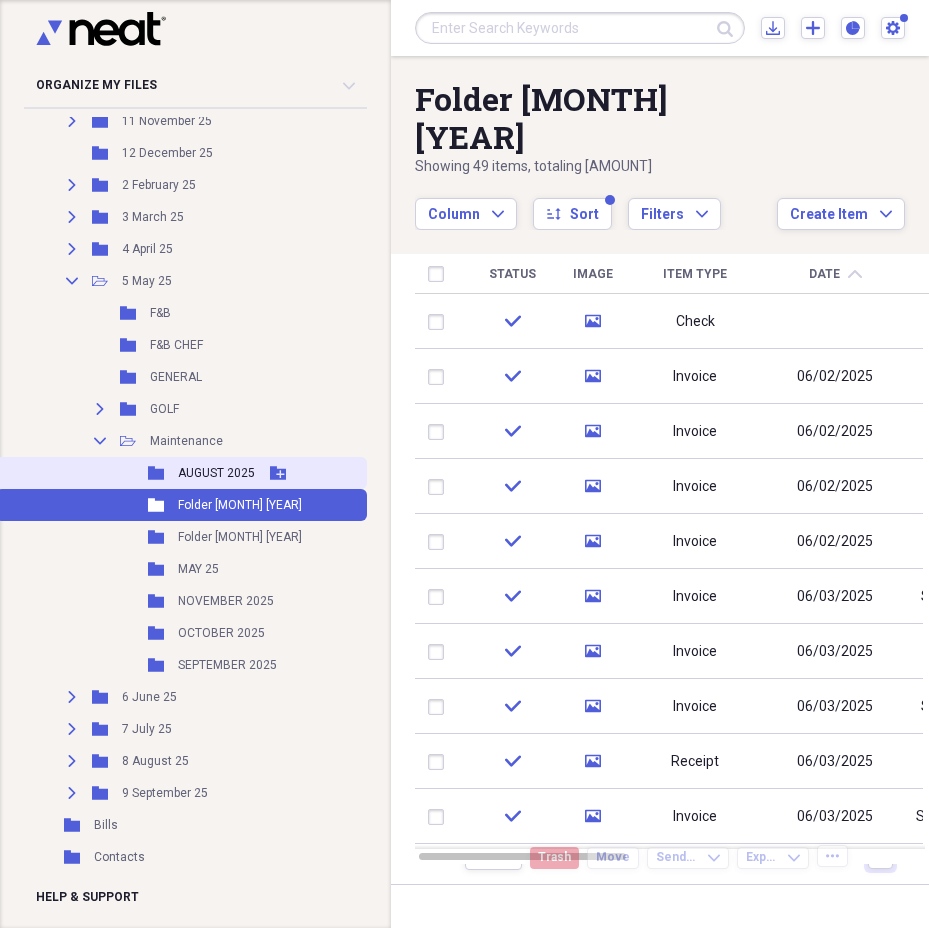 click on "AUGUST 2025" at bounding box center (216, 473) 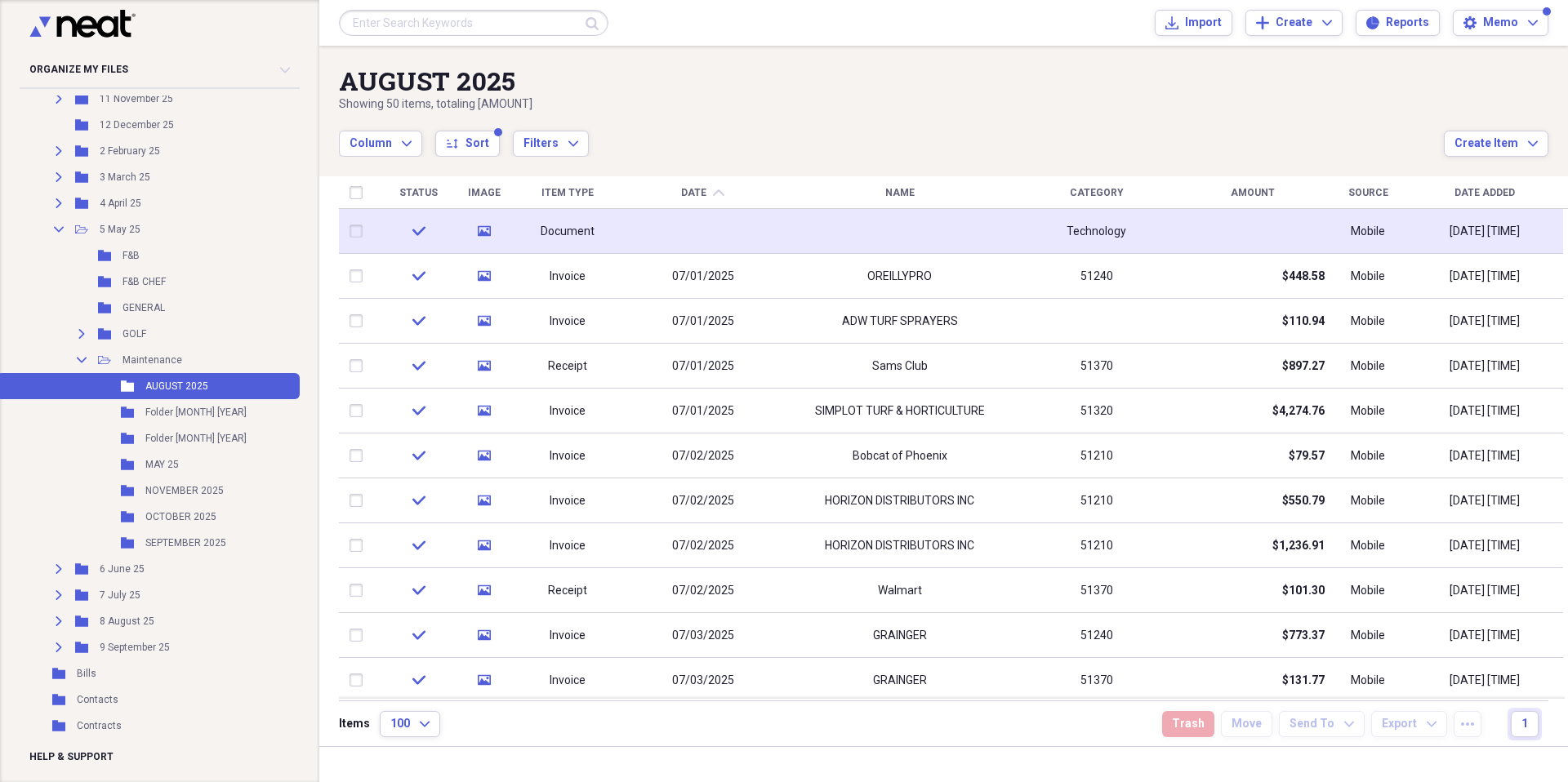 click at bounding box center (899, 231) 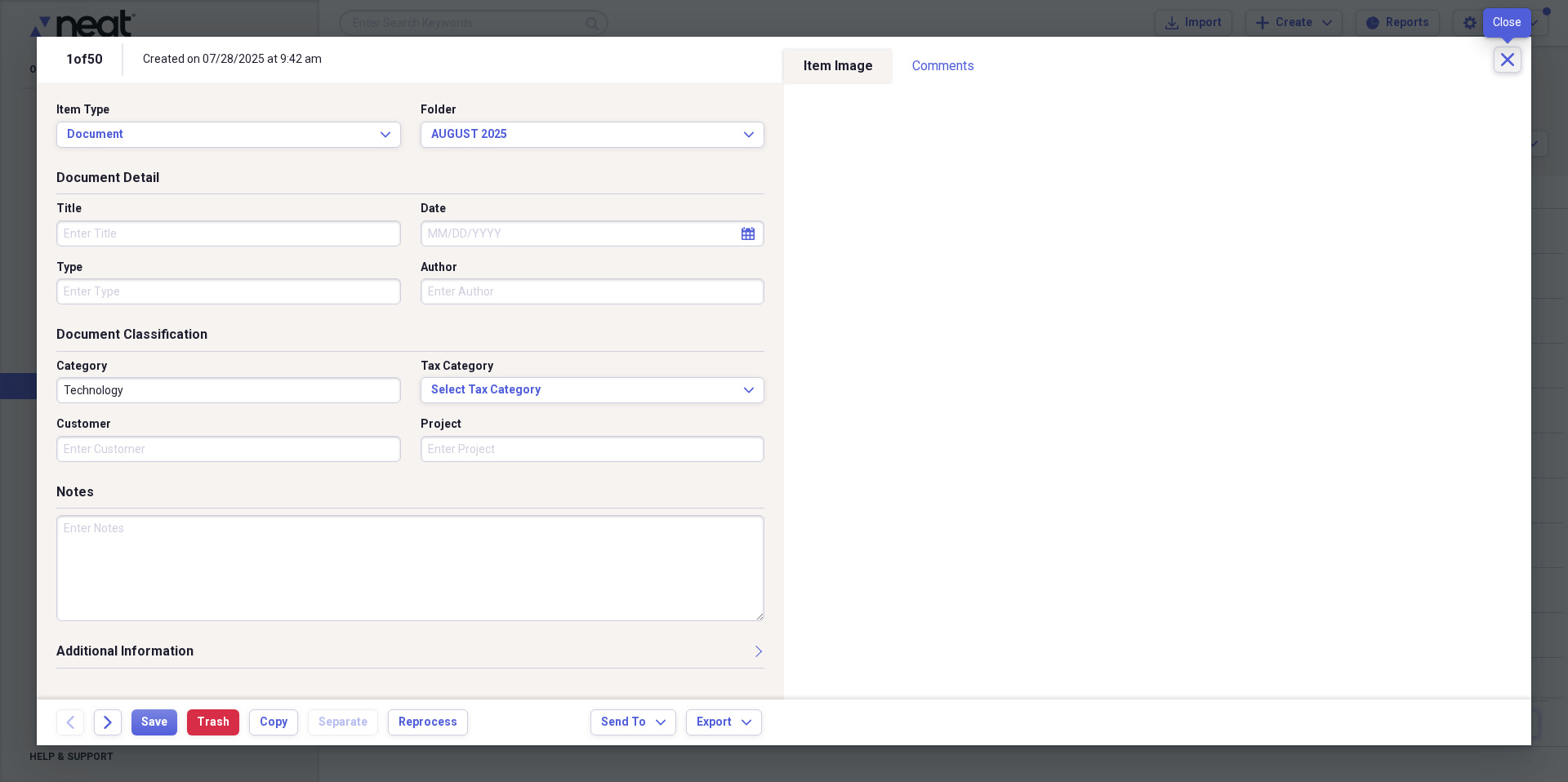click on "Close" at bounding box center (1508, 60) 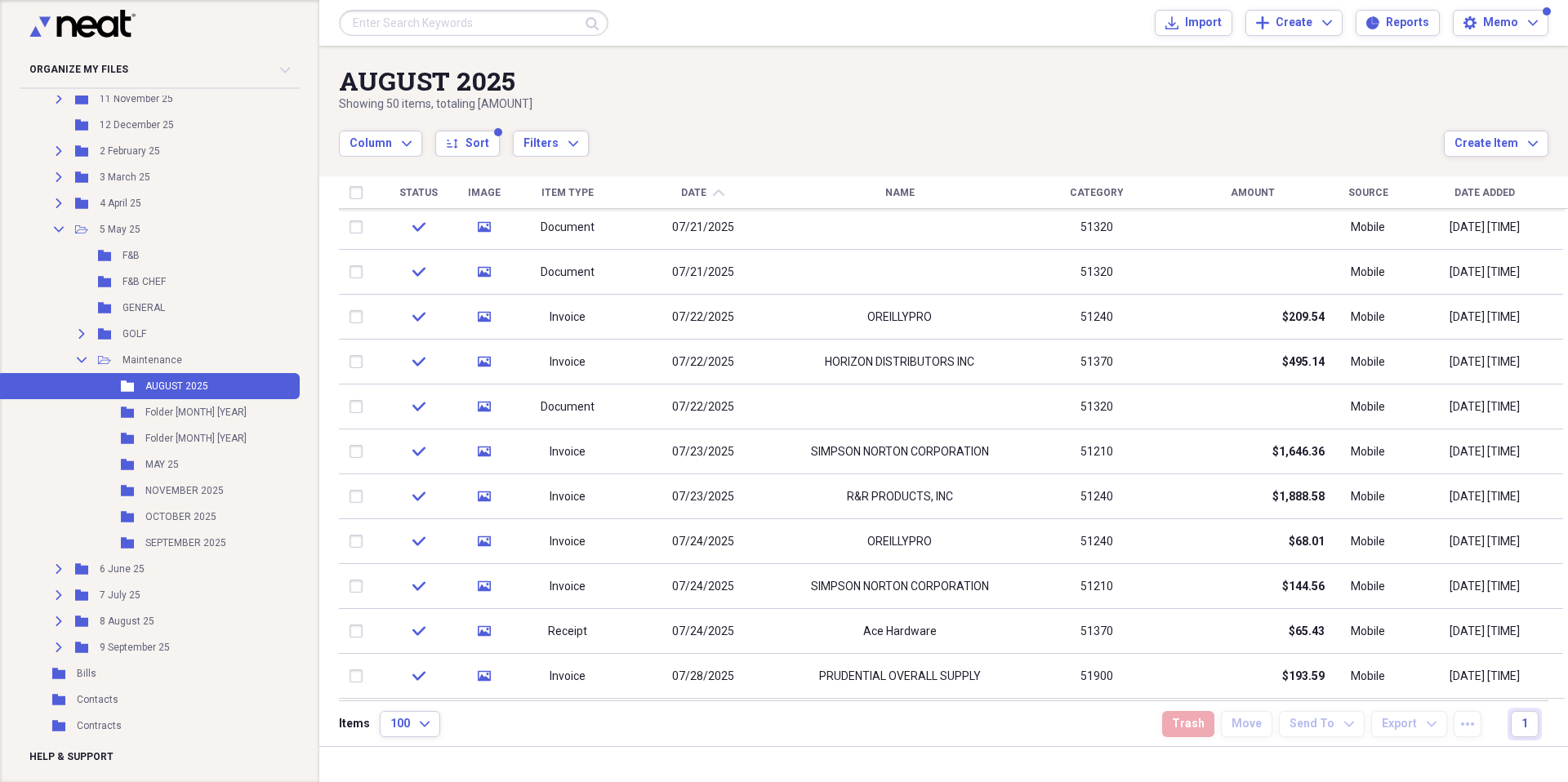 click on "Column Expand sort Sort Filters  Expand" at bounding box center (891, 135) 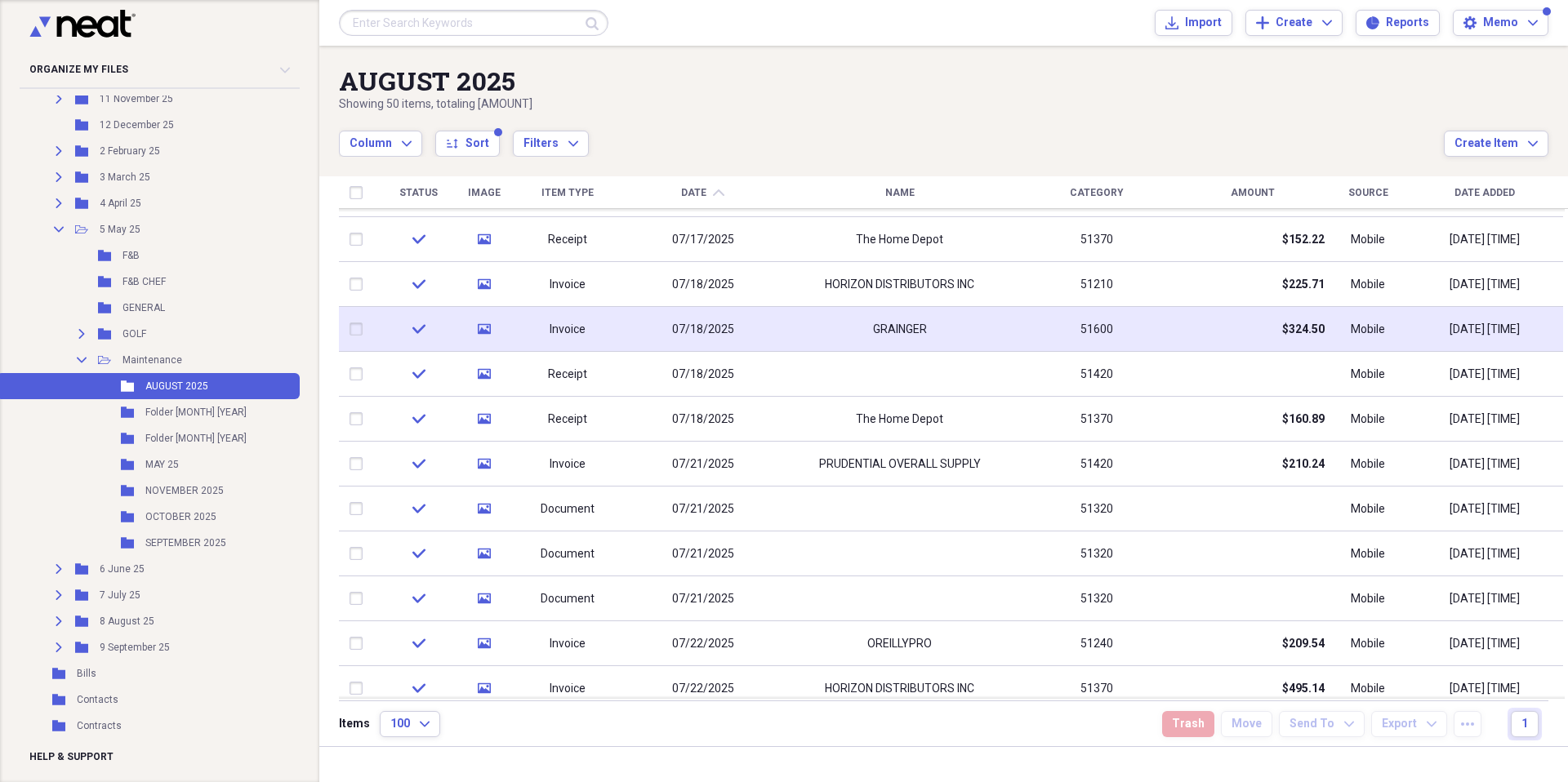 click on "GRAINGER" at bounding box center [899, 329] 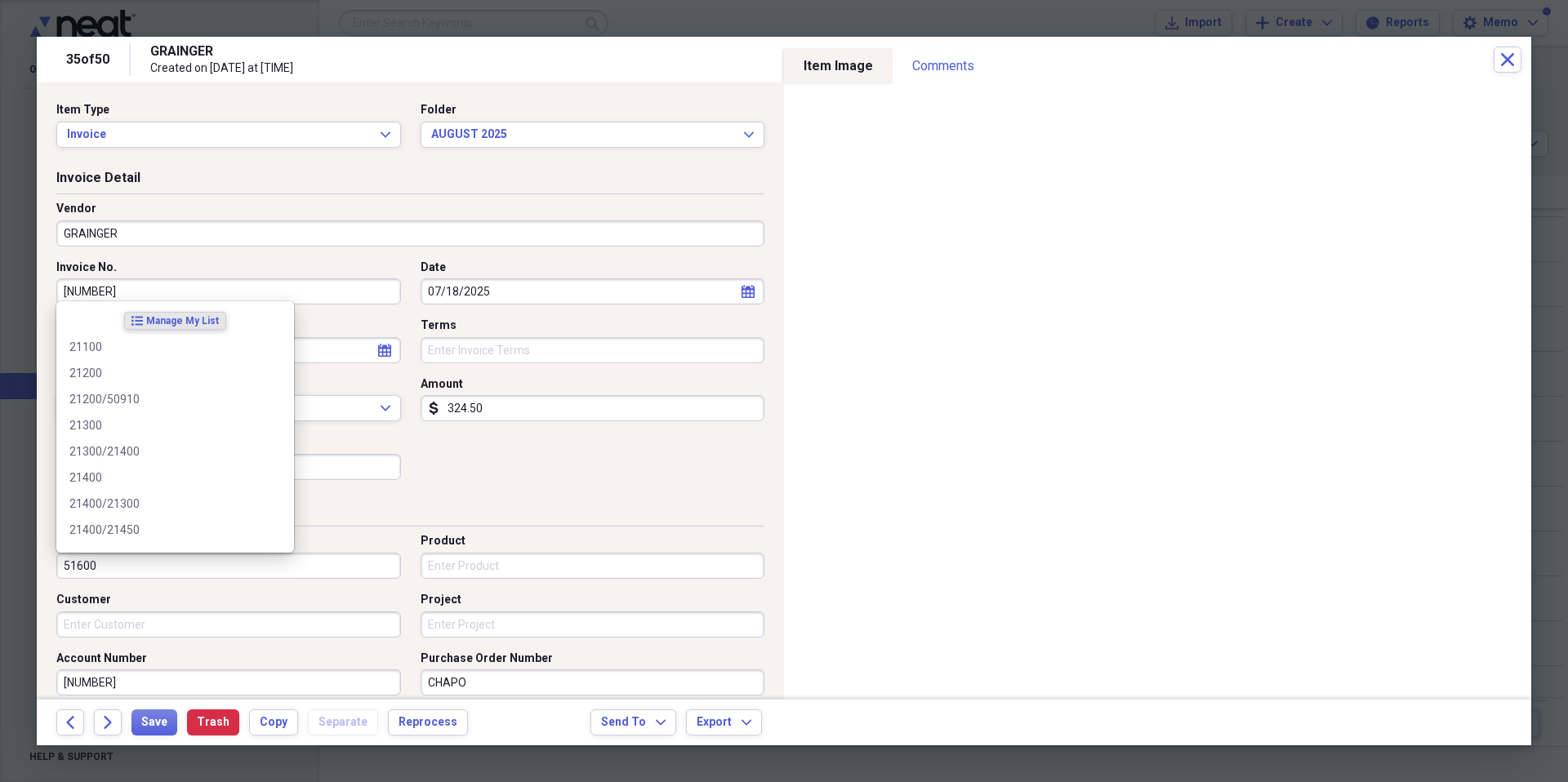 click on "51600" at bounding box center [229, 566] 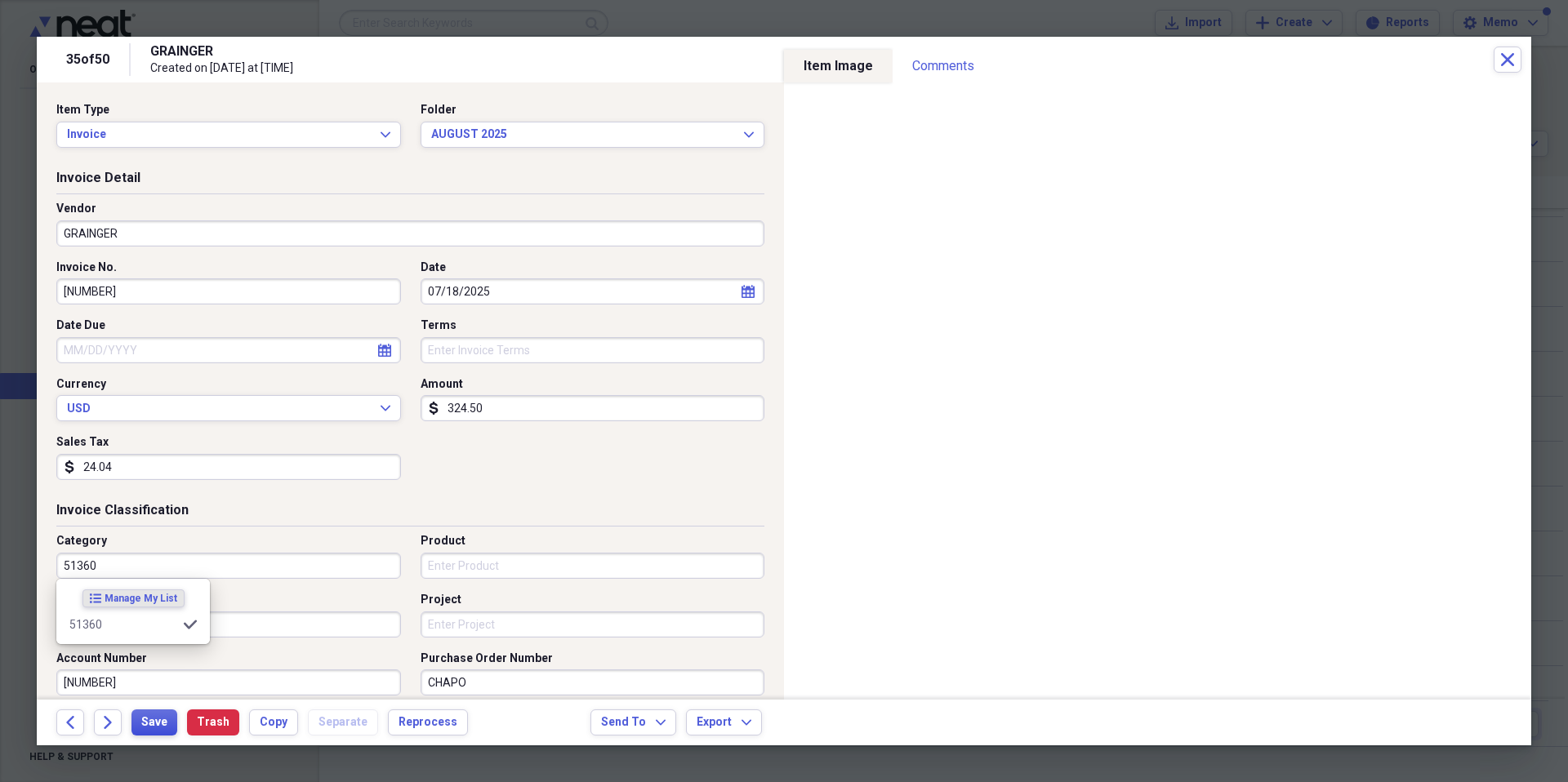 type on "51360" 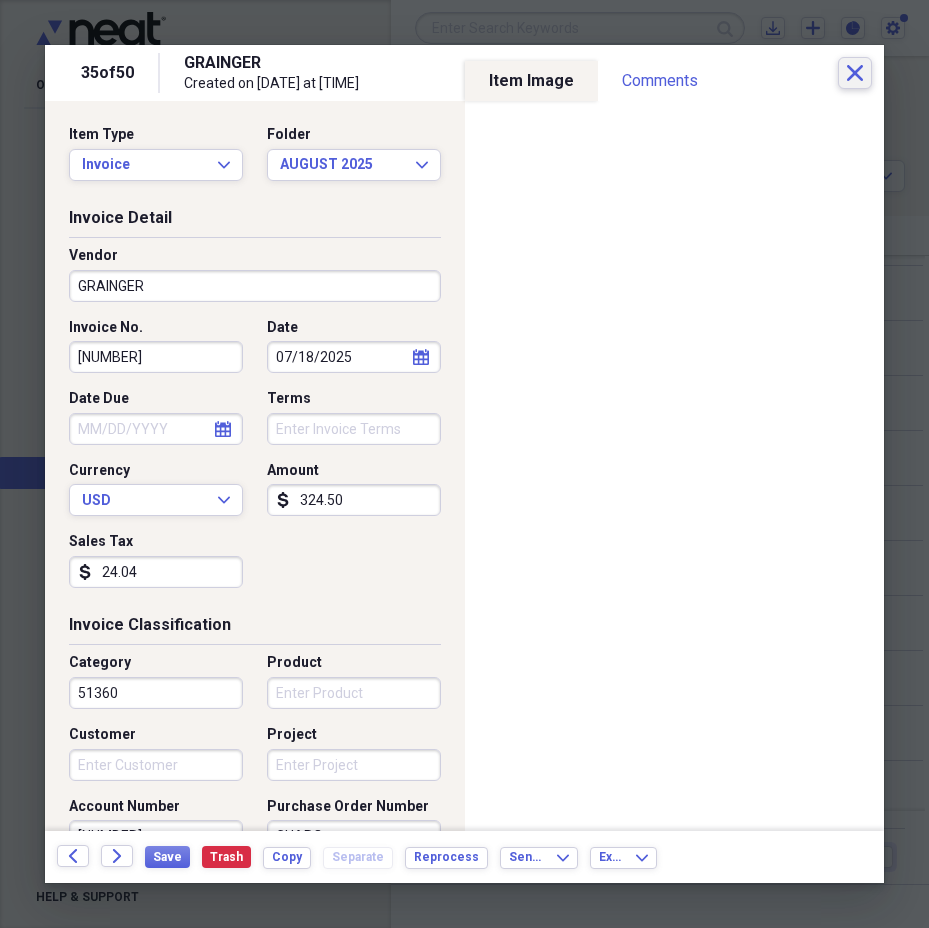 click 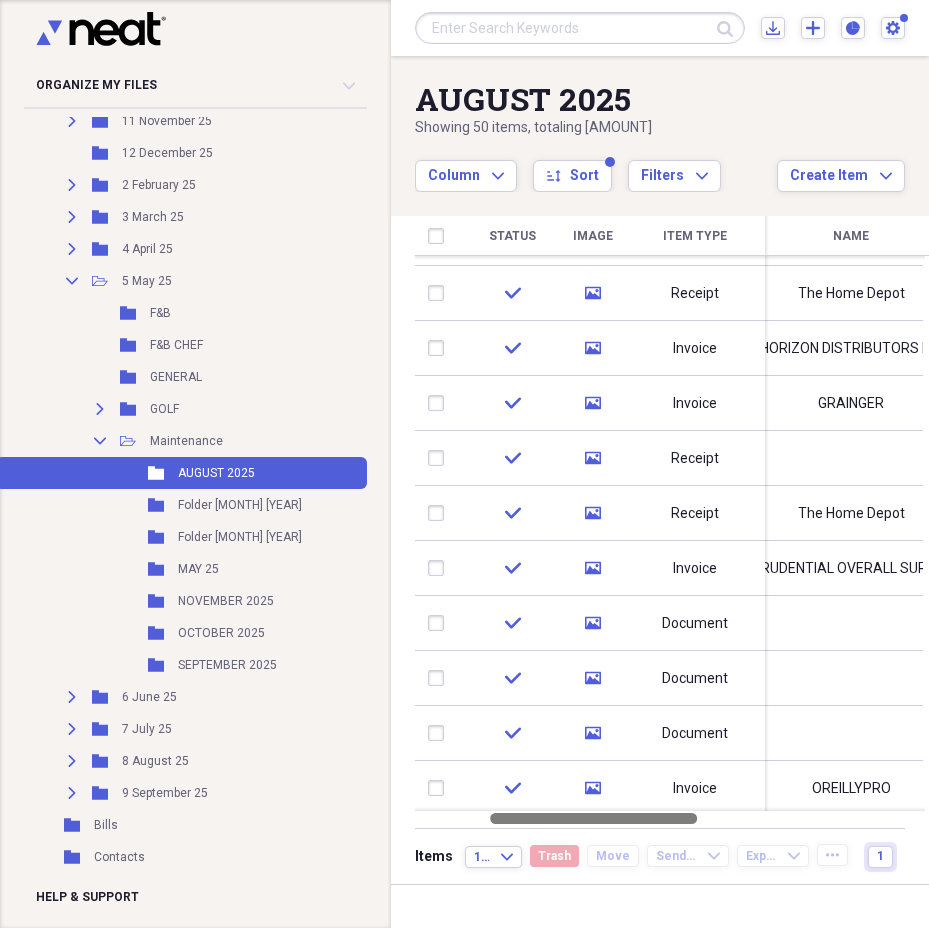 drag, startPoint x: 550, startPoint y: 817, endPoint x: 618, endPoint y: 821, distance: 68.117546 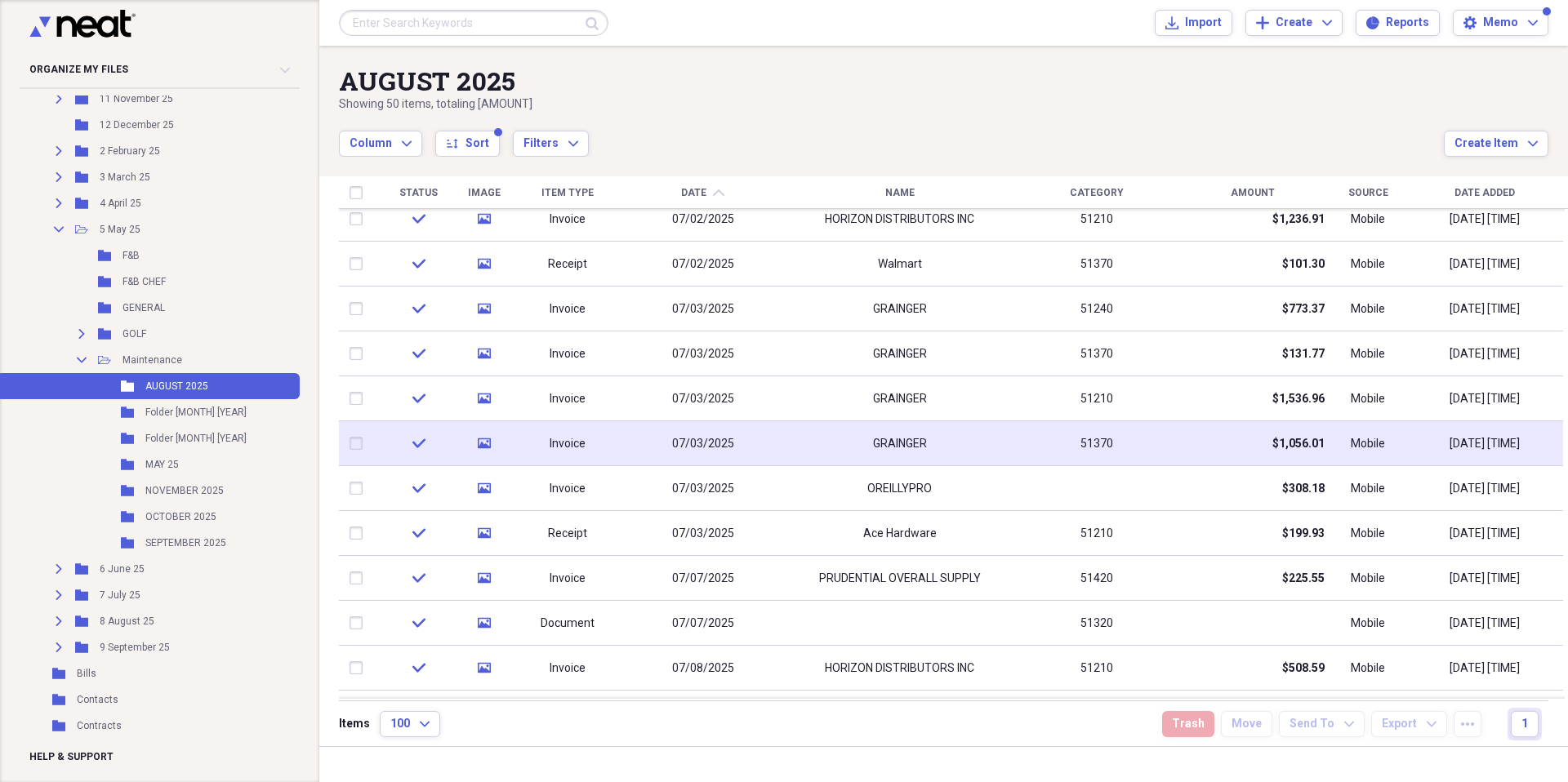 click on "$1,056.01" at bounding box center (1253, 443) 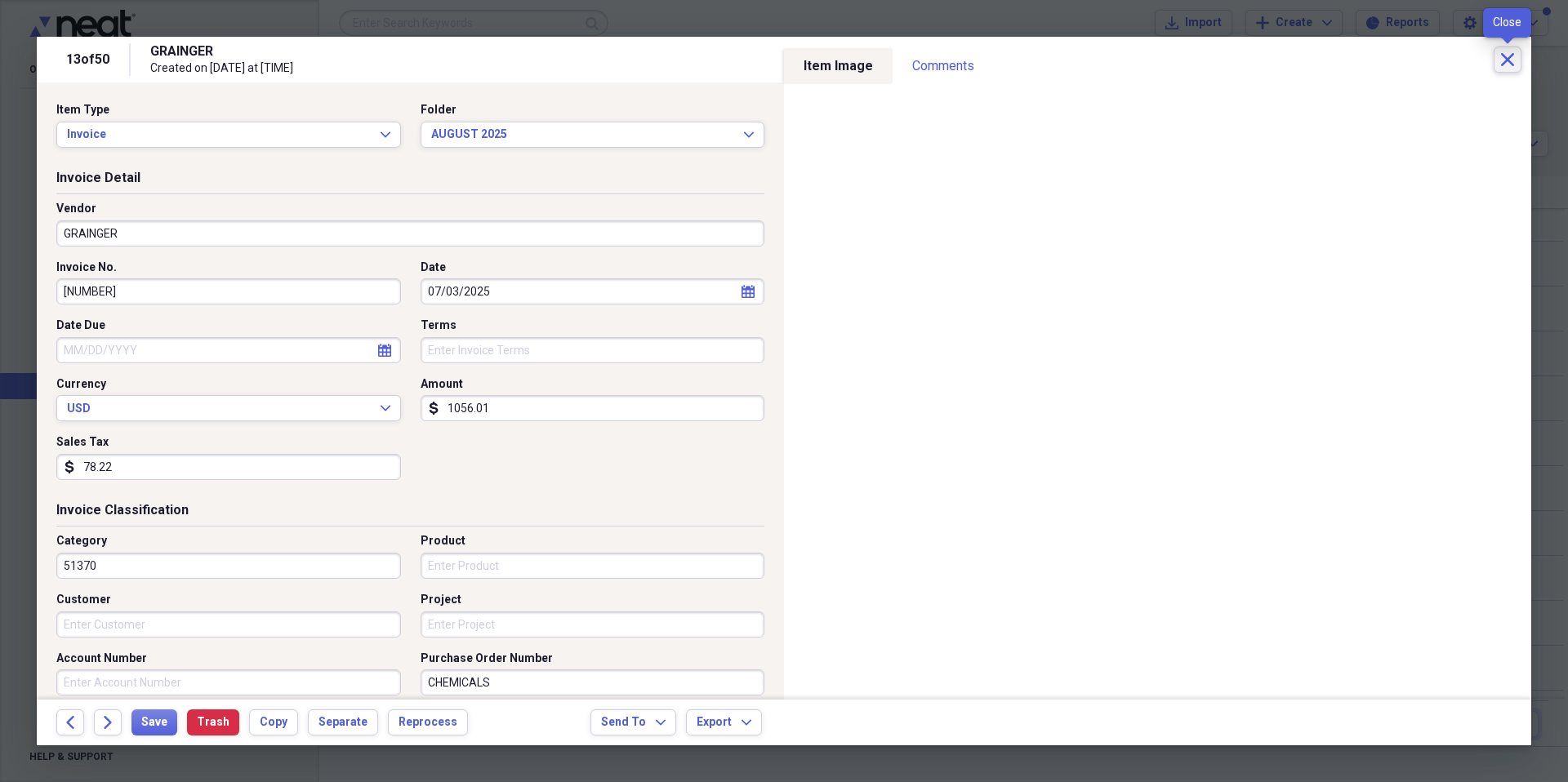 click on "Close" at bounding box center (1508, 60) 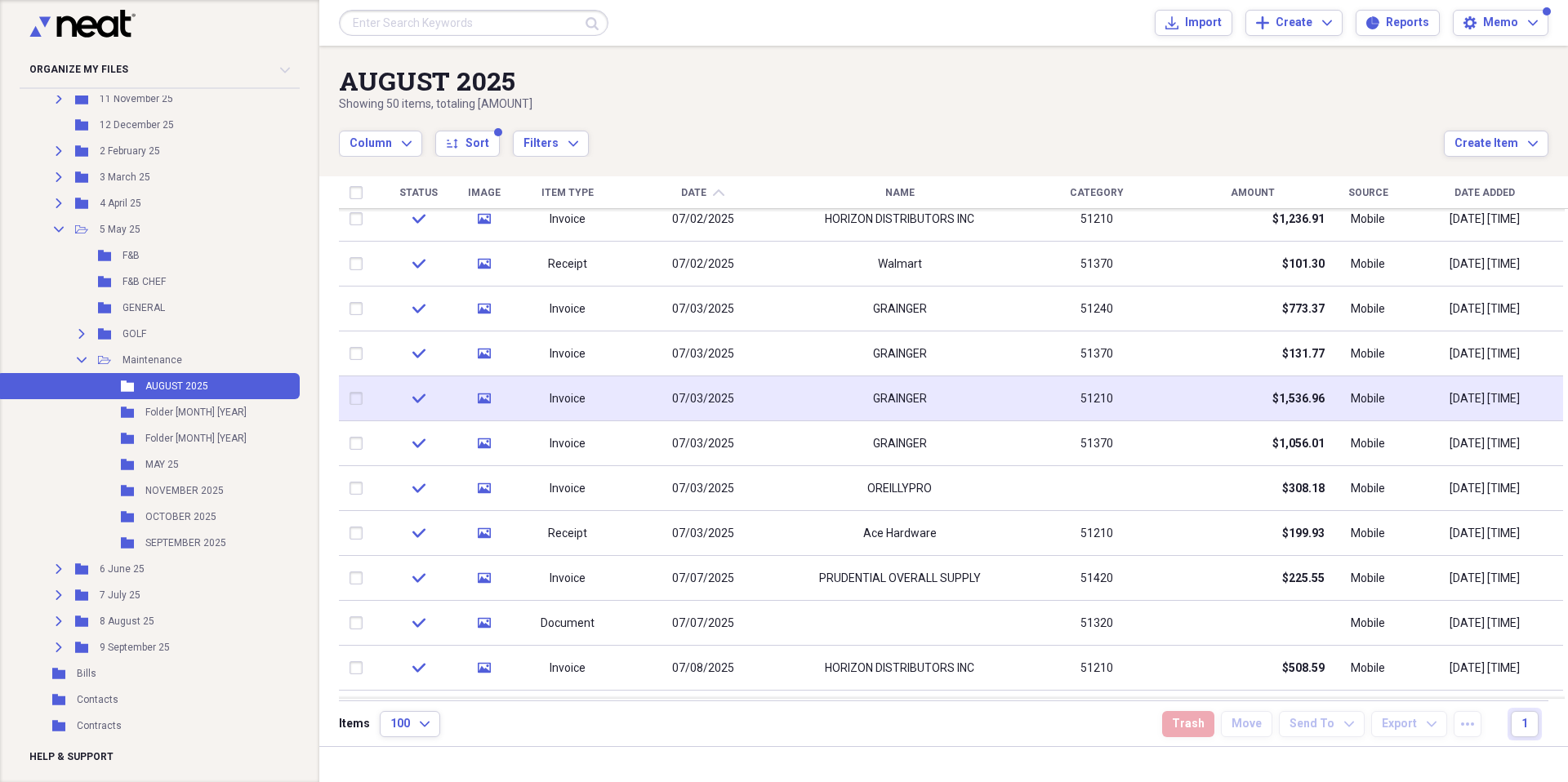 click on "$1,536.96" at bounding box center (1298, 399) 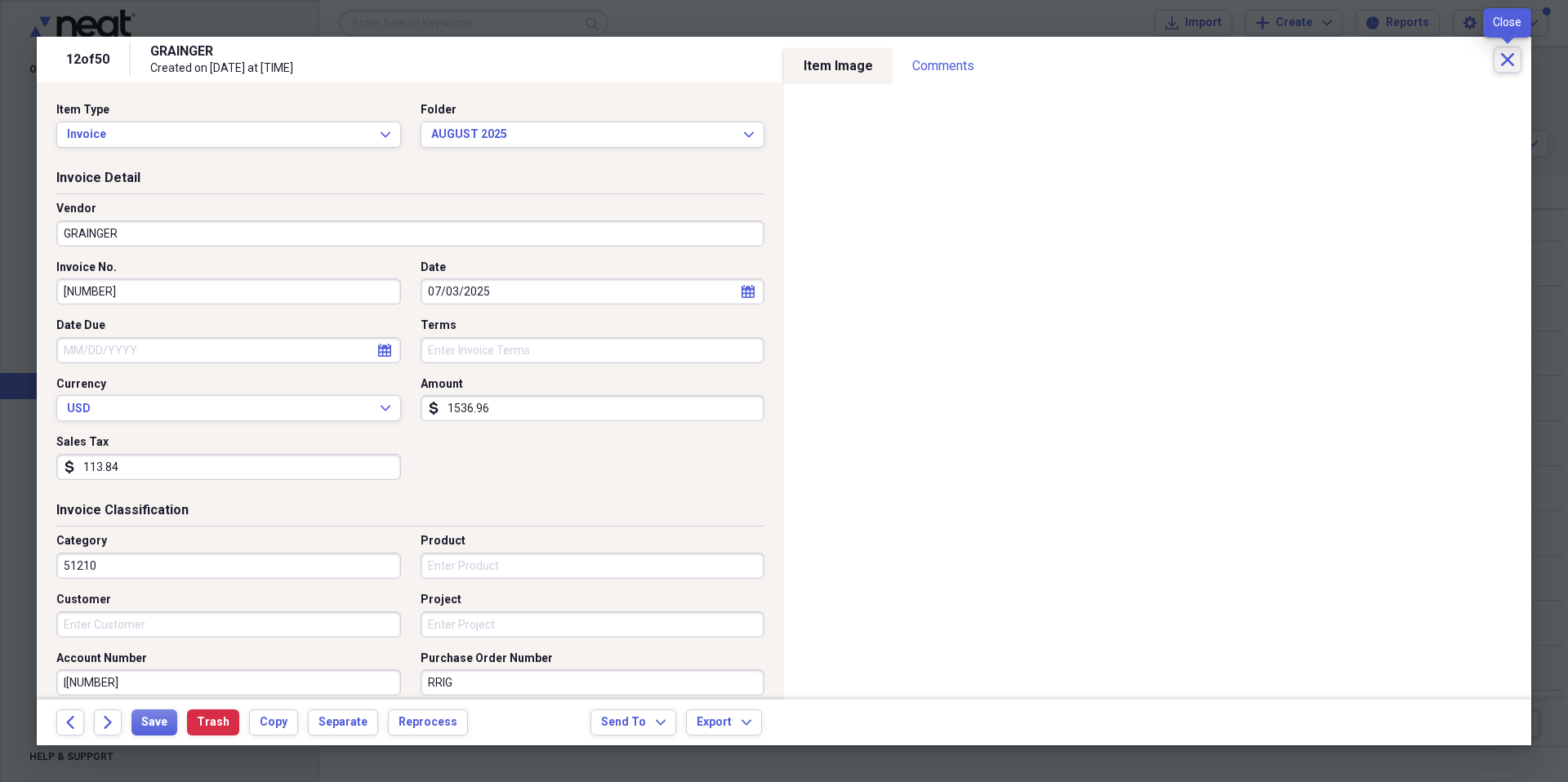 click on "Close" at bounding box center [1508, 60] 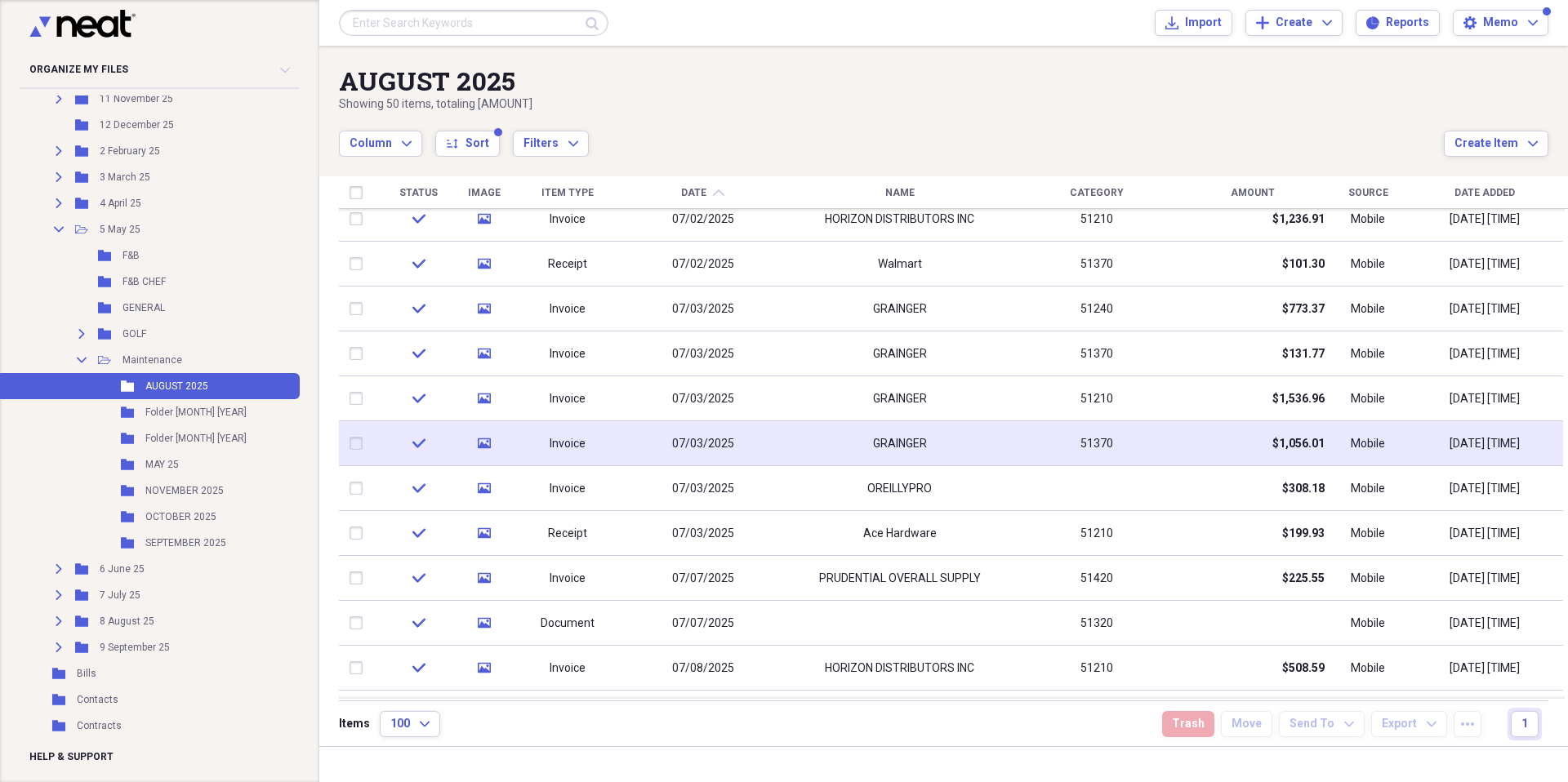 click on "$1,056.01" at bounding box center [1253, 443] 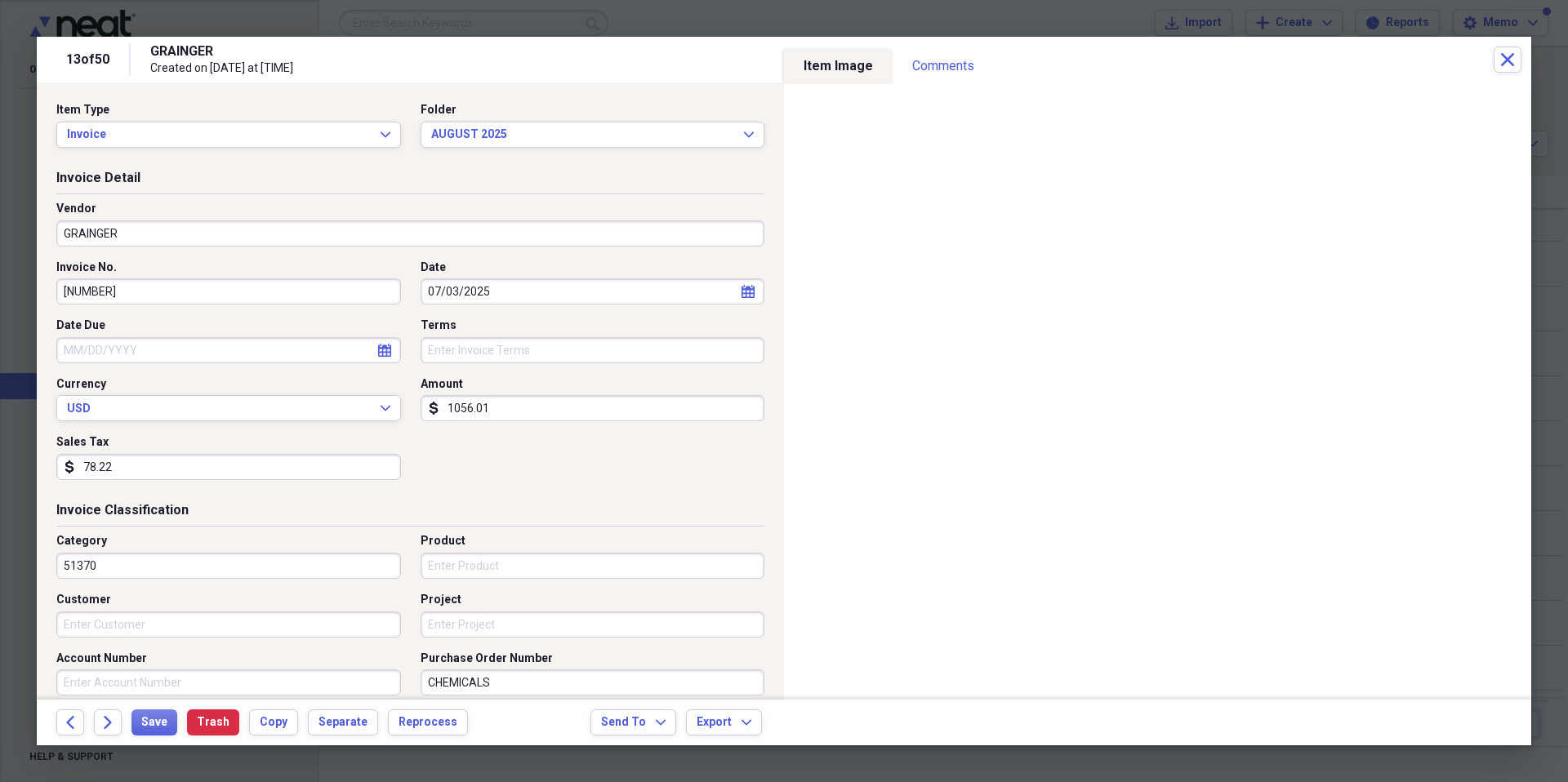 click on "51370" at bounding box center (229, 566) 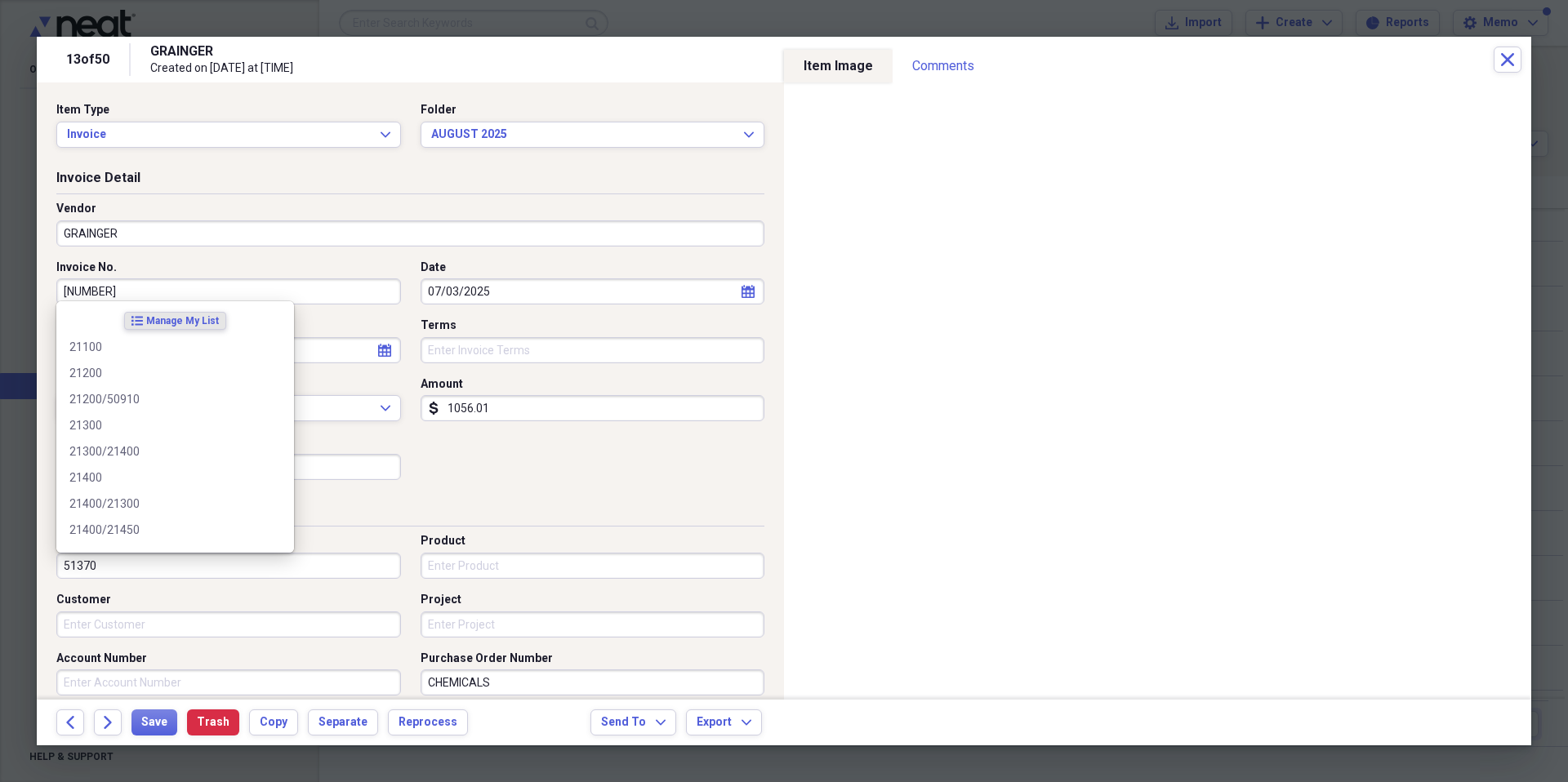 click on "51370" at bounding box center [229, 566] 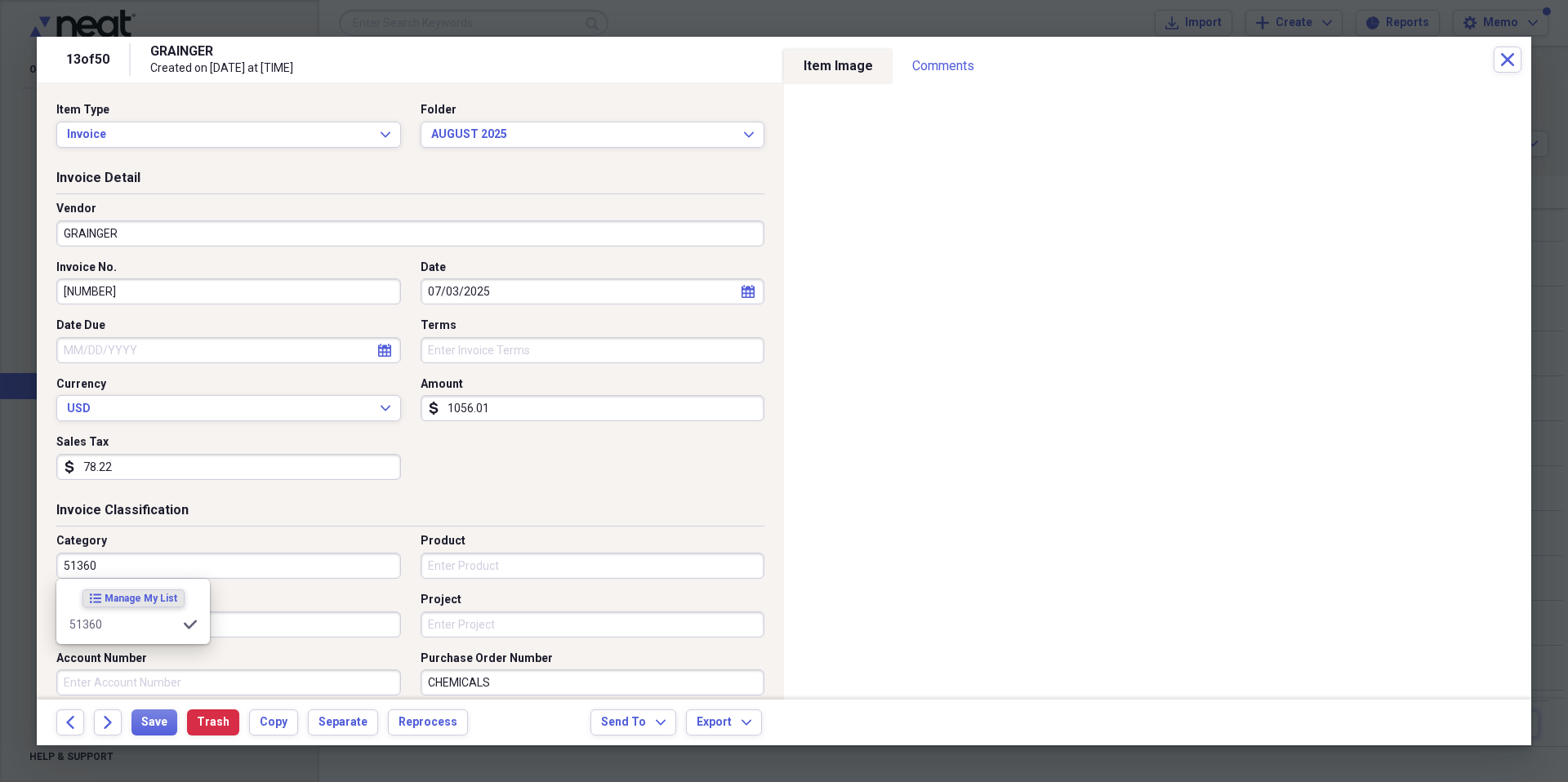 type on "51360" 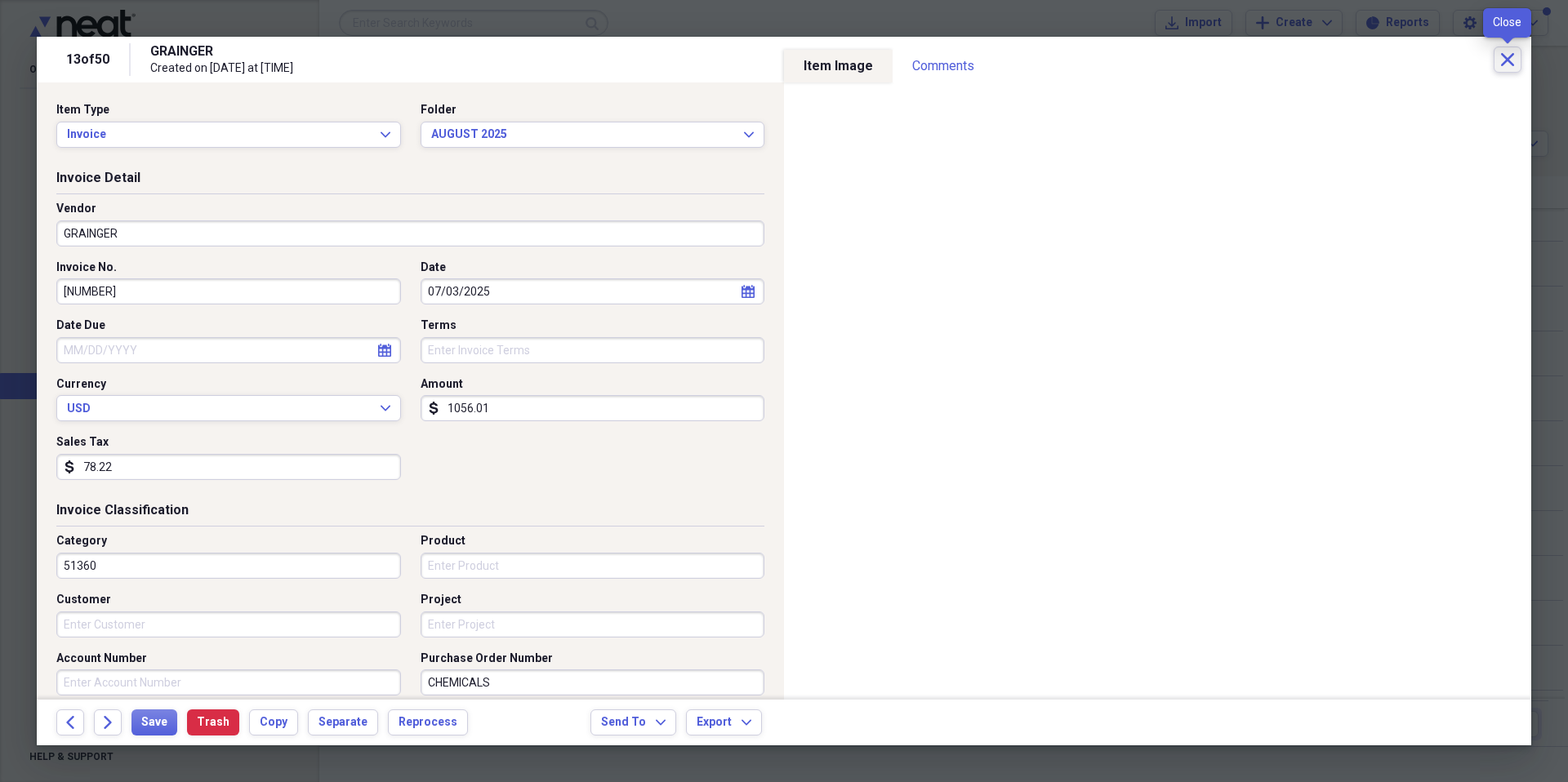 click on "Close" at bounding box center (1508, 60) 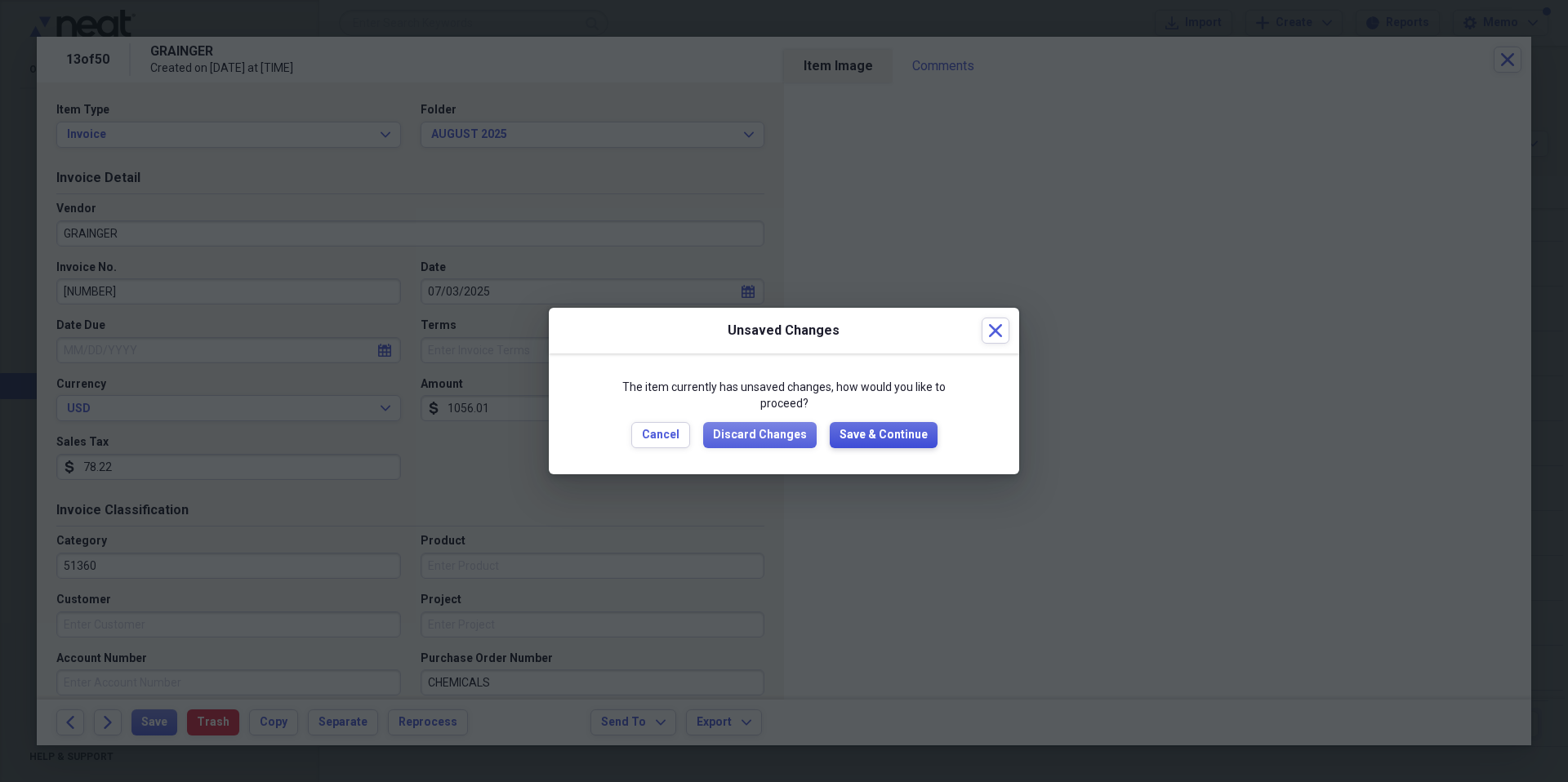 click on "Save & Continue" at bounding box center [884, 435] 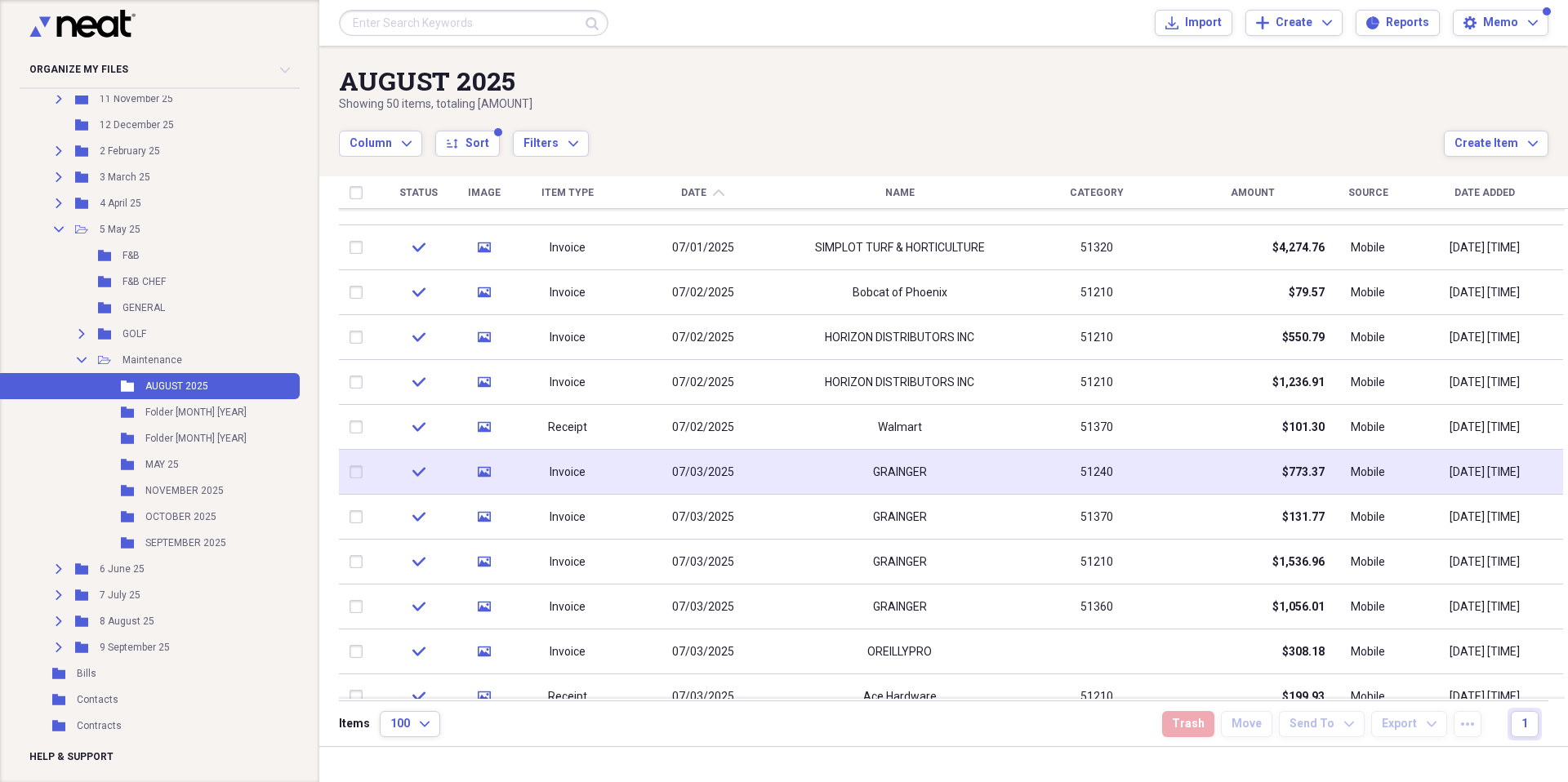 click on "$773.37" at bounding box center [1253, 472] 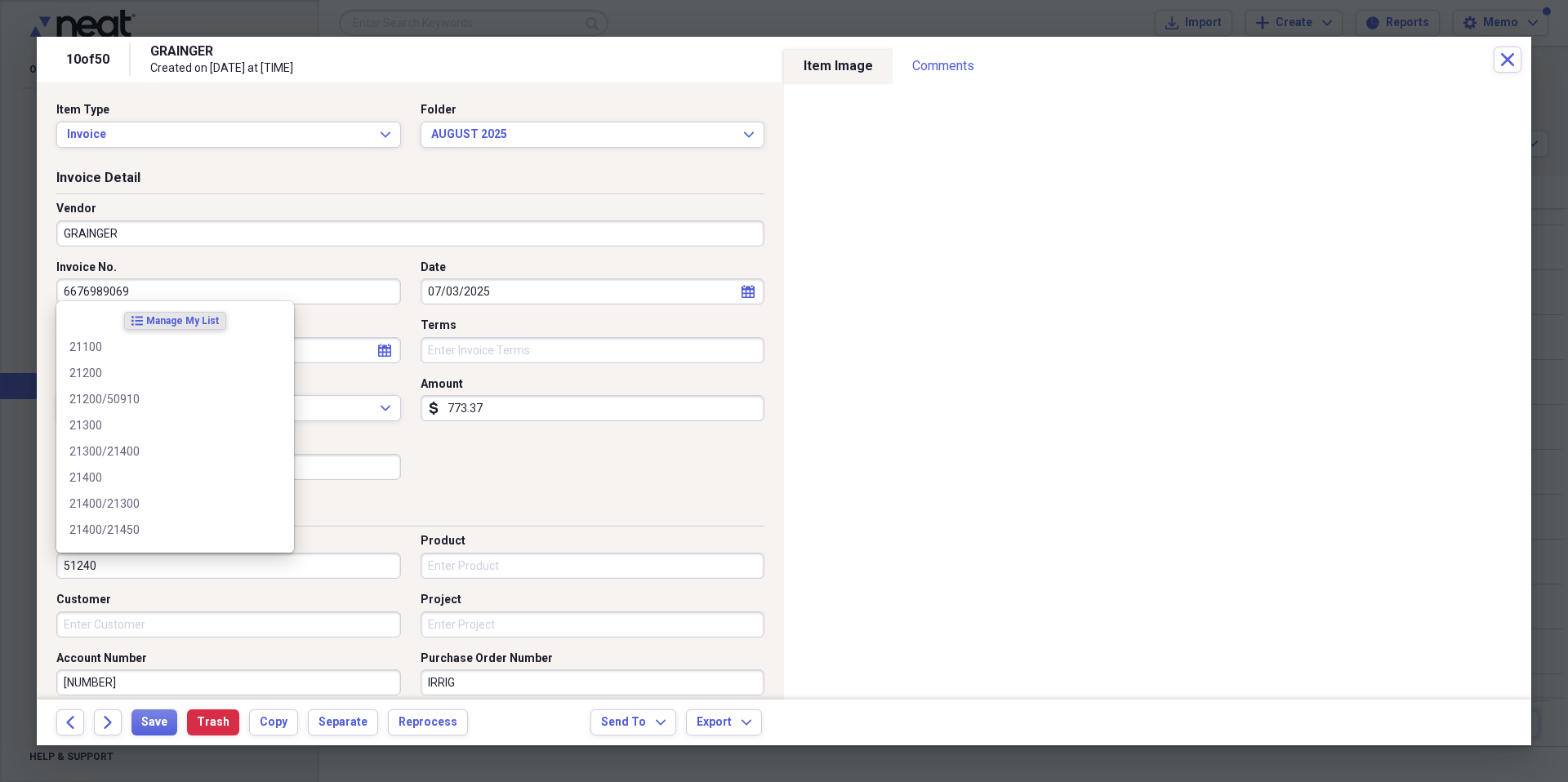 click on "51240" at bounding box center [229, 566] 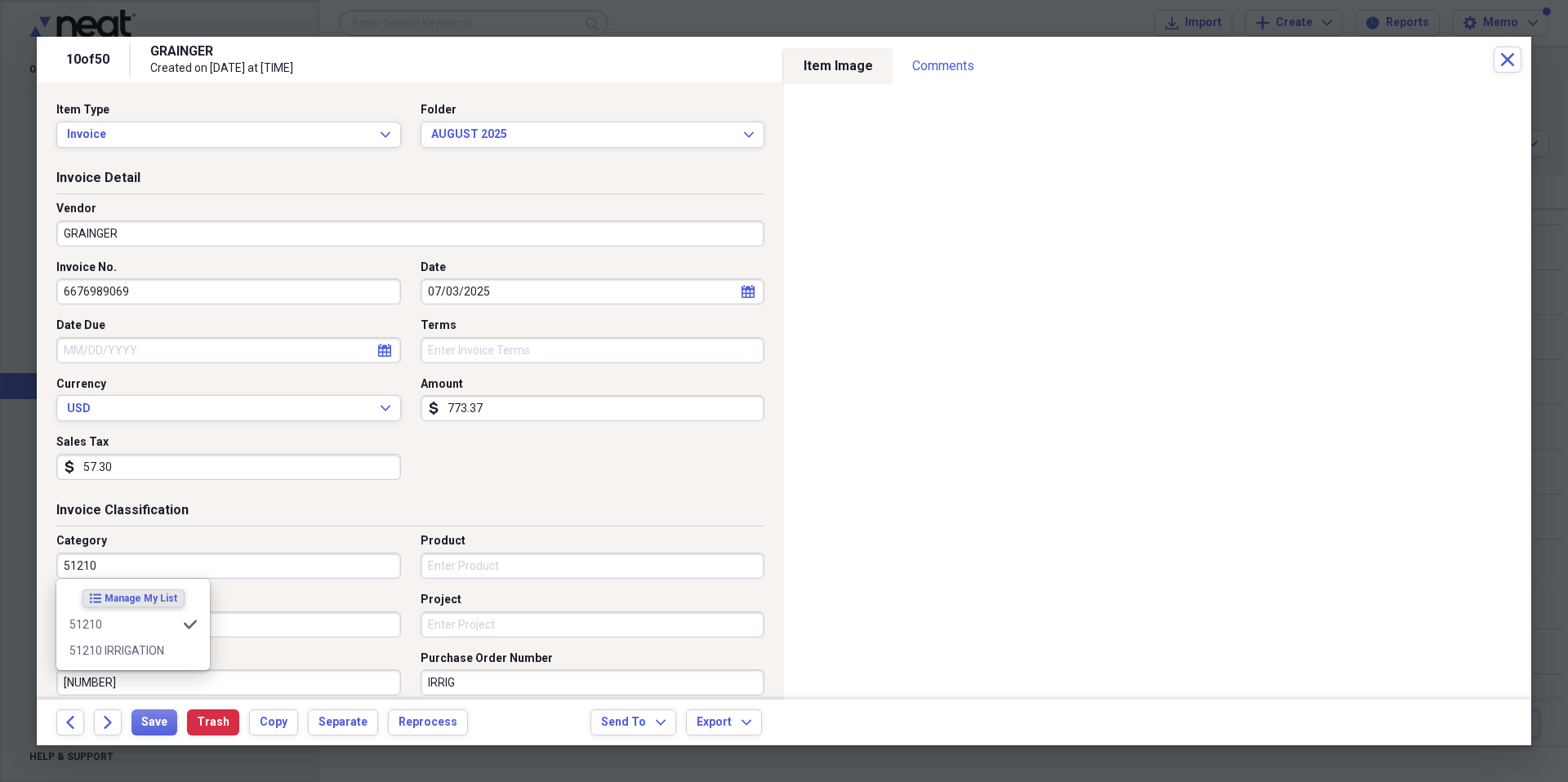 type on "51210" 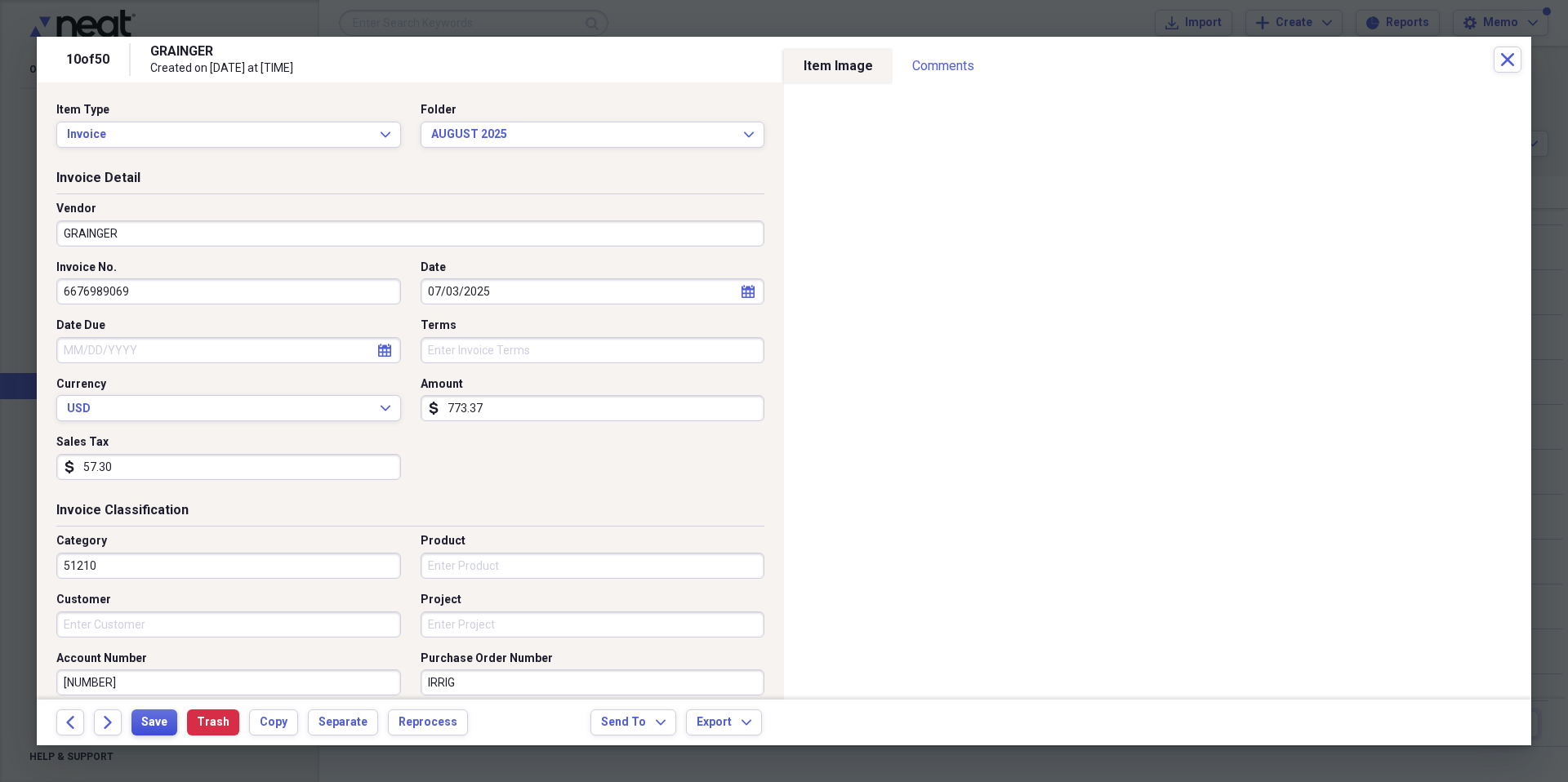 click on "Save" at bounding box center (154, 722) 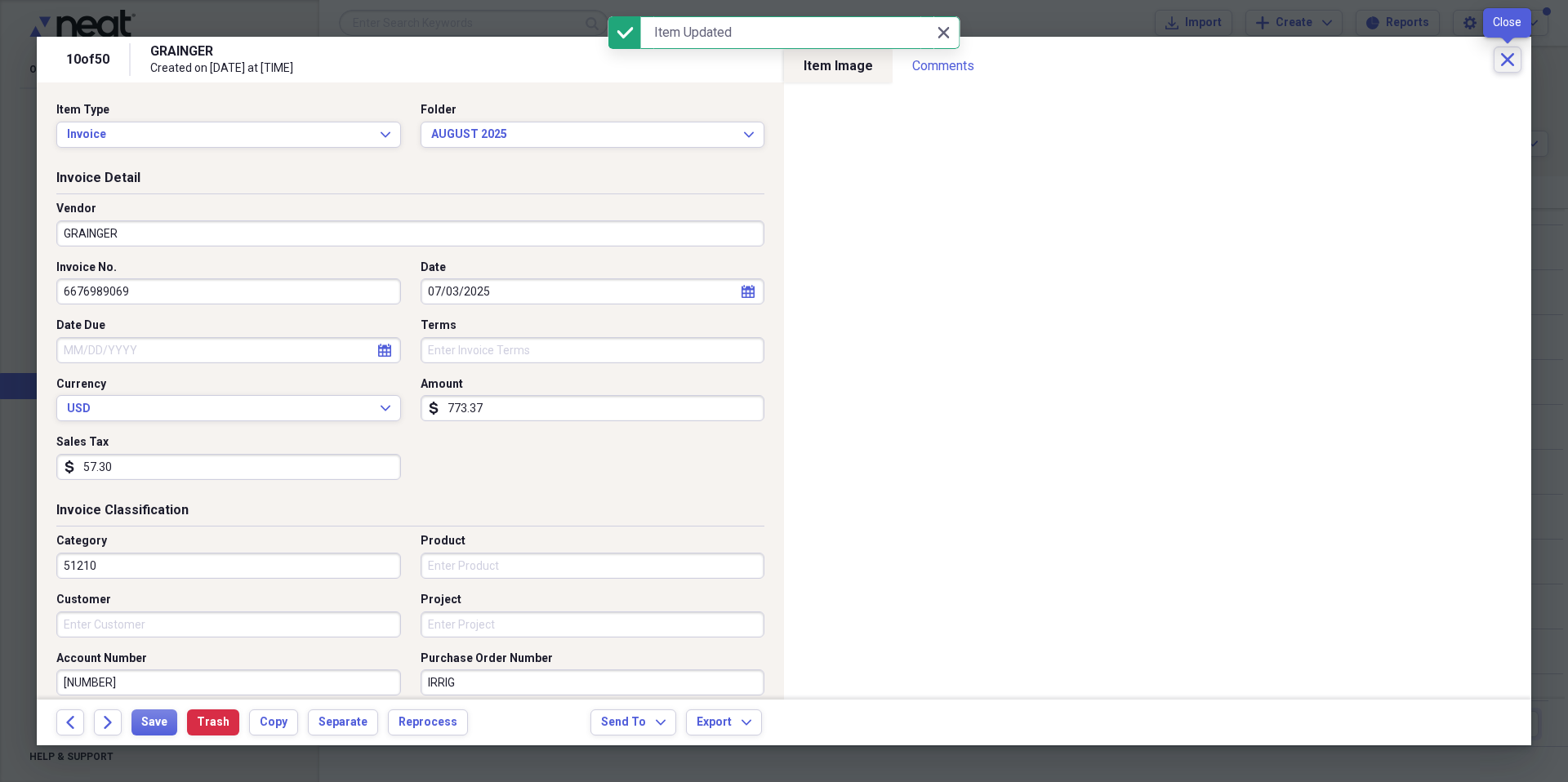 click 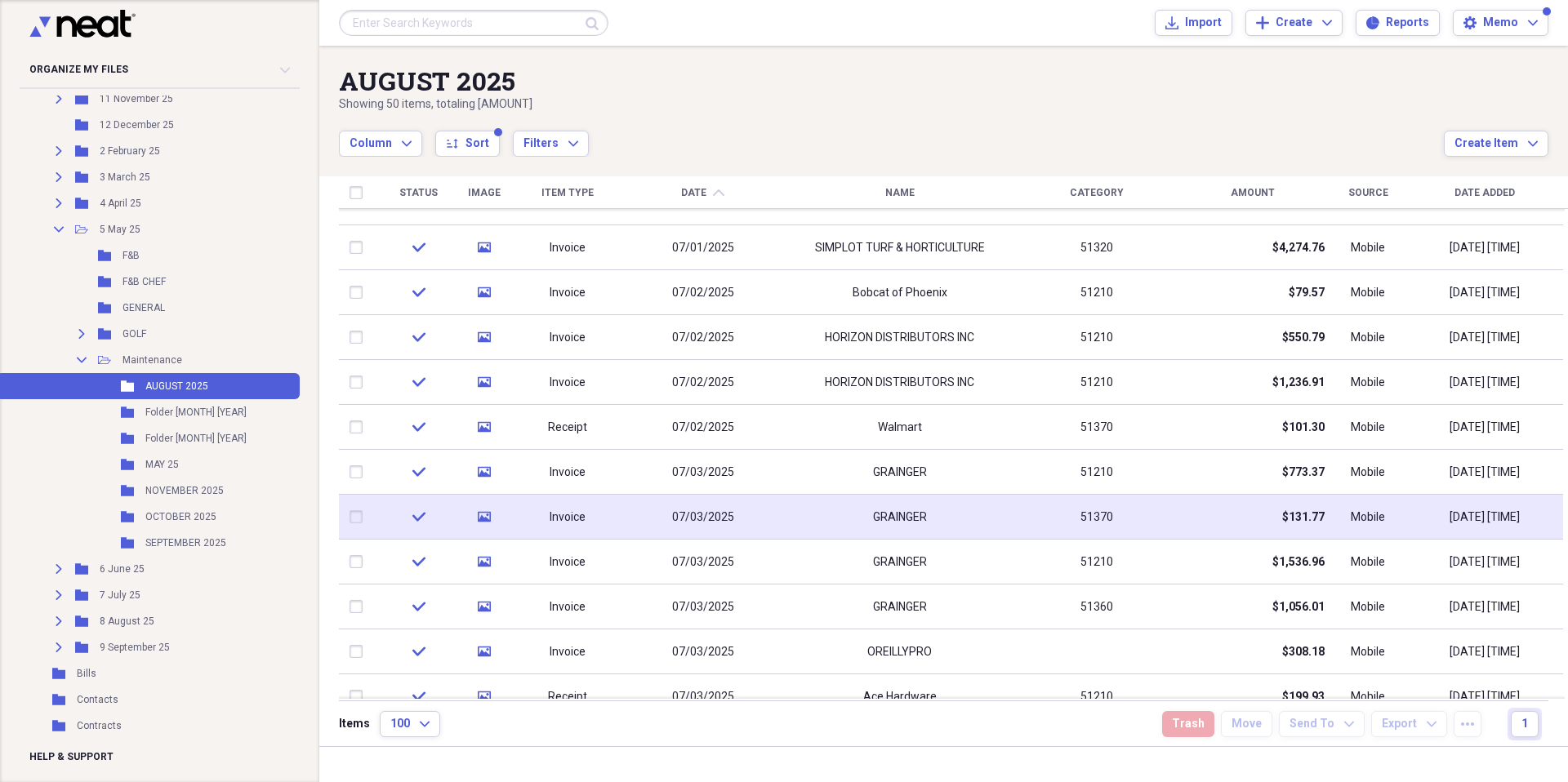 click on "$131.77" at bounding box center (1253, 517) 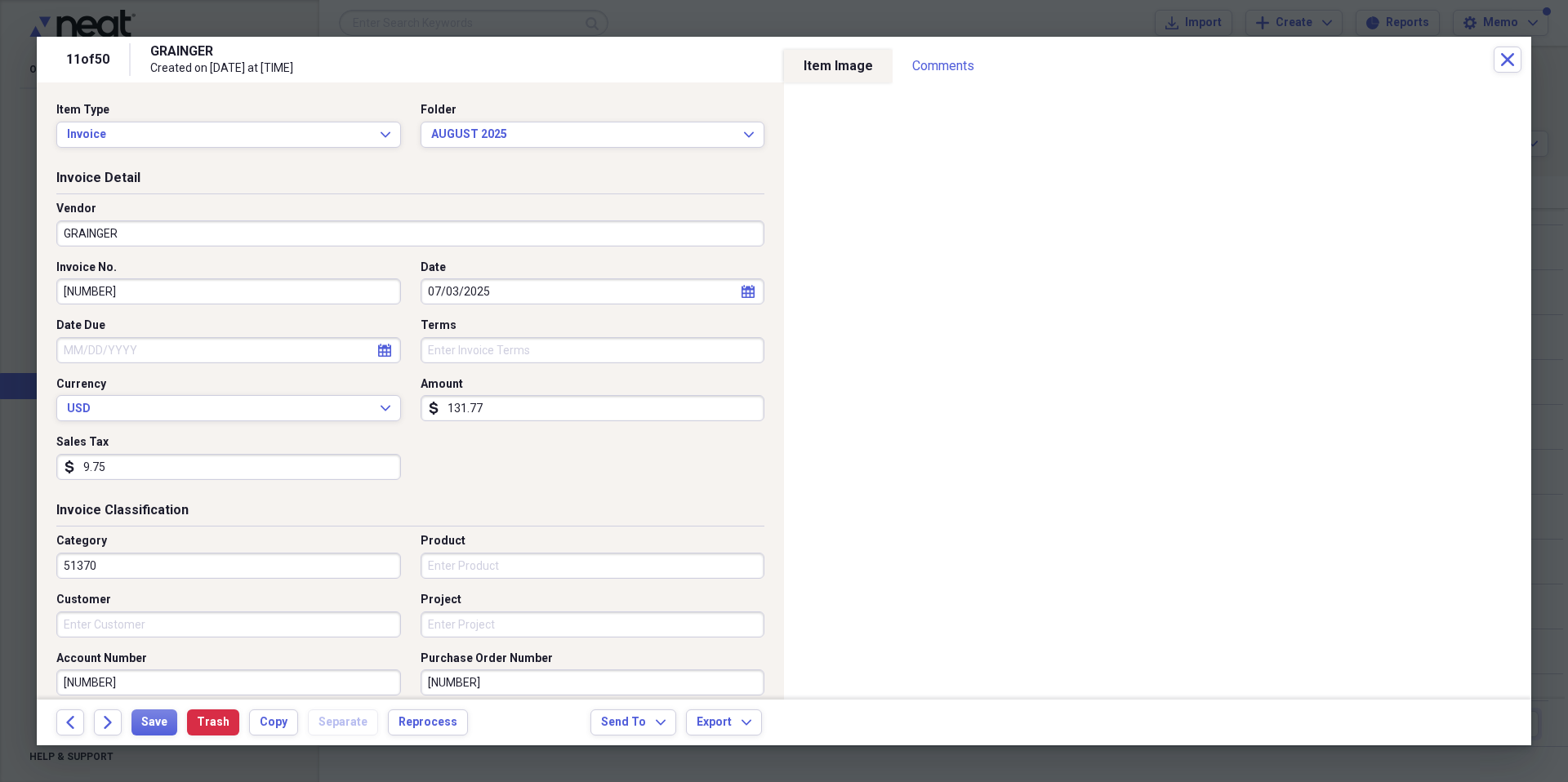 click on "51370" at bounding box center [229, 566] 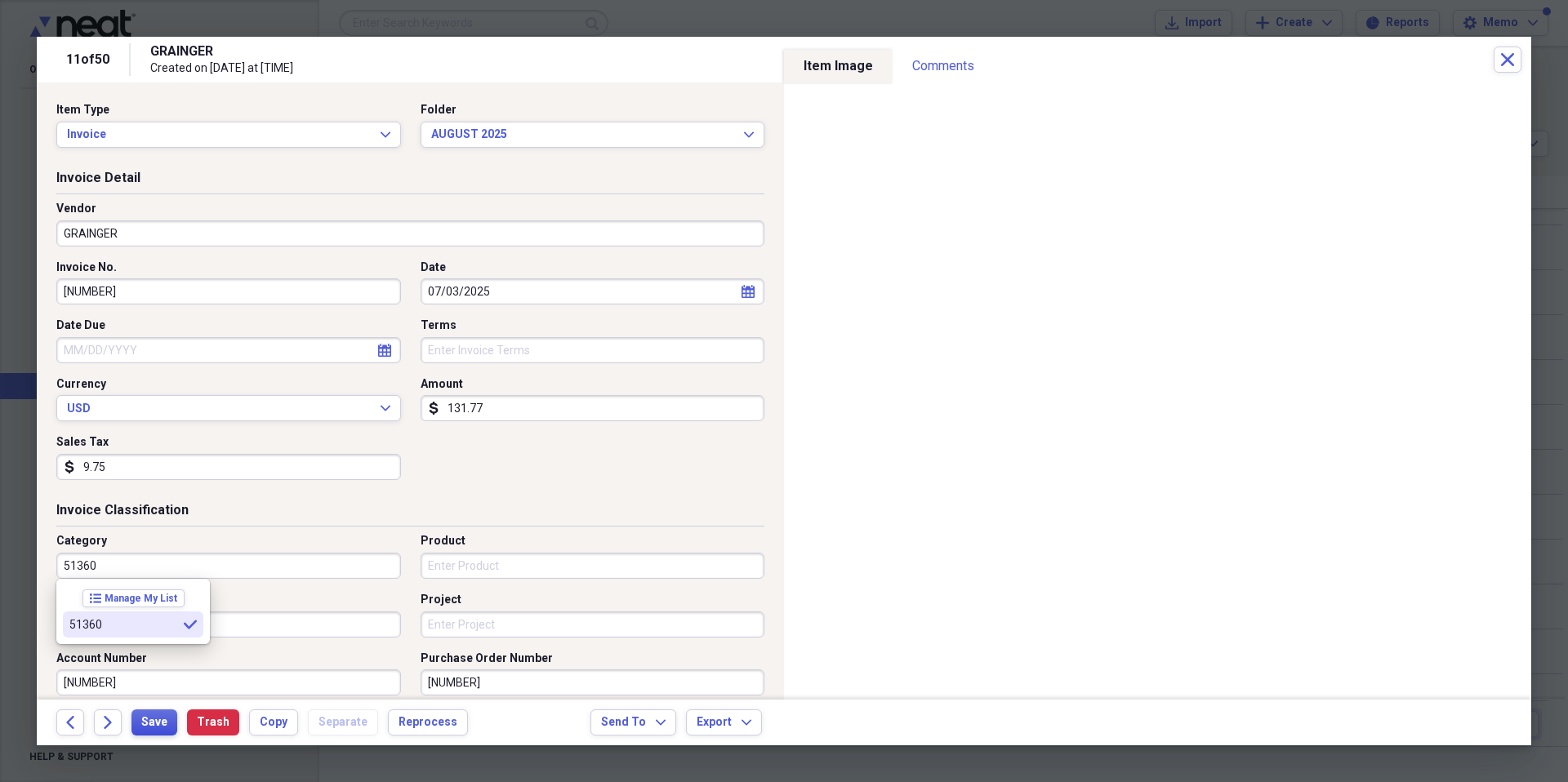 type on "51360" 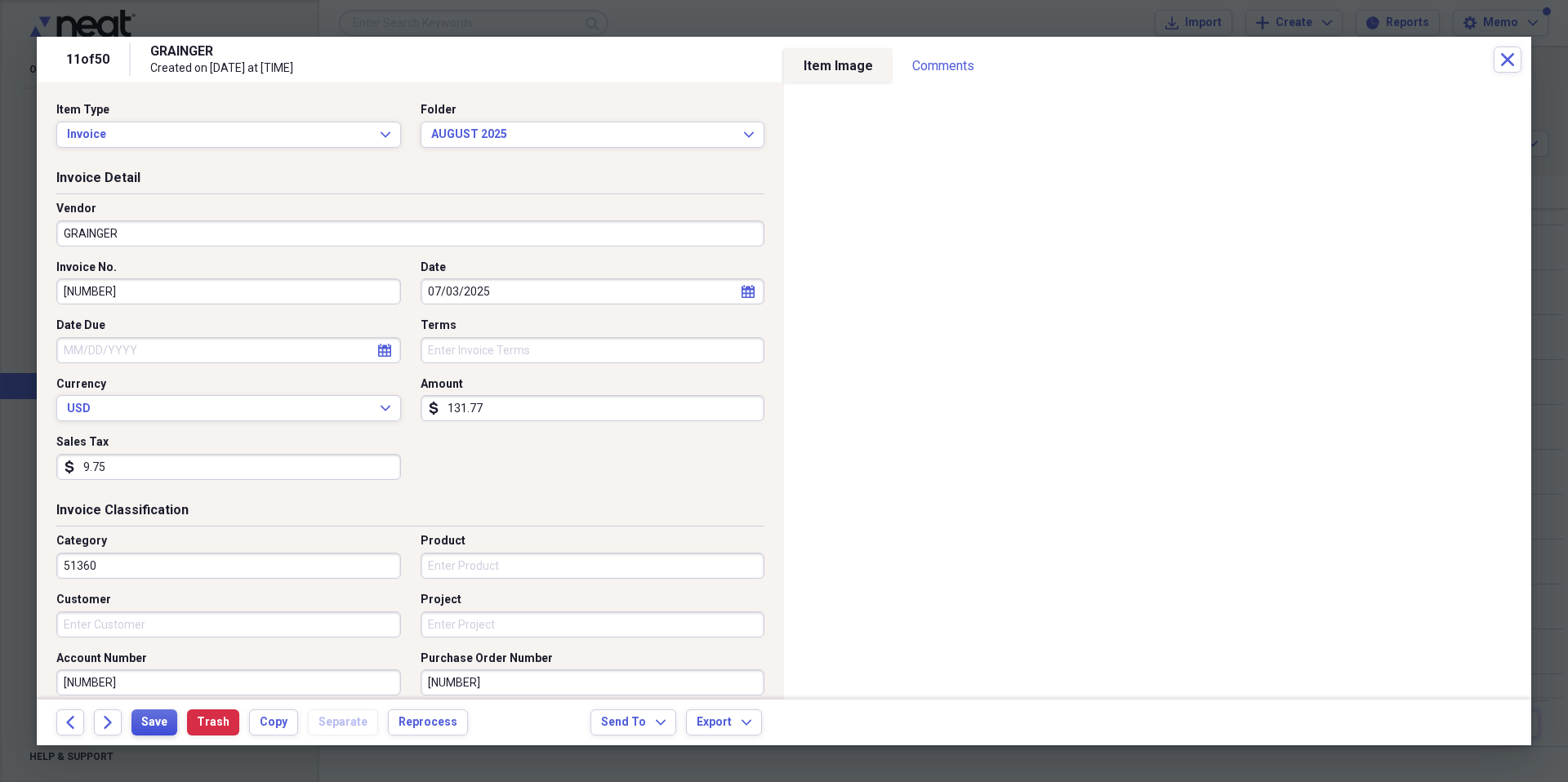 click on "Save" at bounding box center (154, 722) 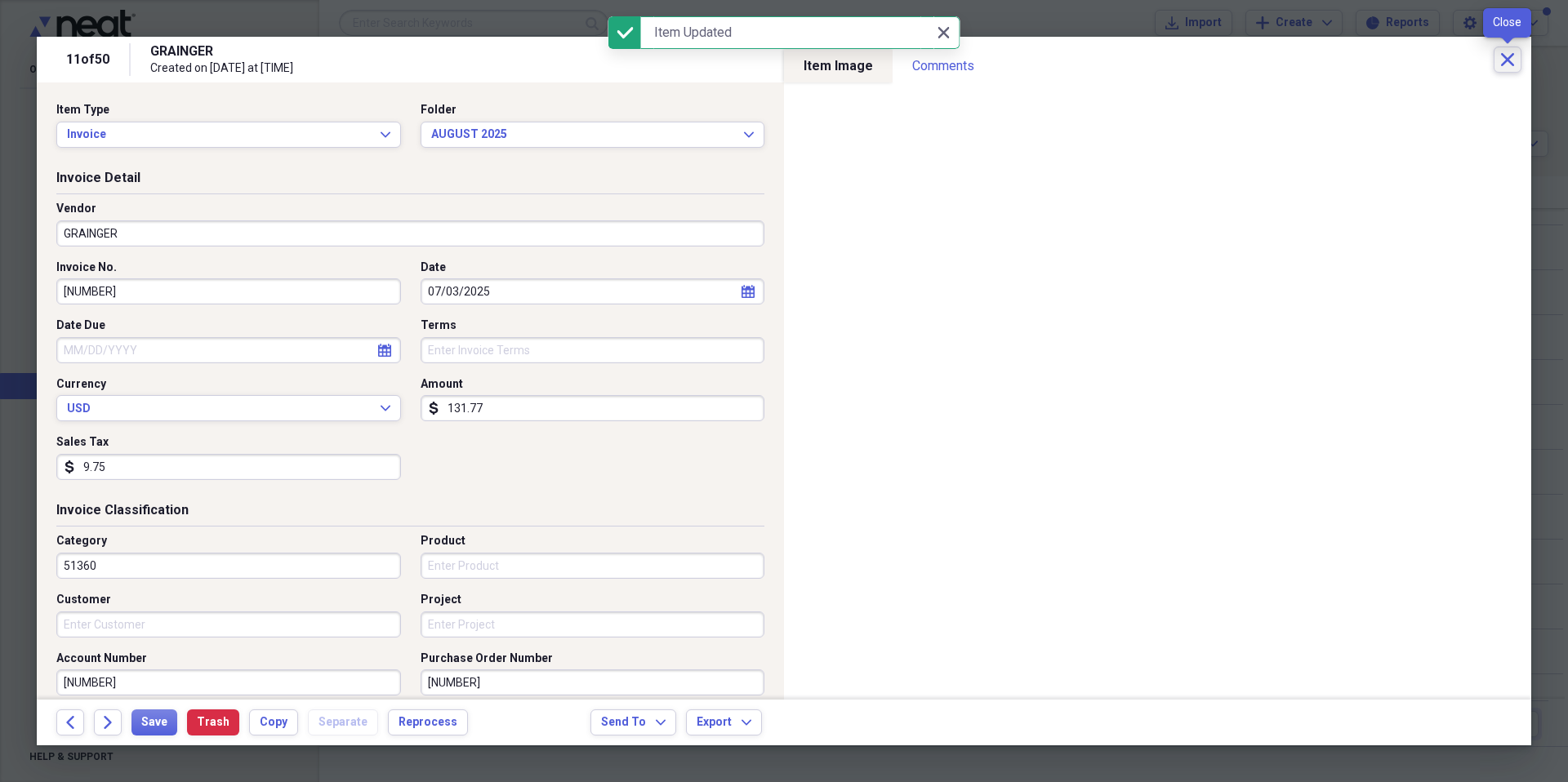 click on "Close" 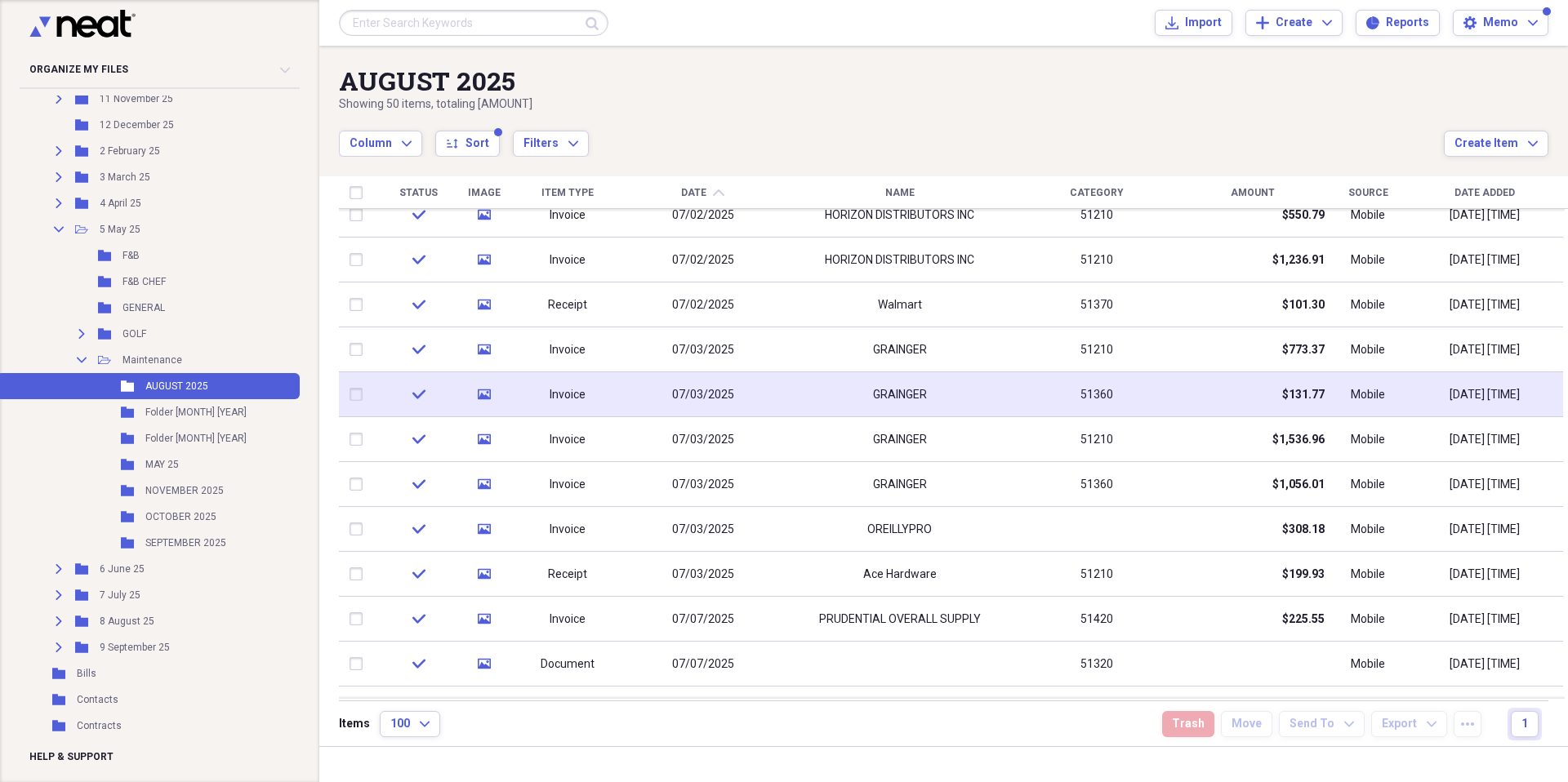 click on "$131.77" at bounding box center (1253, 394) 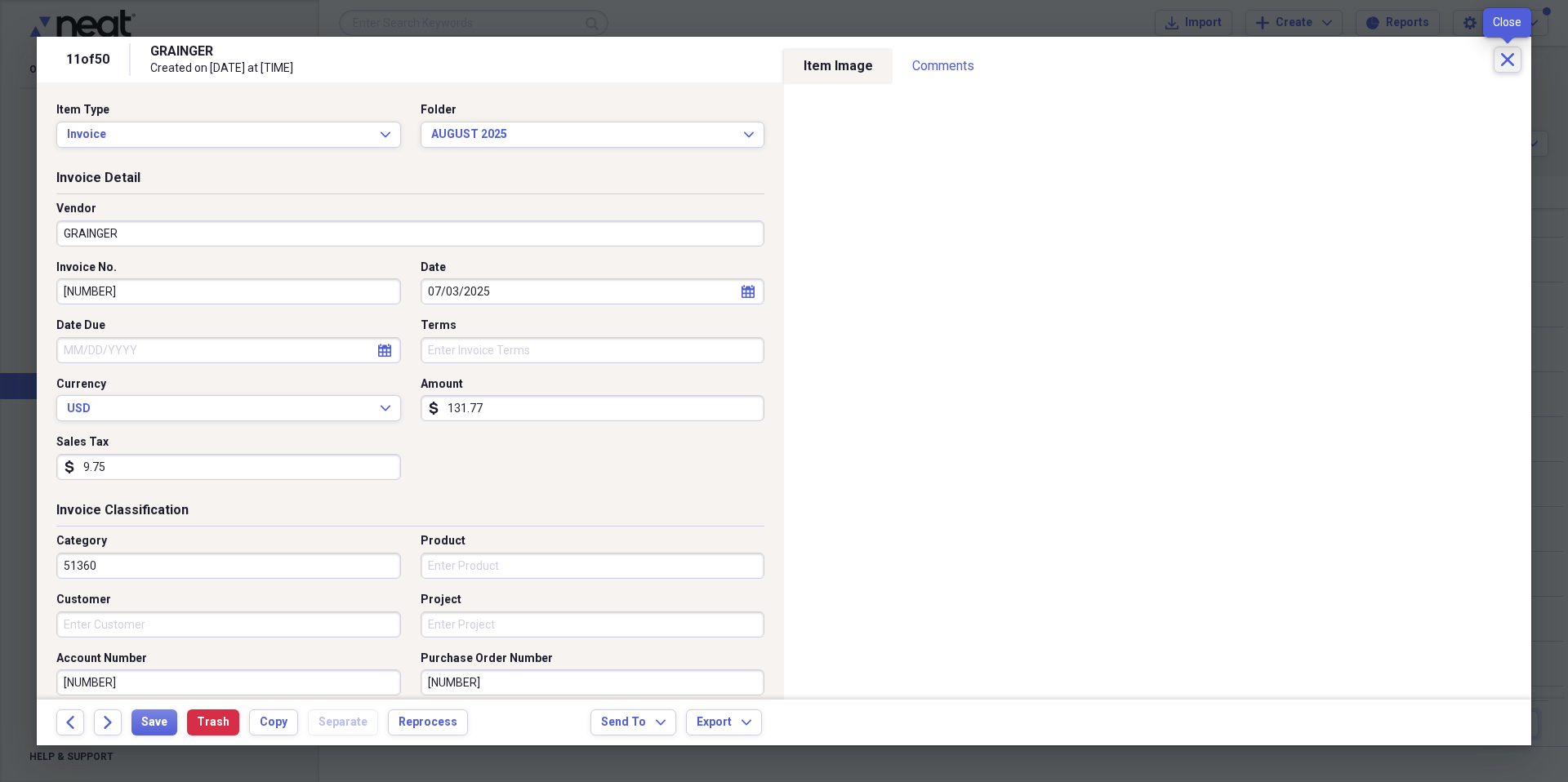 click on "Close" at bounding box center (1508, 60) 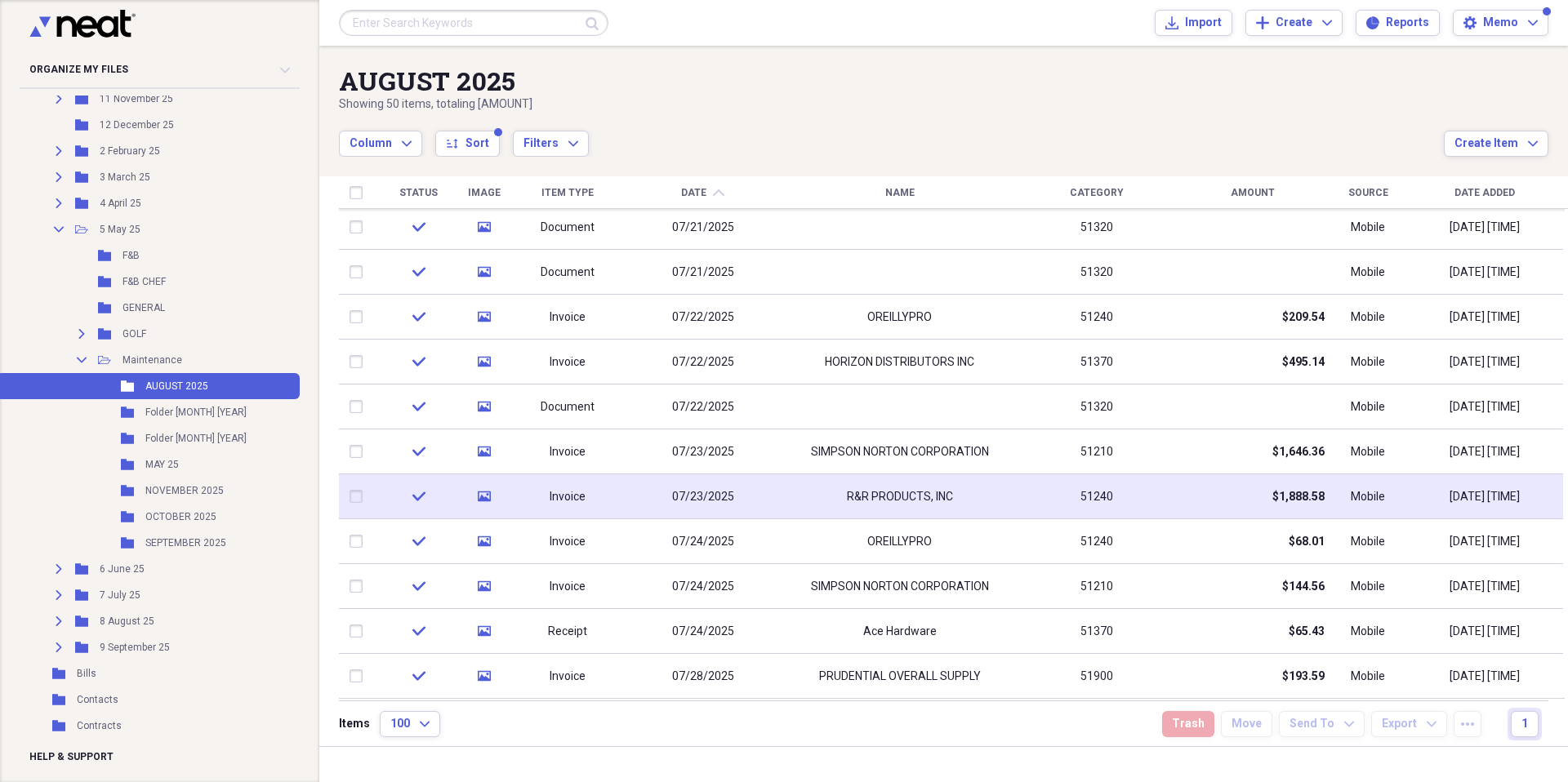 click on "R&R PRODUCTS, INC" at bounding box center (899, 496) 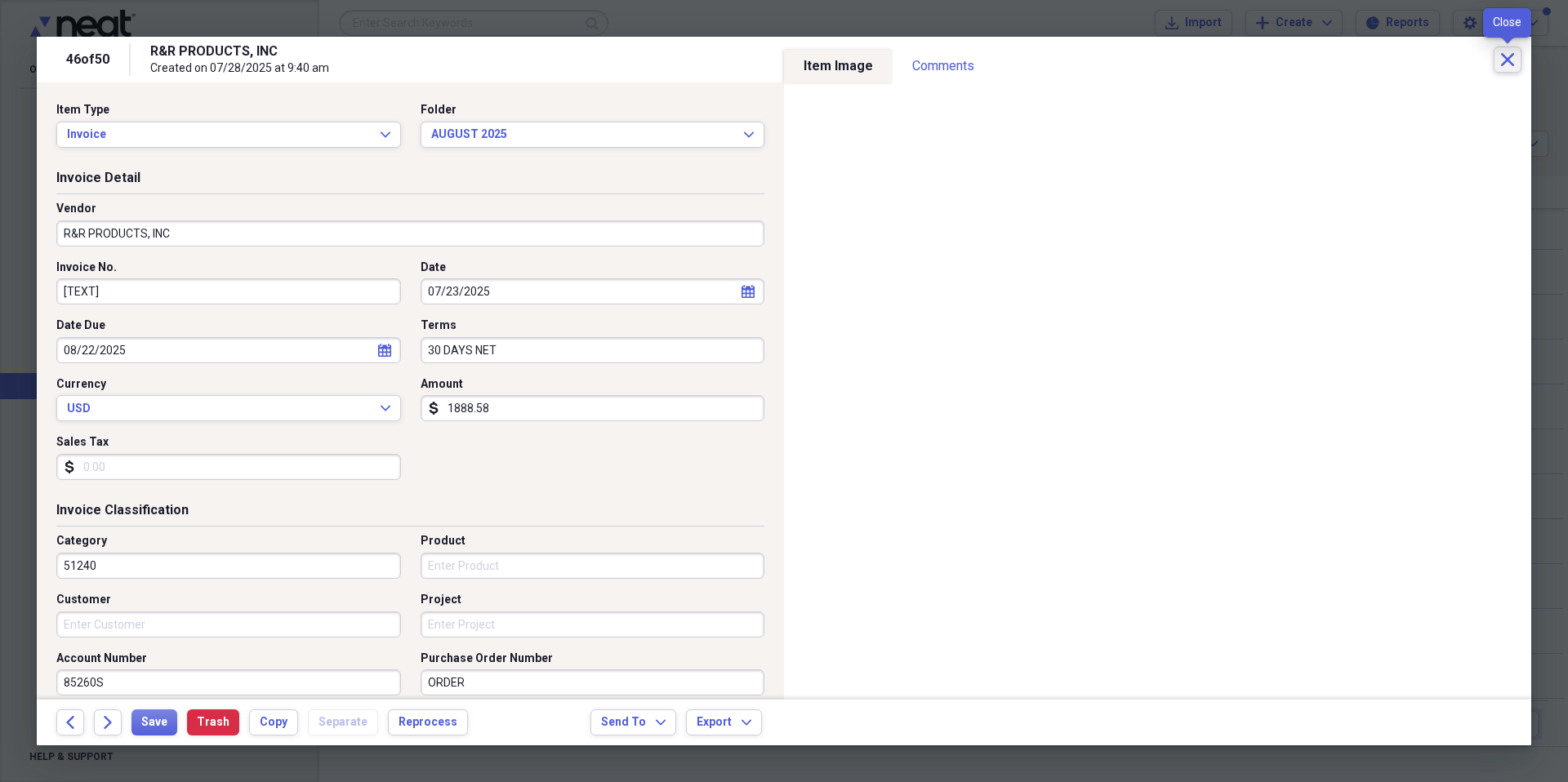 click on "Close" 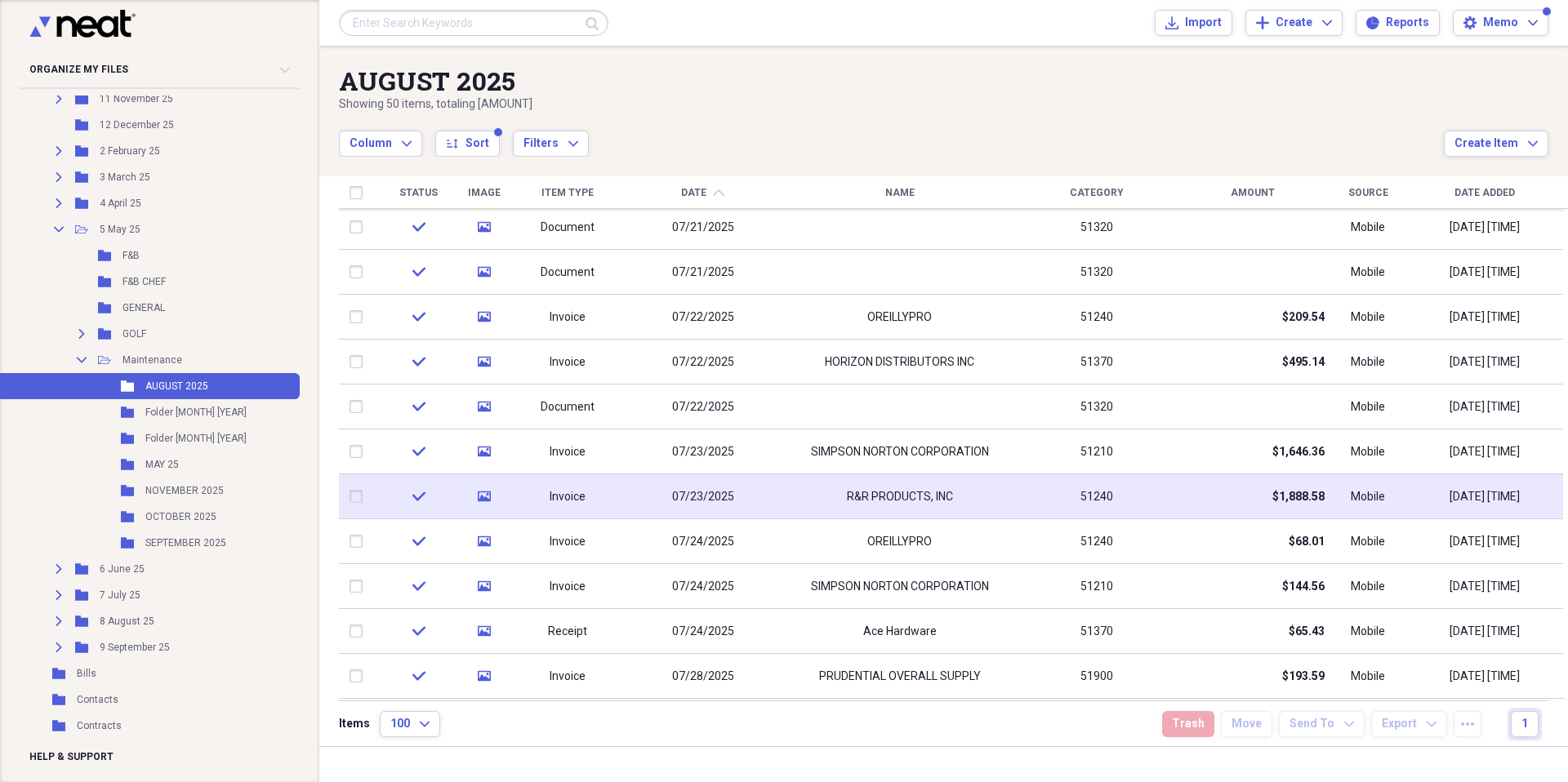 click on "R&R PRODUCTS, INC" at bounding box center [899, 496] 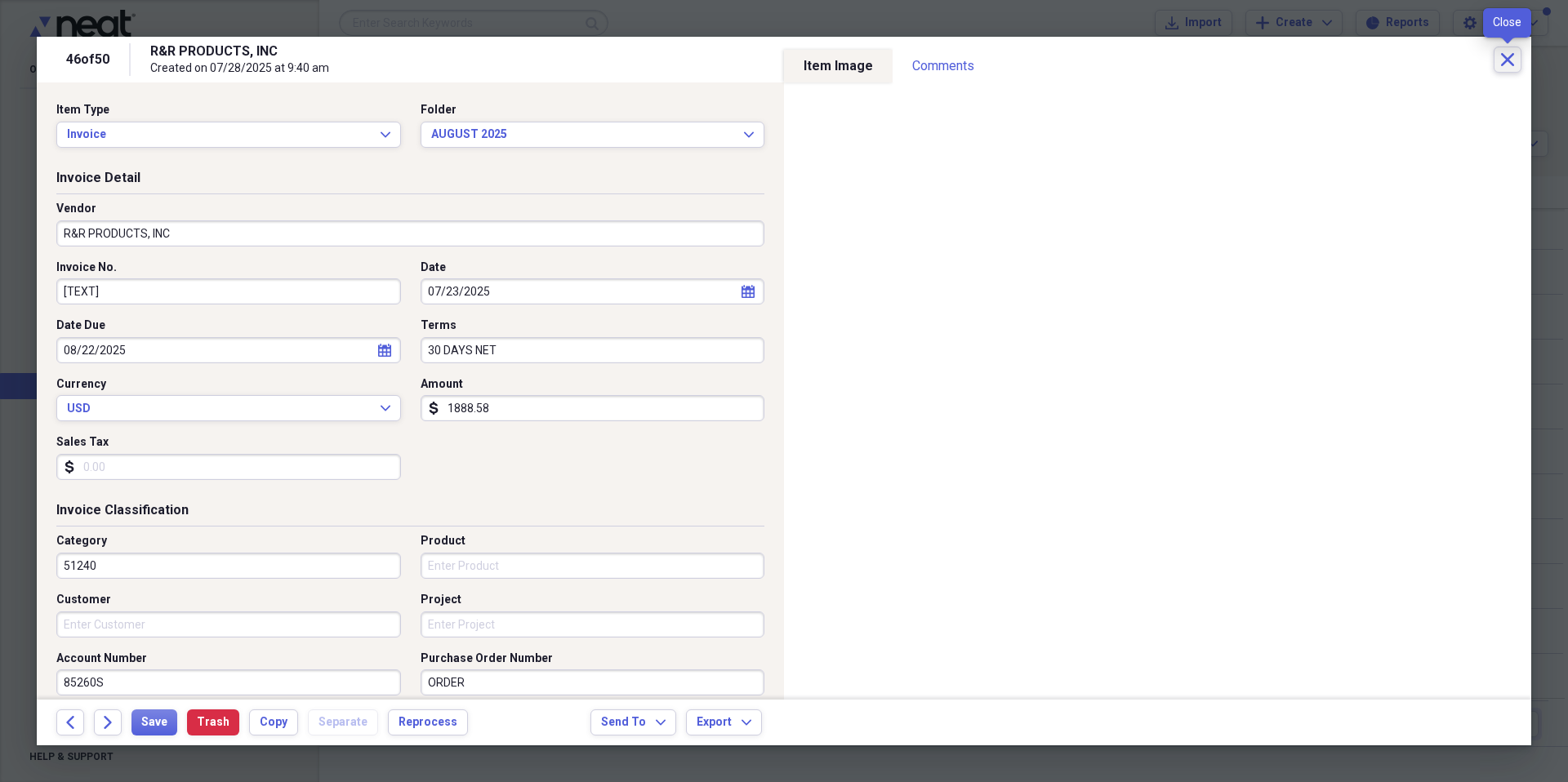 click on "Close" 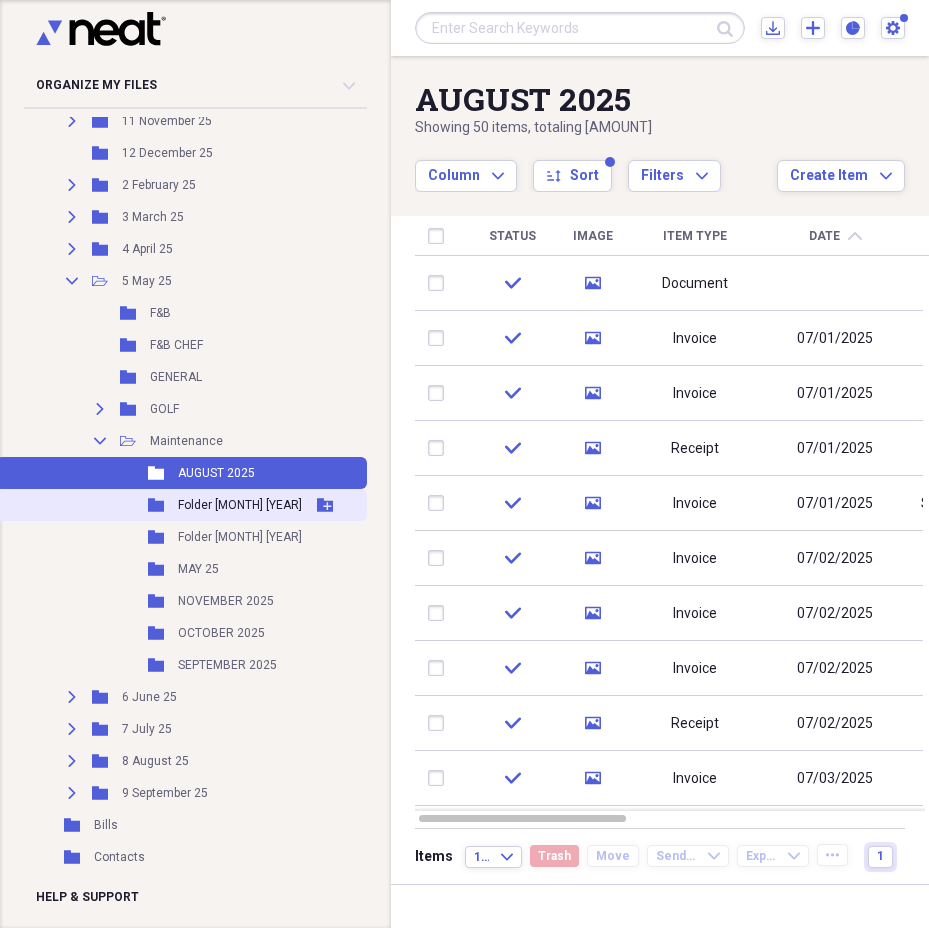 click on "Folder [MONTH] [YEAR] Add Folder" at bounding box center [181, 505] 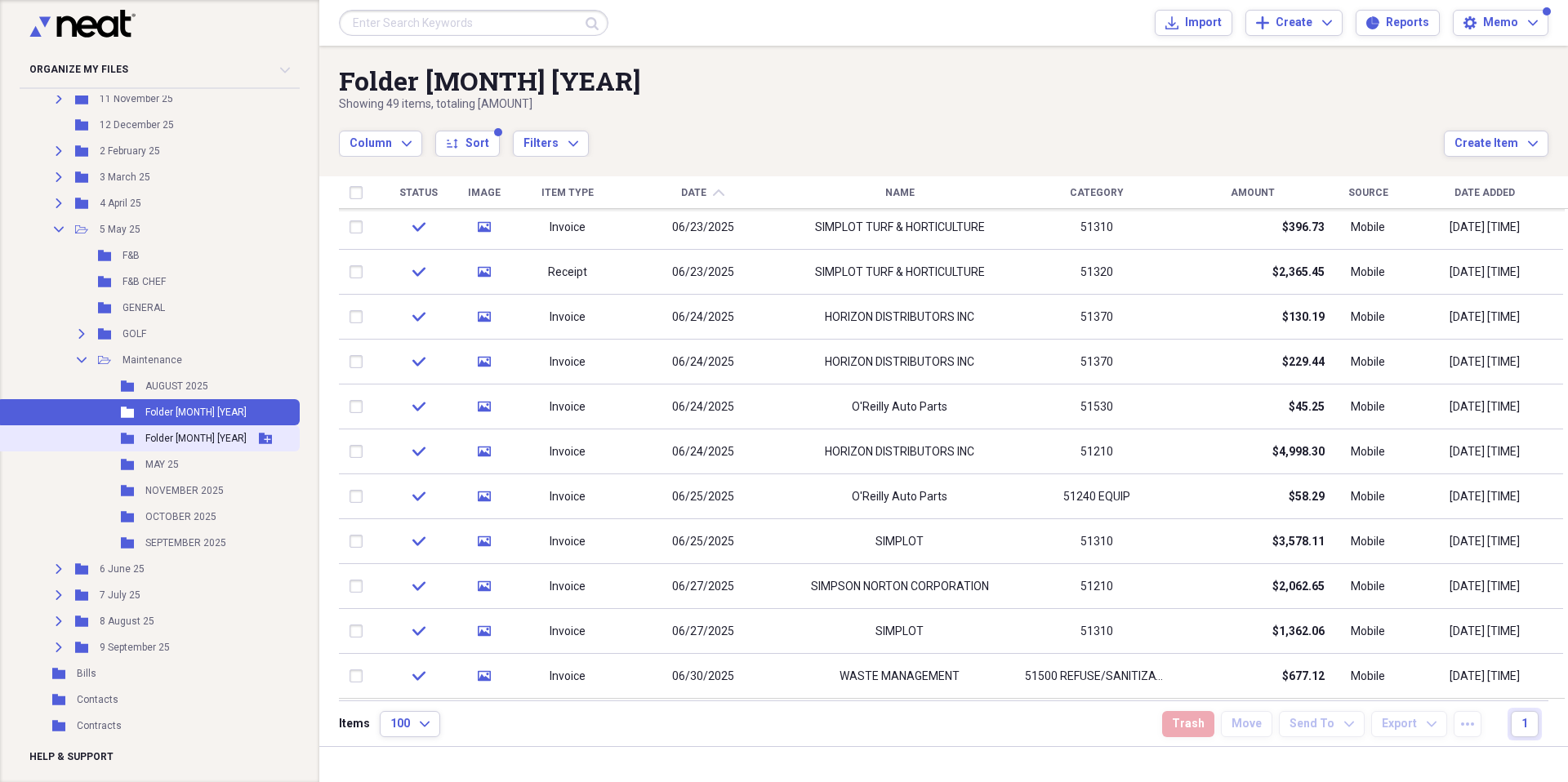 click on "Folder [MONTH] [YEAR] Add Folder" at bounding box center (148, 438) 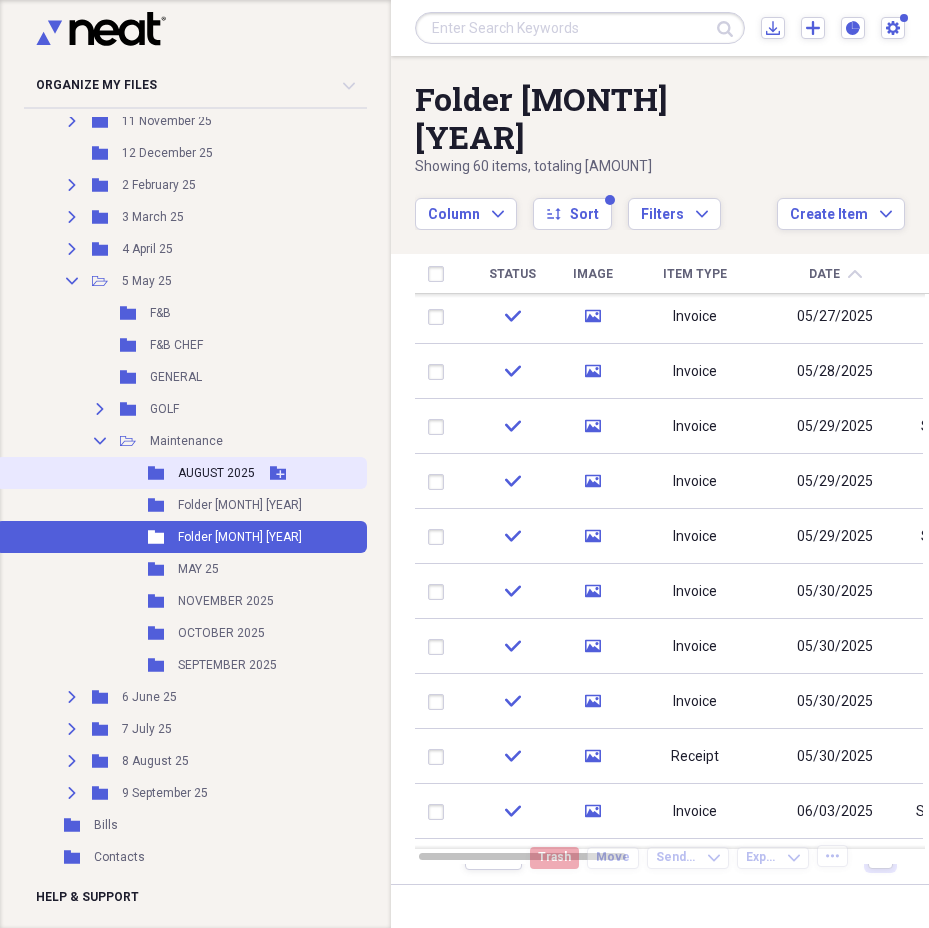 click 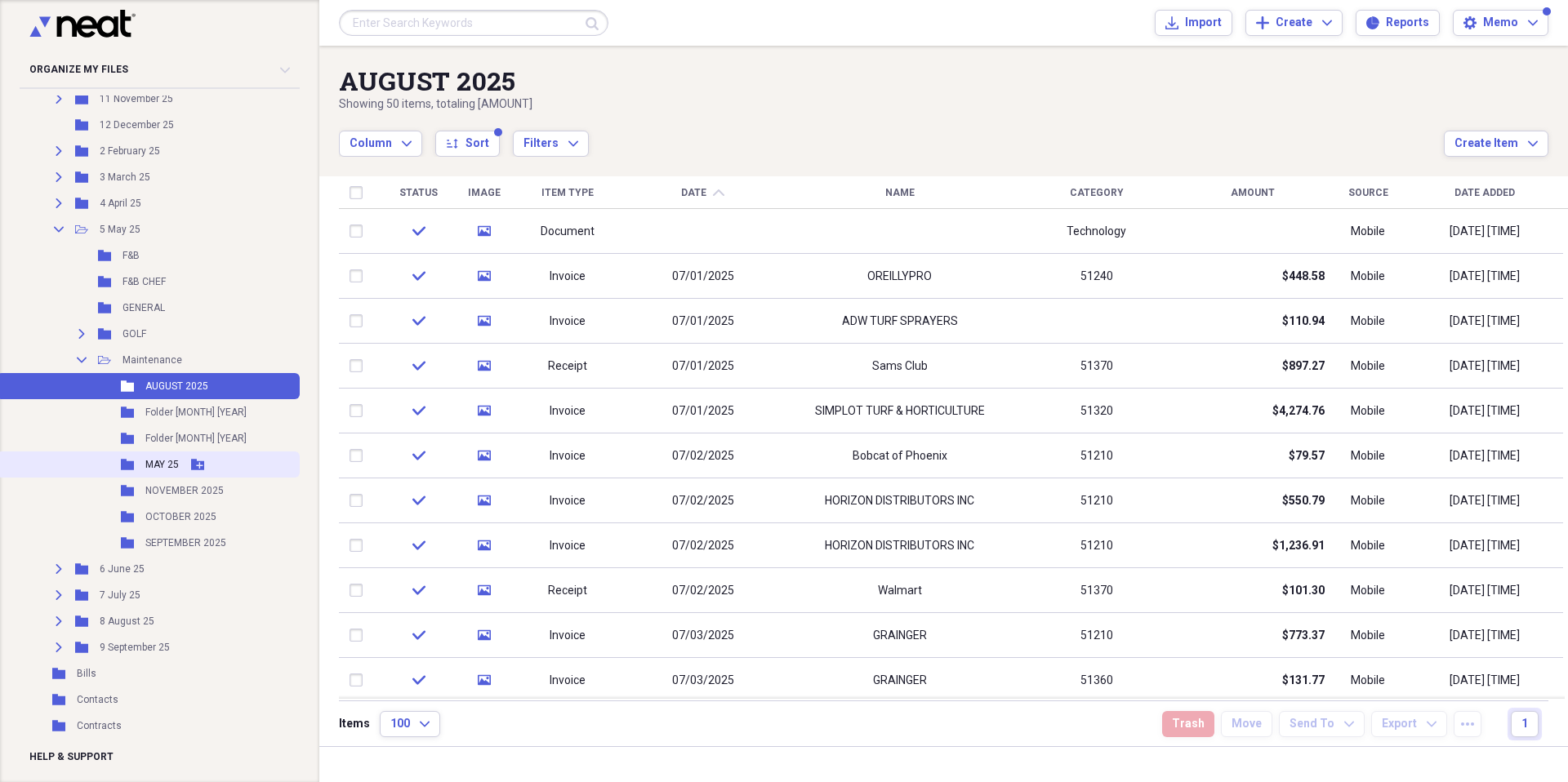 click on "Folder [MONTH] [YEAR] Add Folder" at bounding box center [148, 464] 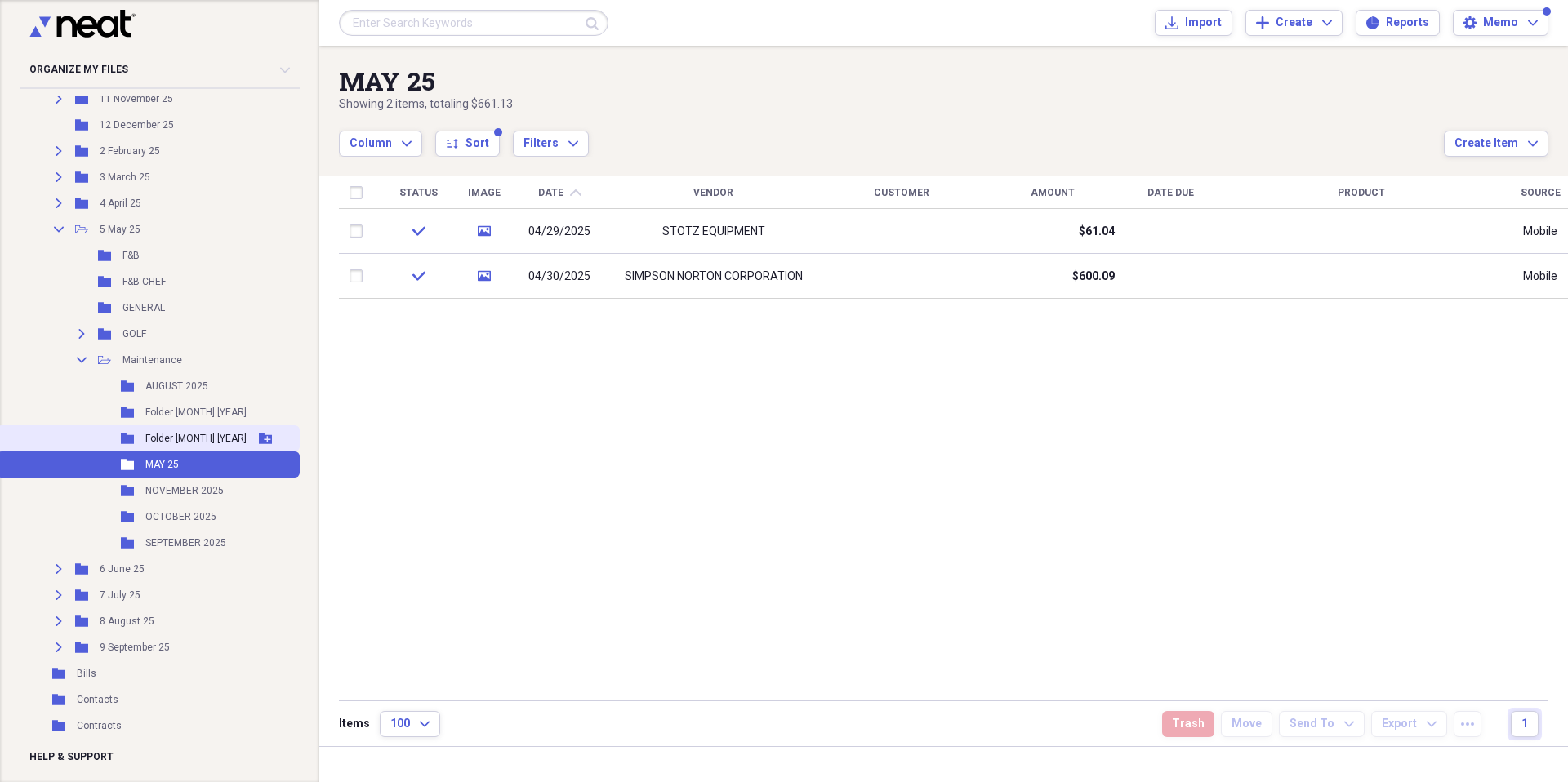 click on "Folder [MONTH] [YEAR] Add Folder" at bounding box center [148, 438] 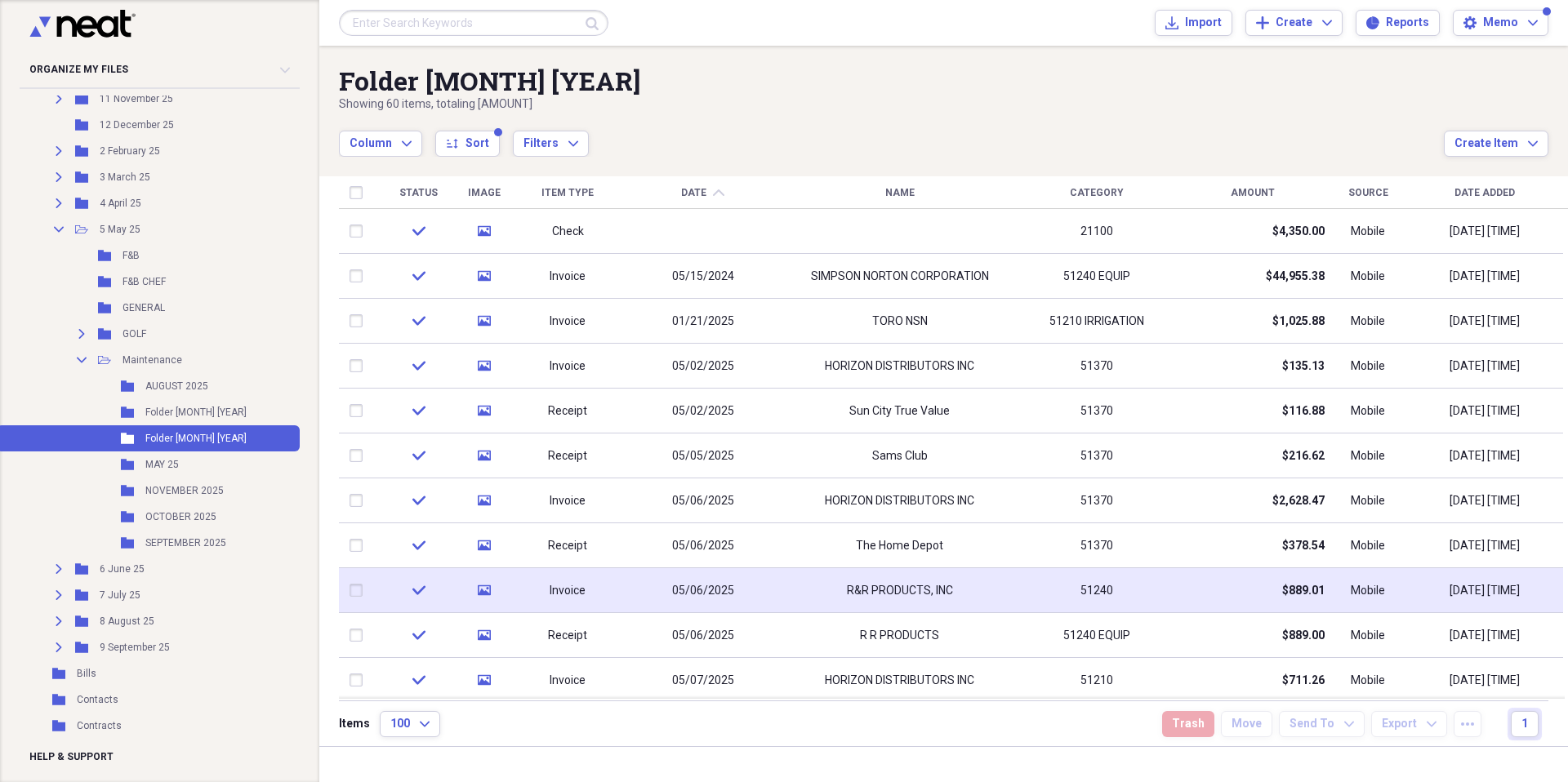 click on "R&R PRODUCTS, INC" at bounding box center [899, 590] 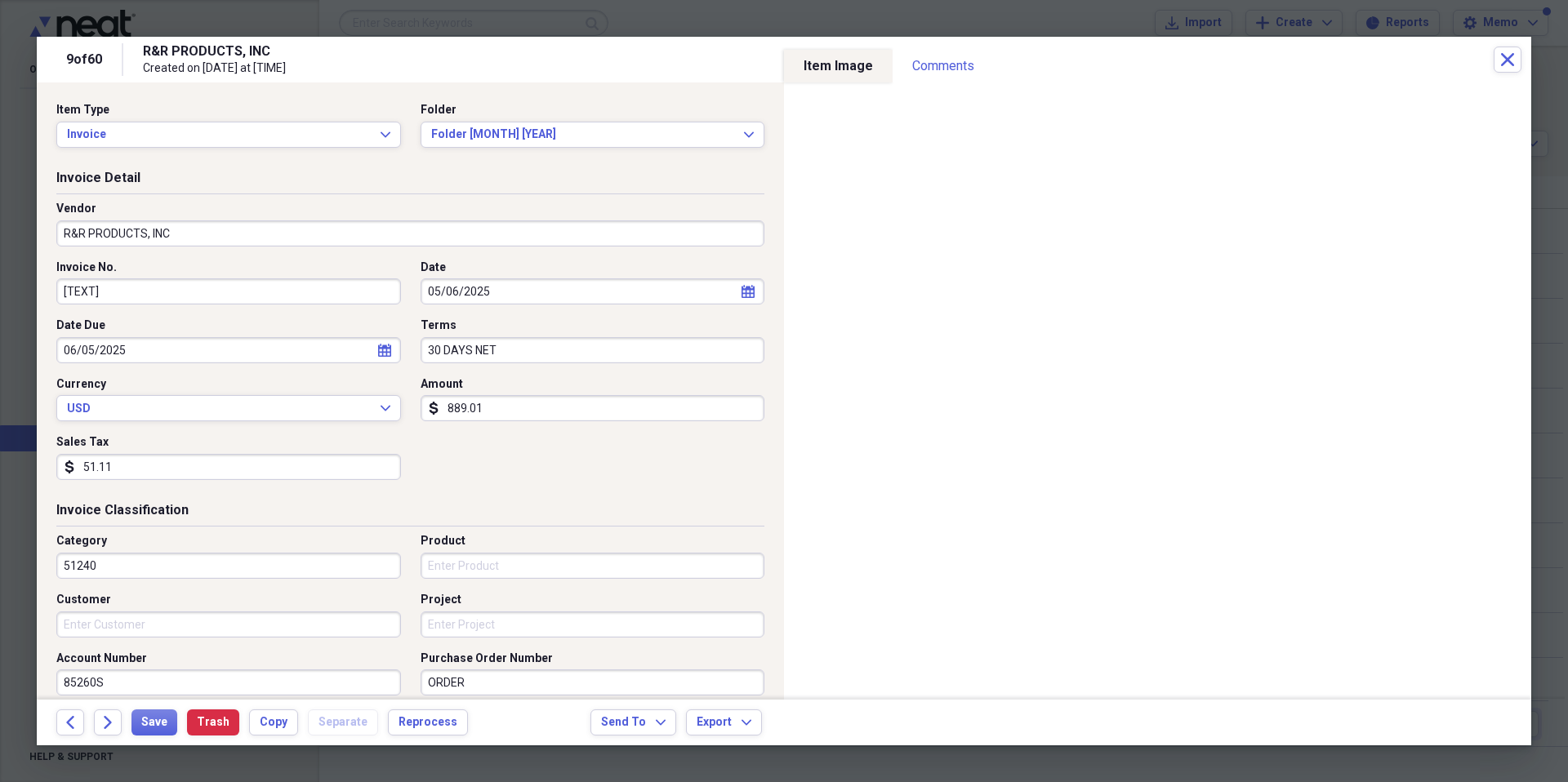 click on "85260S" at bounding box center [229, 682] 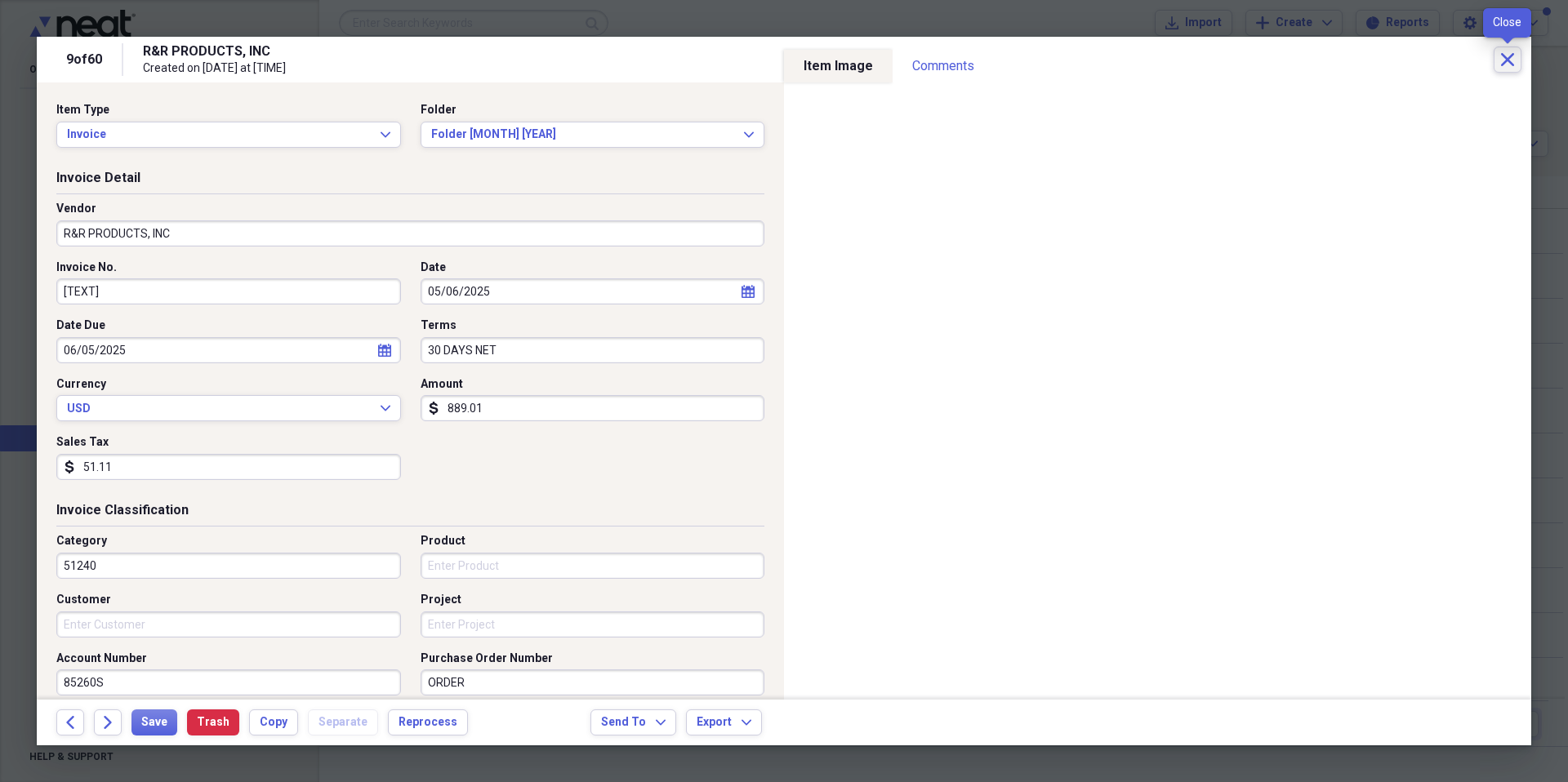 click 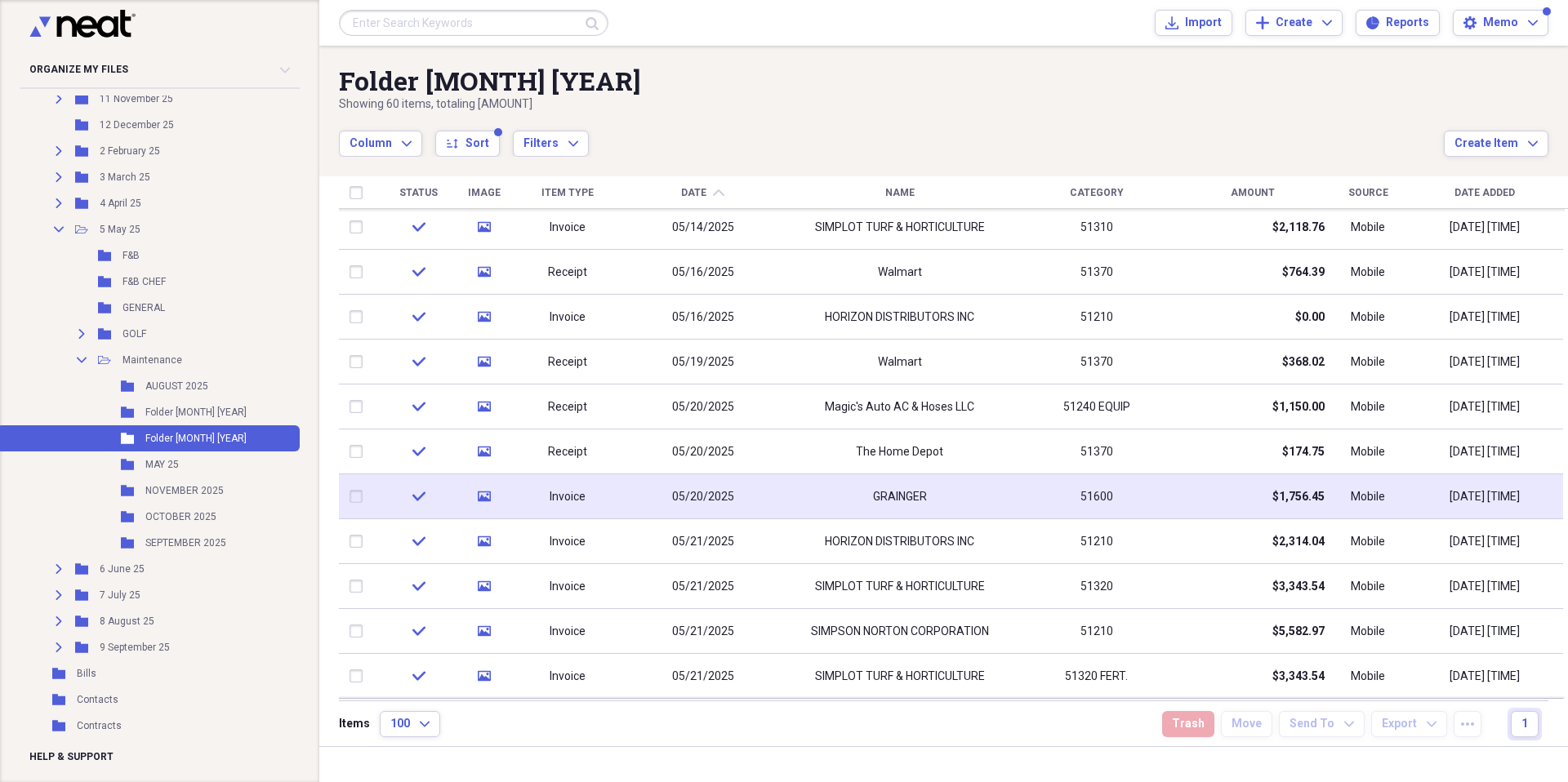 click on "GRAINGER" at bounding box center [900, 497] 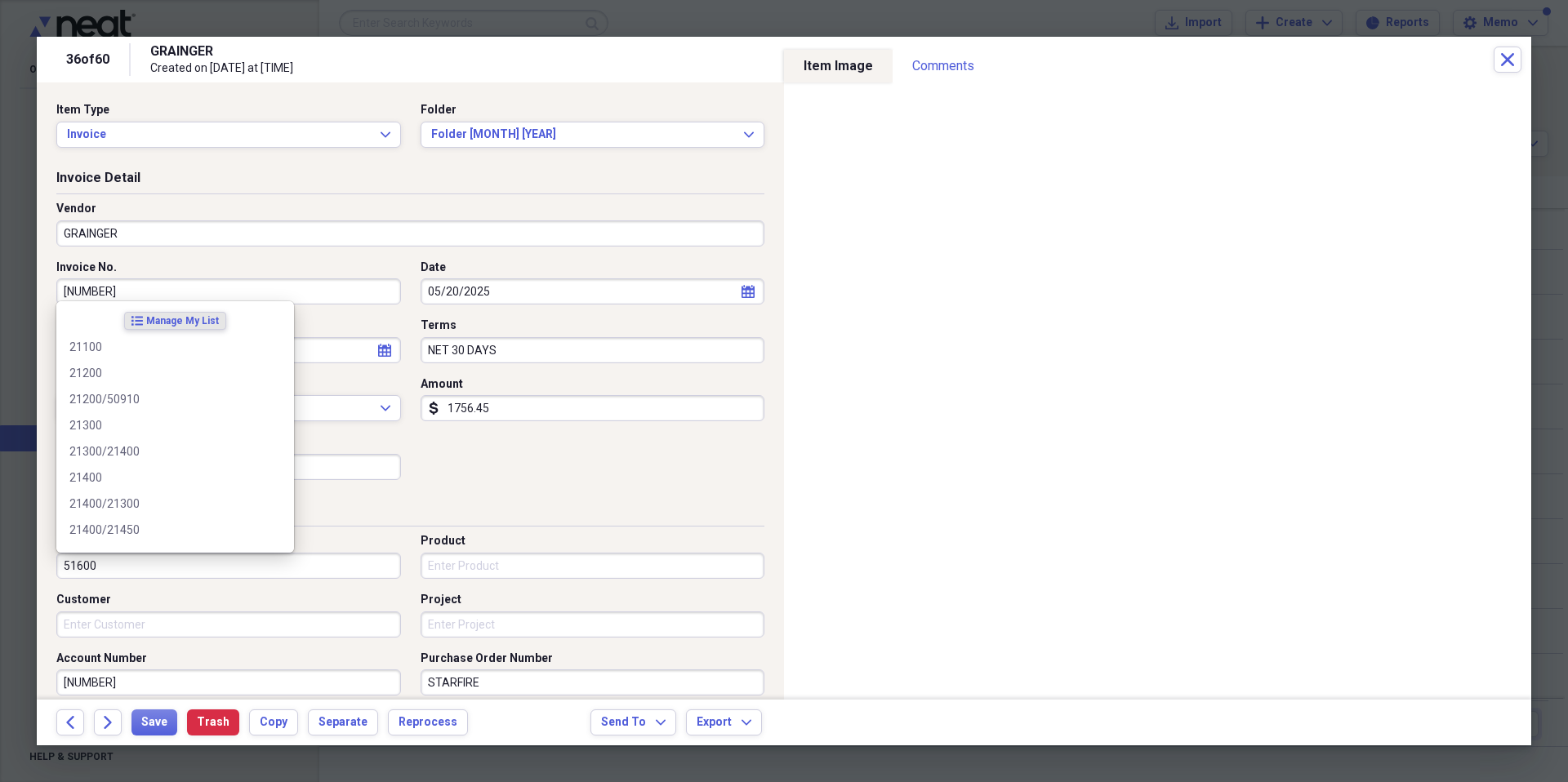 click on "51600" at bounding box center (229, 566) 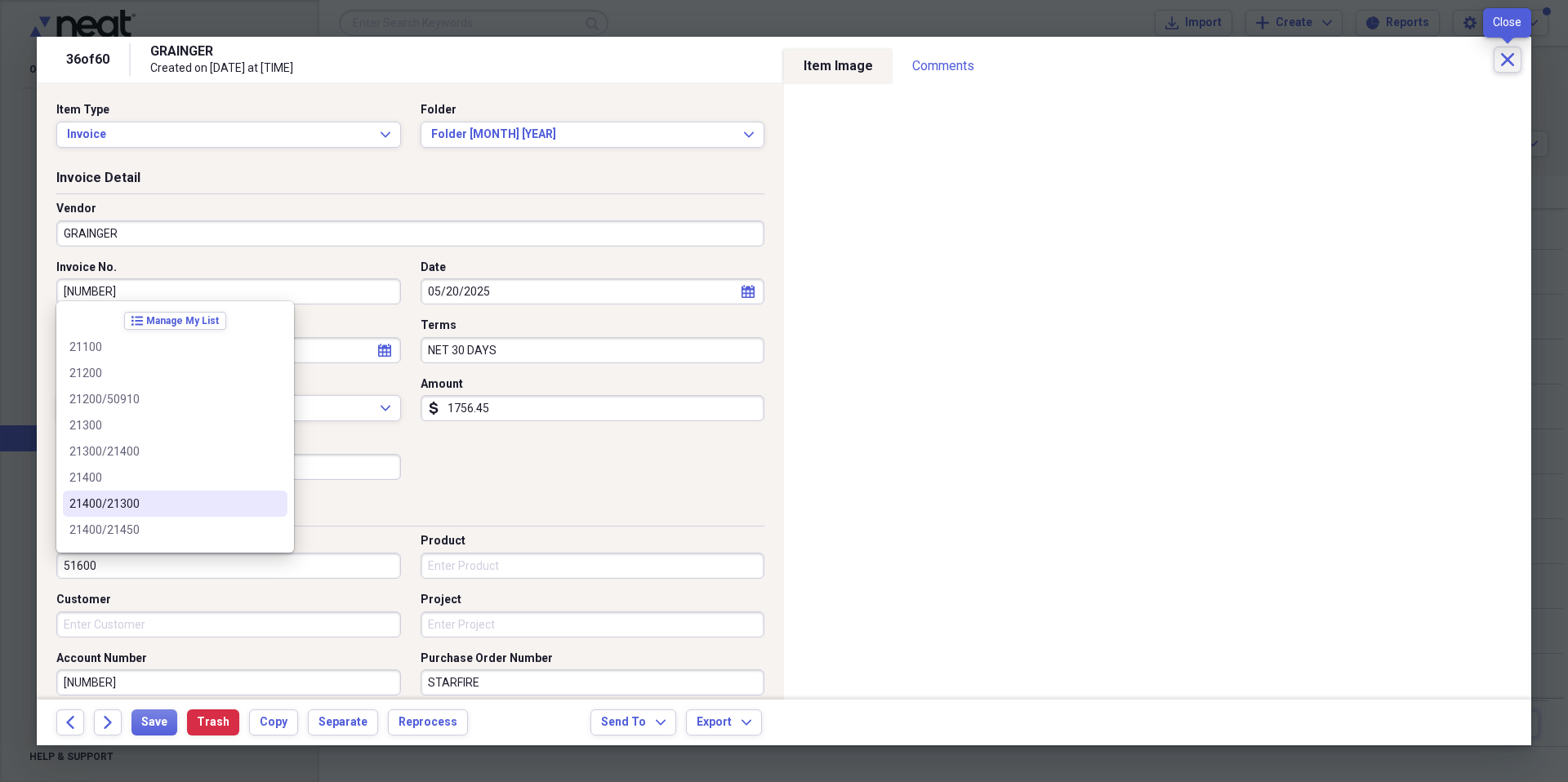click on "Close" at bounding box center (1508, 60) 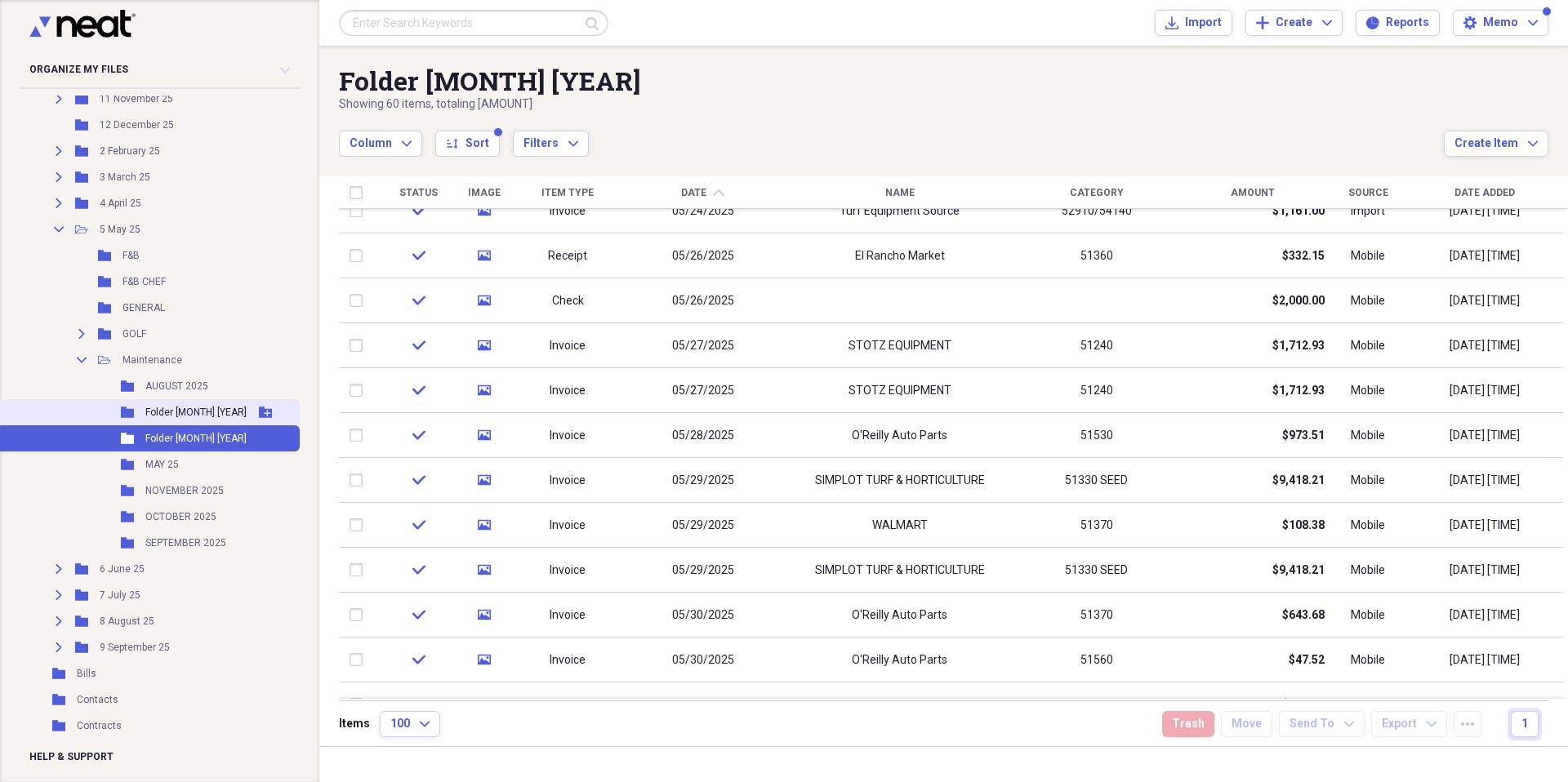 click on "Folder [MONTH] [YEAR]" at bounding box center [196, 412] 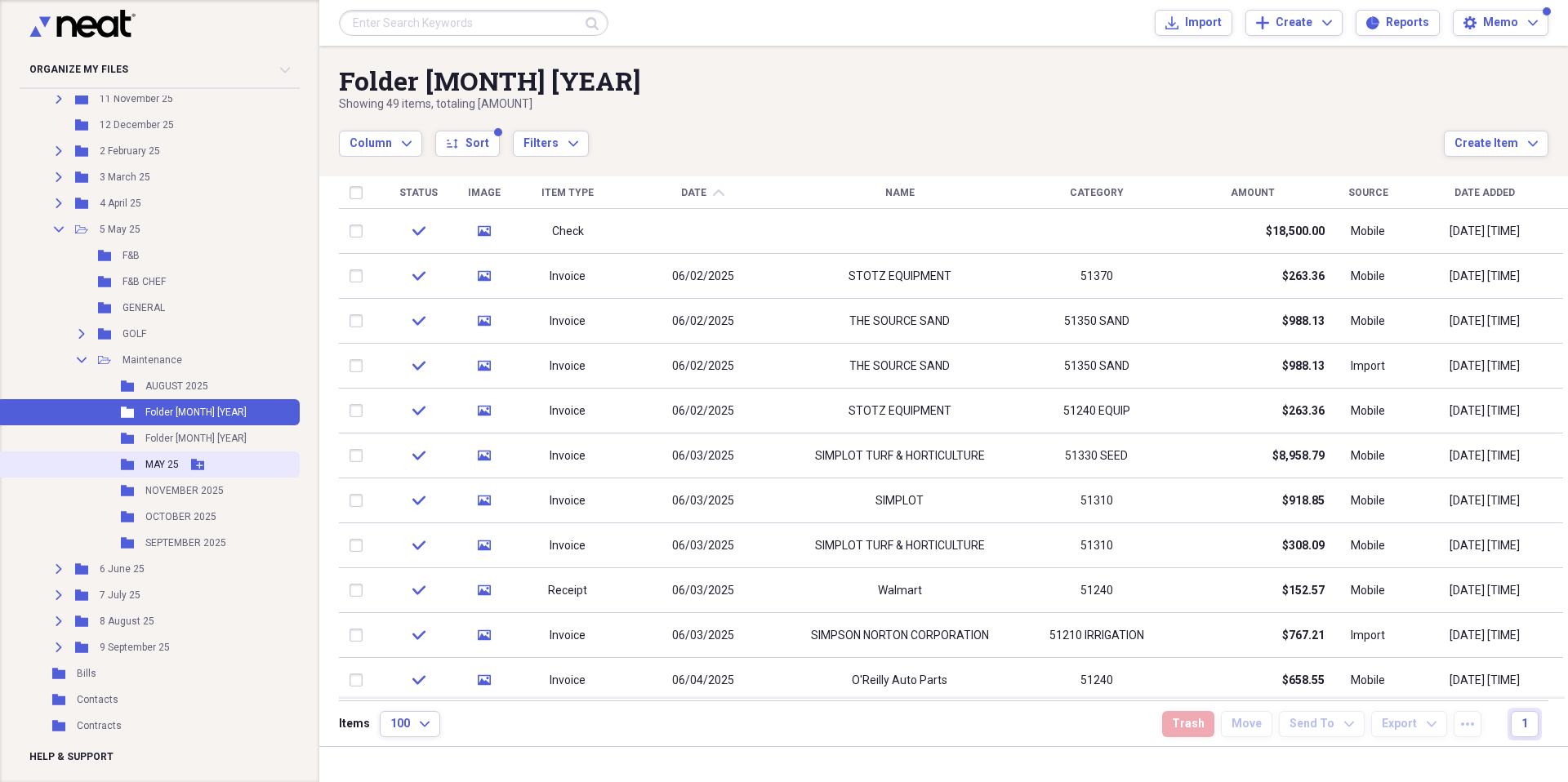 click on "Folder [MONTH] [YEAR] Add Folder" at bounding box center [148, 464] 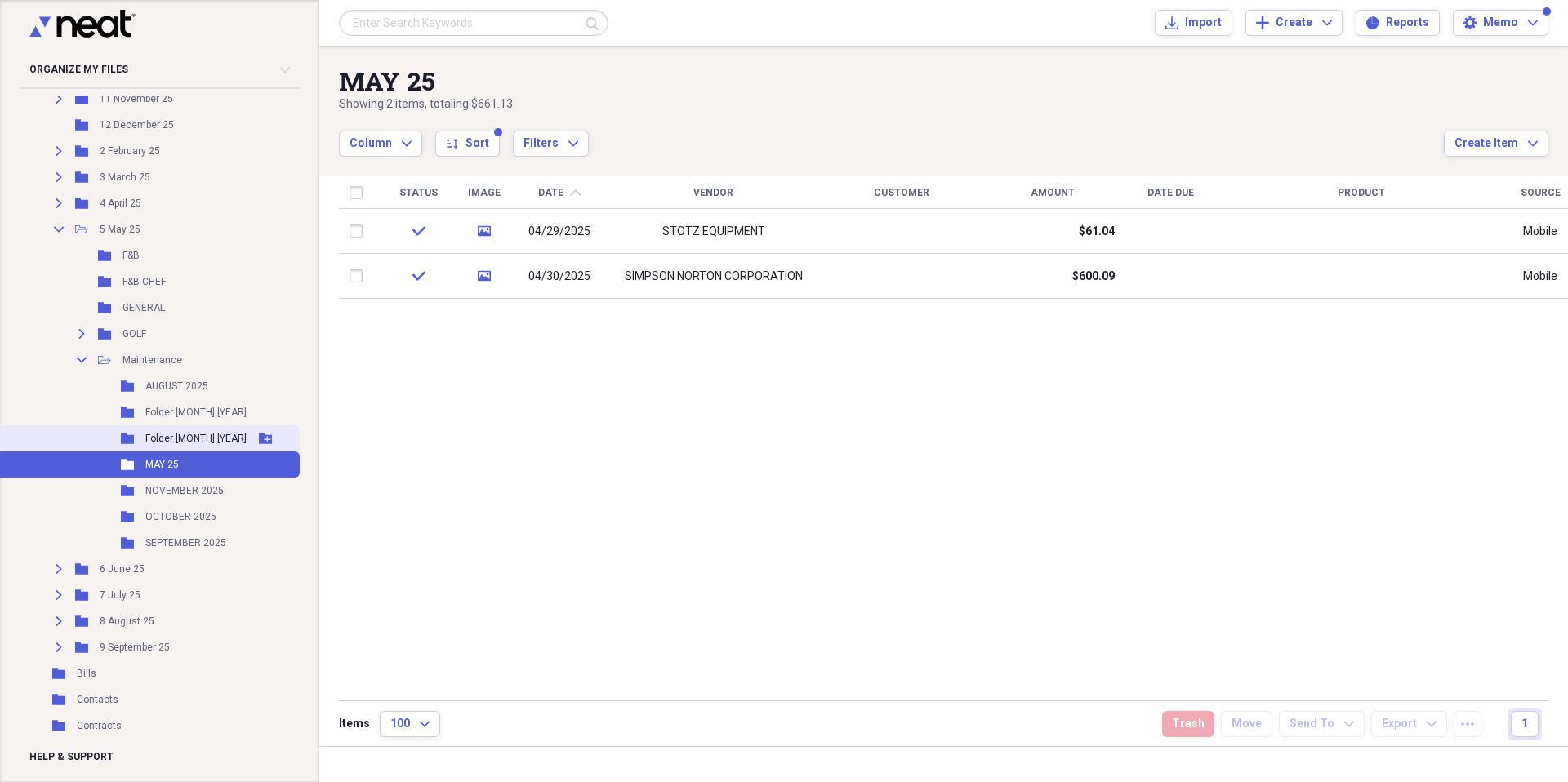 click on "Folder [MONTH] [YEAR] Add Folder" at bounding box center (148, 438) 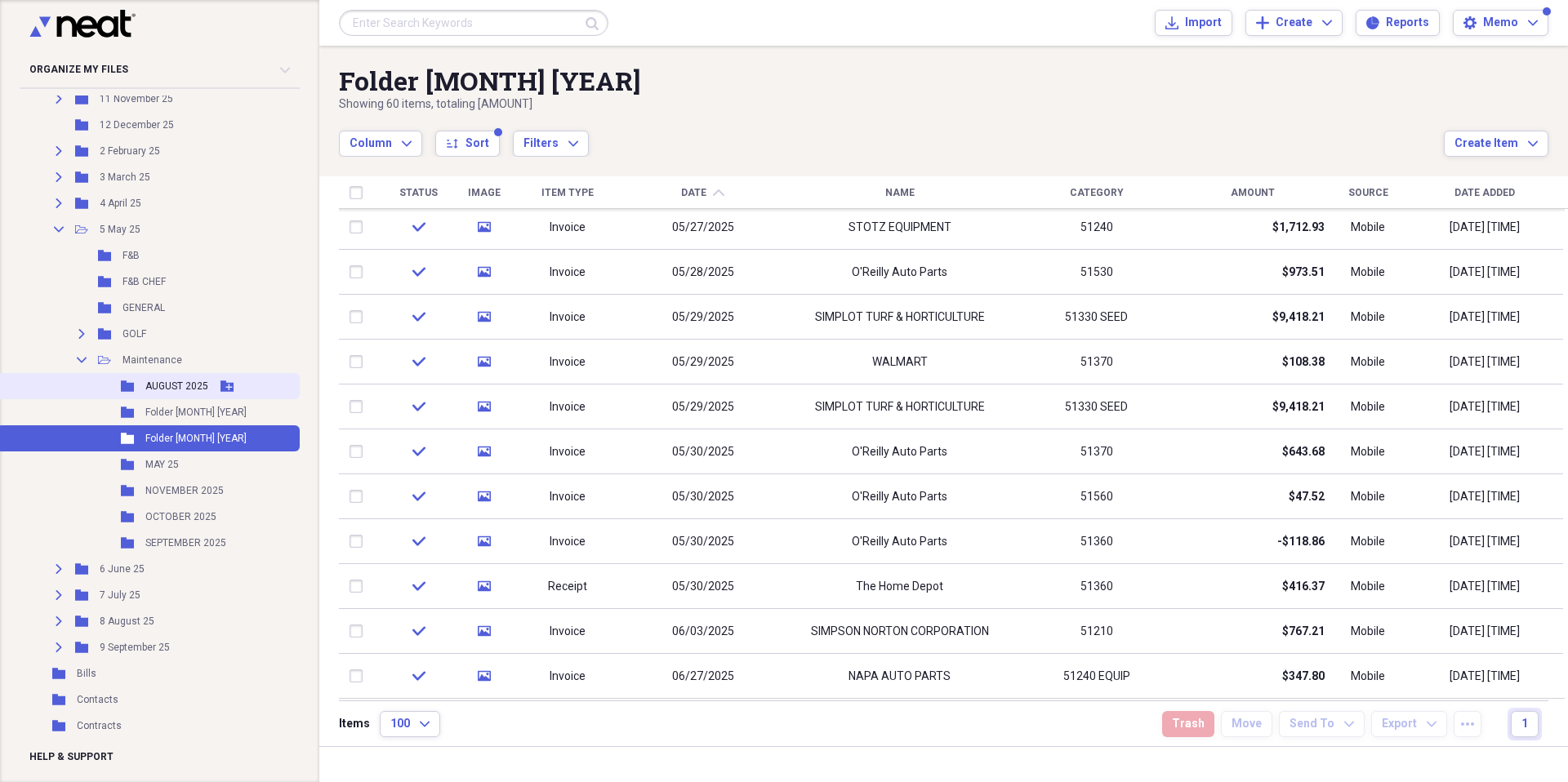 click on "Folder AUGUST 2025 Add Folder" at bounding box center [148, 386] 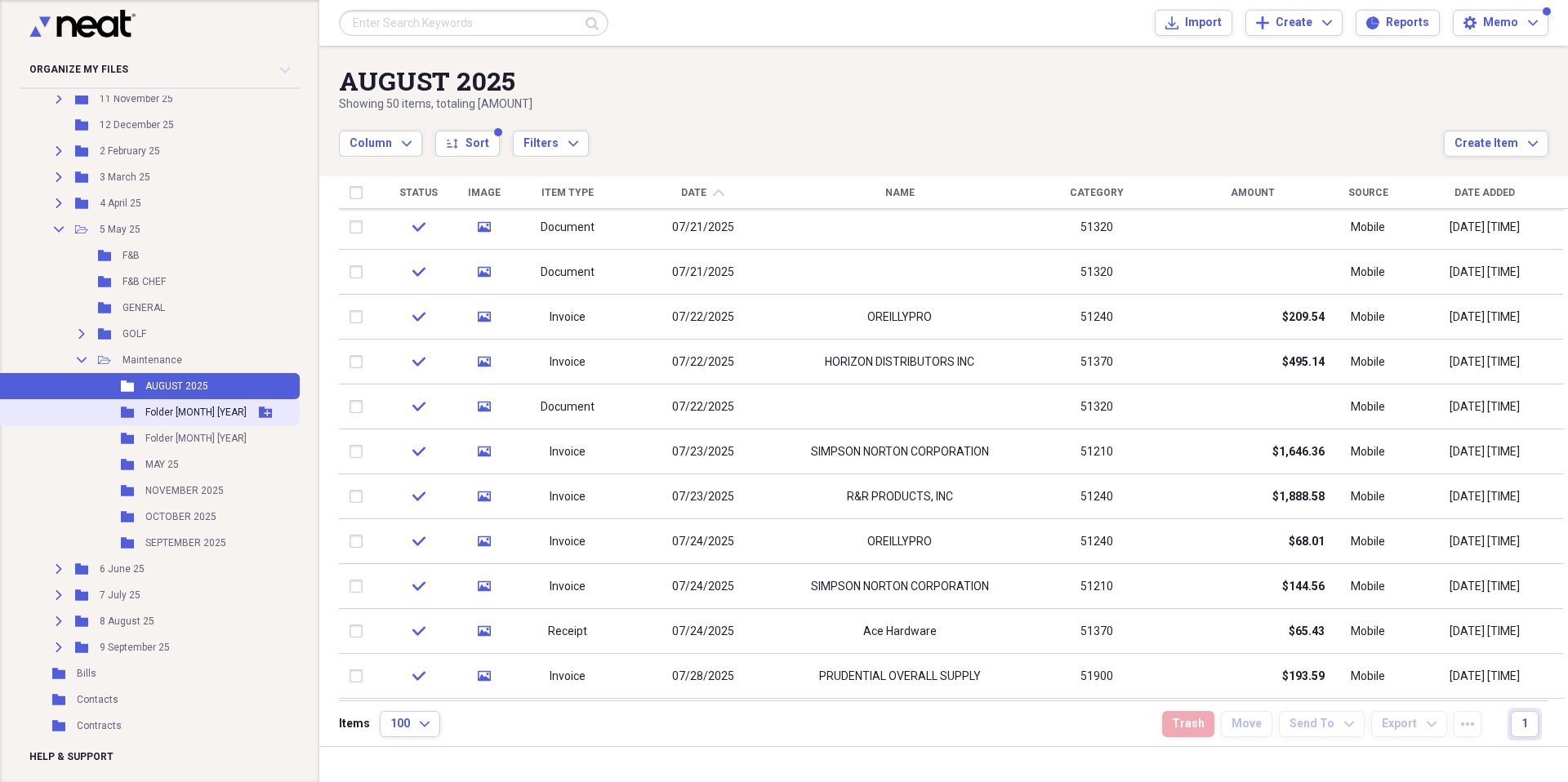 click on "Folder [MONTH] [YEAR]" at bounding box center [196, 412] 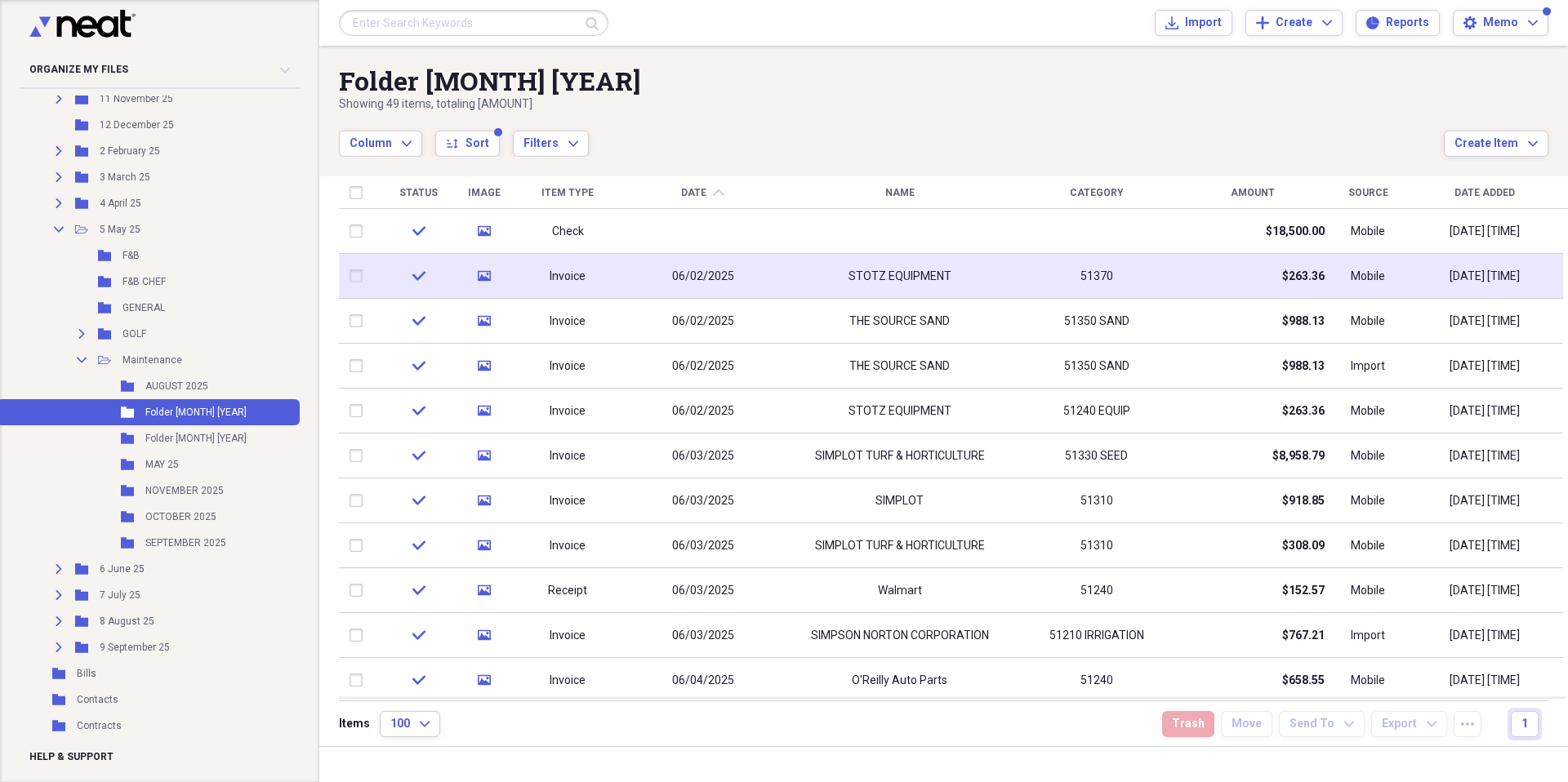 click on "STOTZ EQUIPMENT" at bounding box center [900, 277] 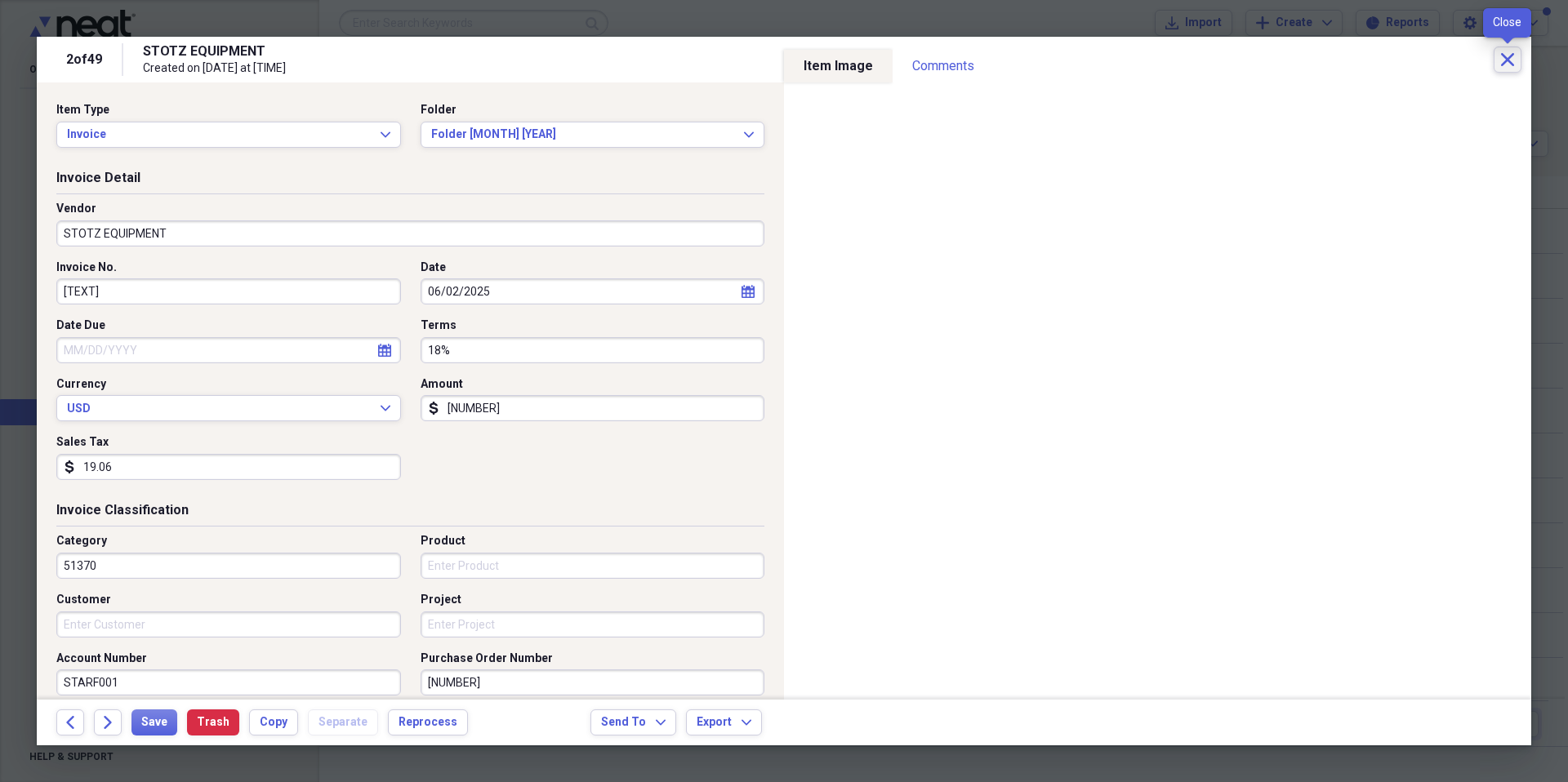 click 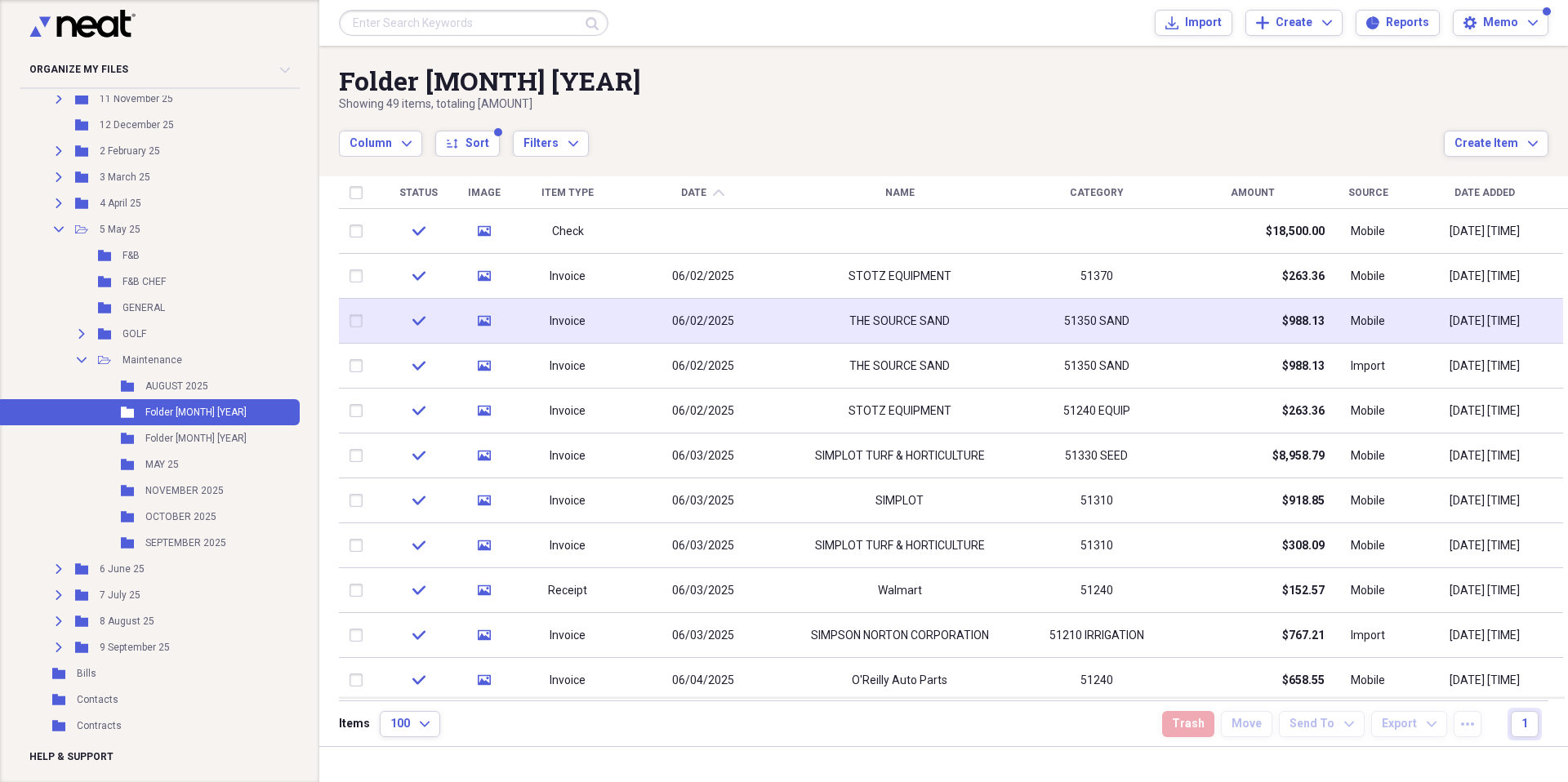 click on "THE SOURCE SAND" at bounding box center (899, 322) 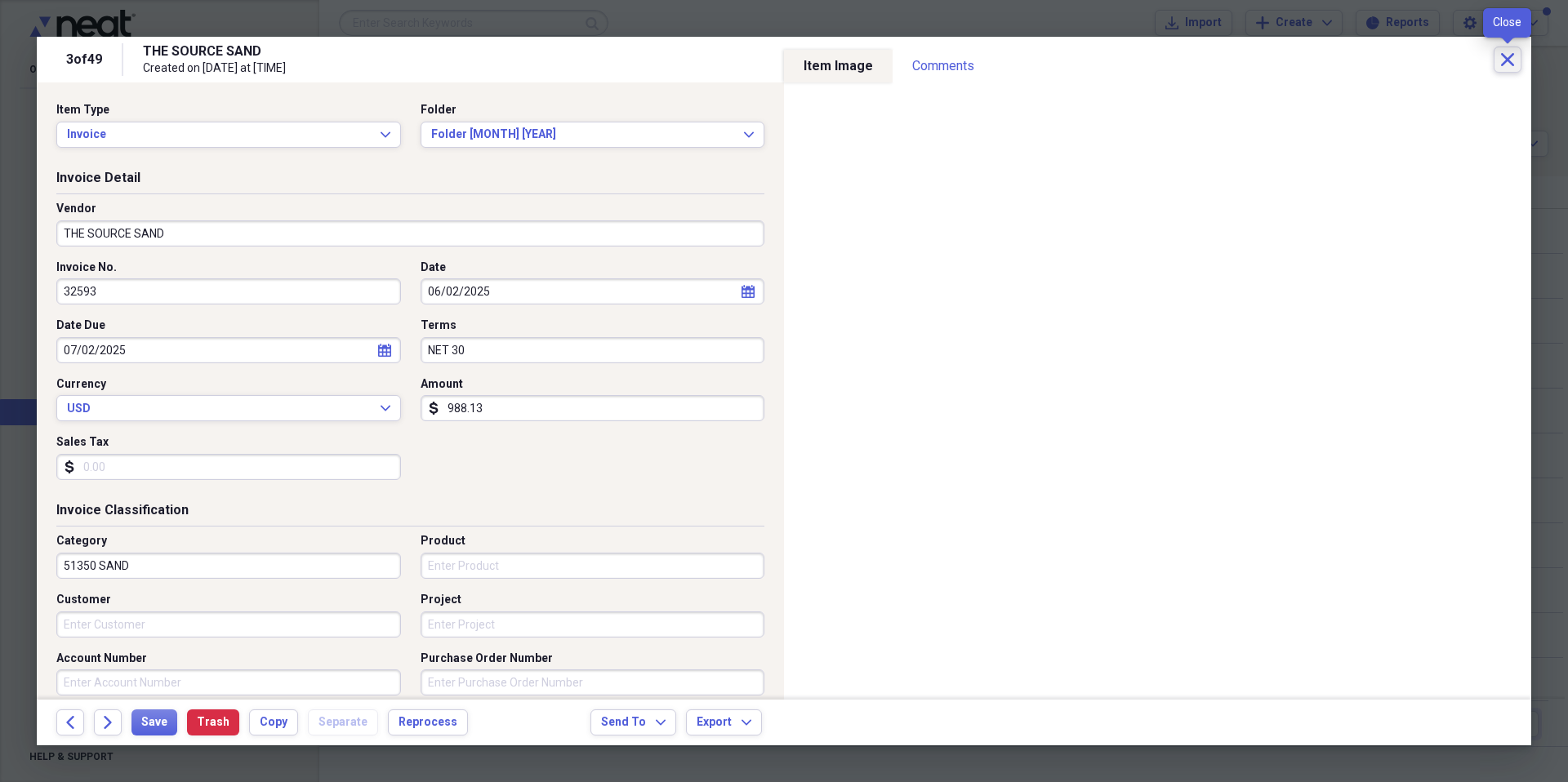 click on "Close" at bounding box center [1508, 60] 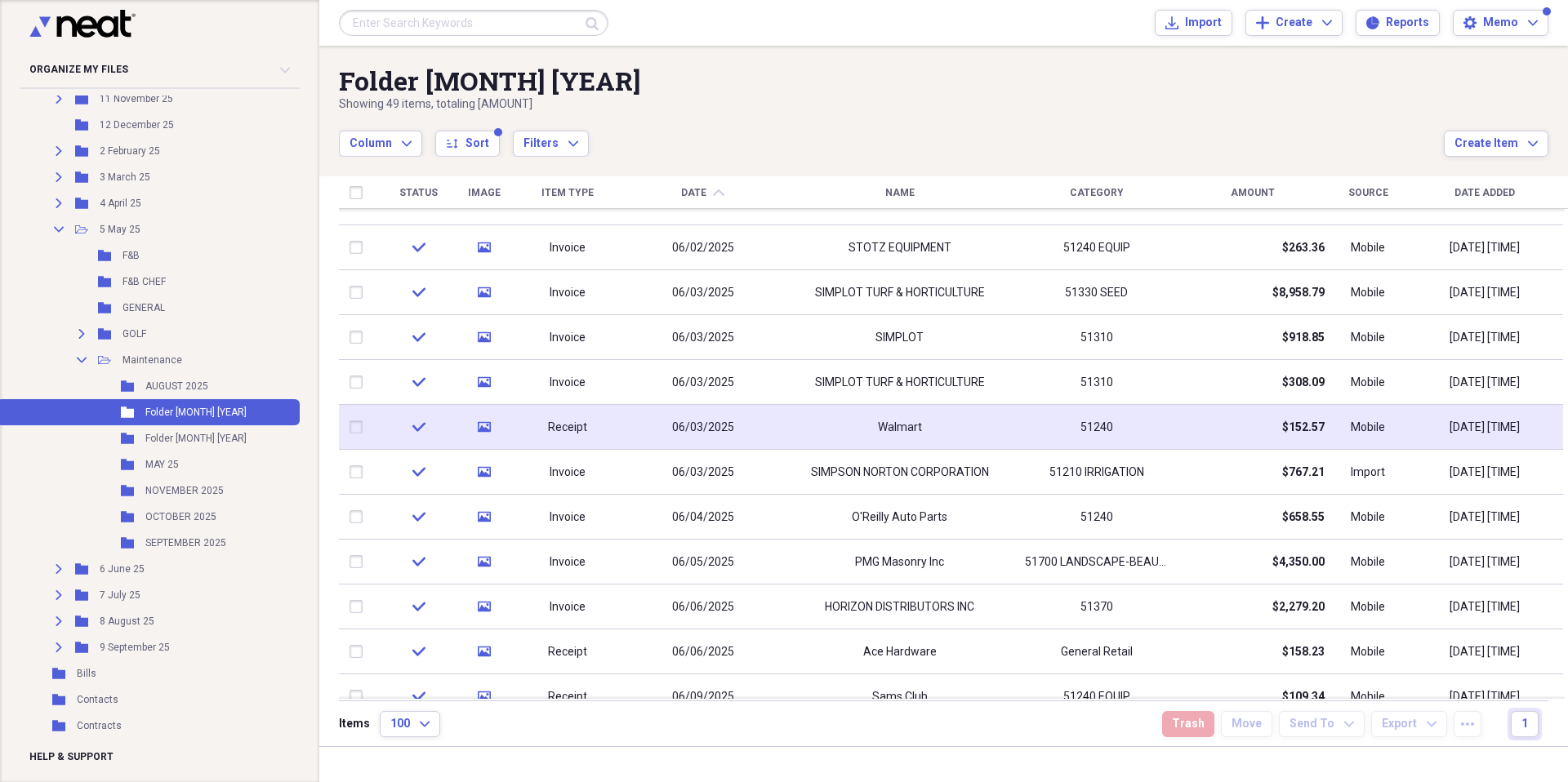 click on "Walmart" at bounding box center [899, 427] 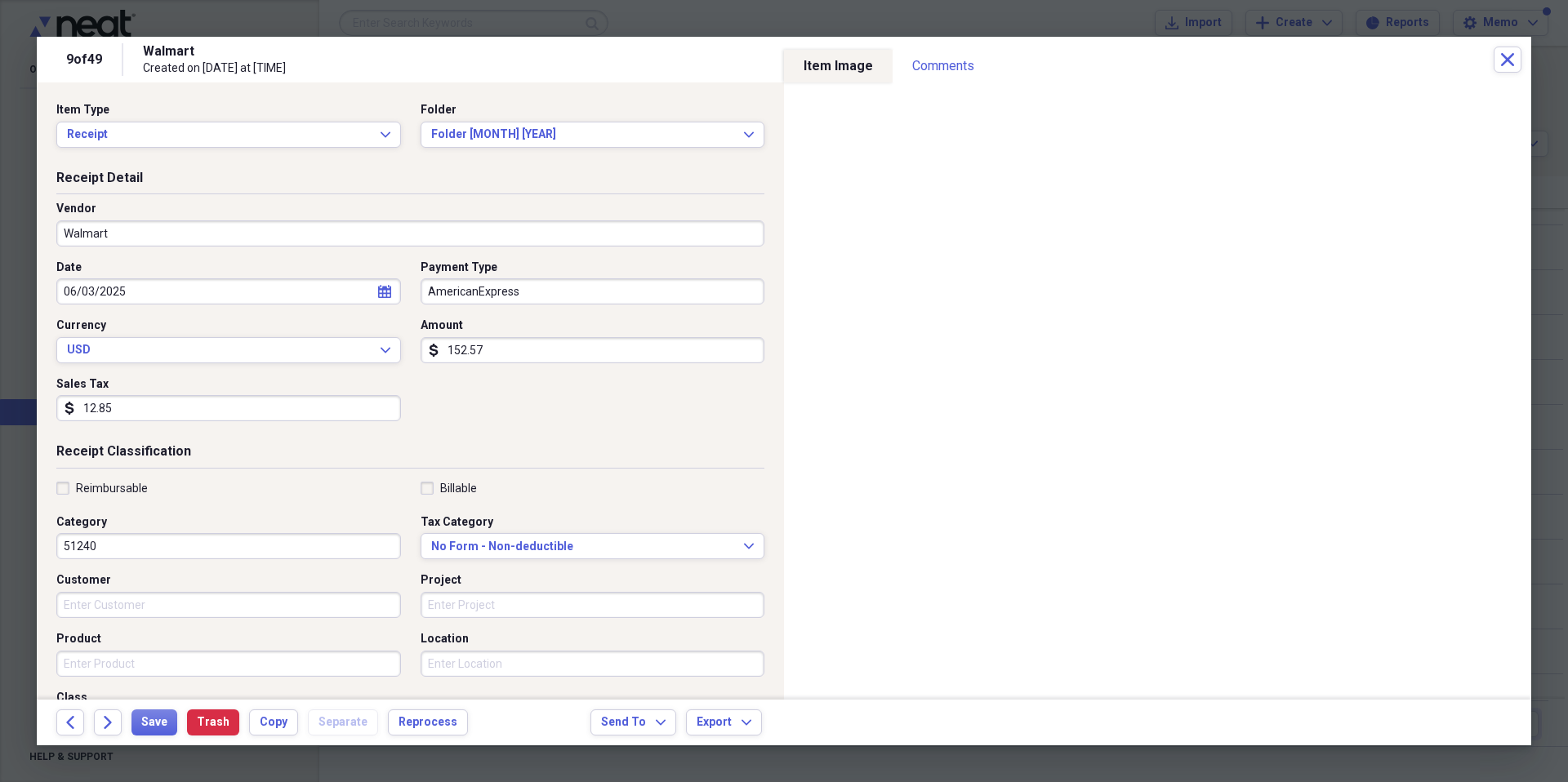 click on "51240" at bounding box center [229, 546] 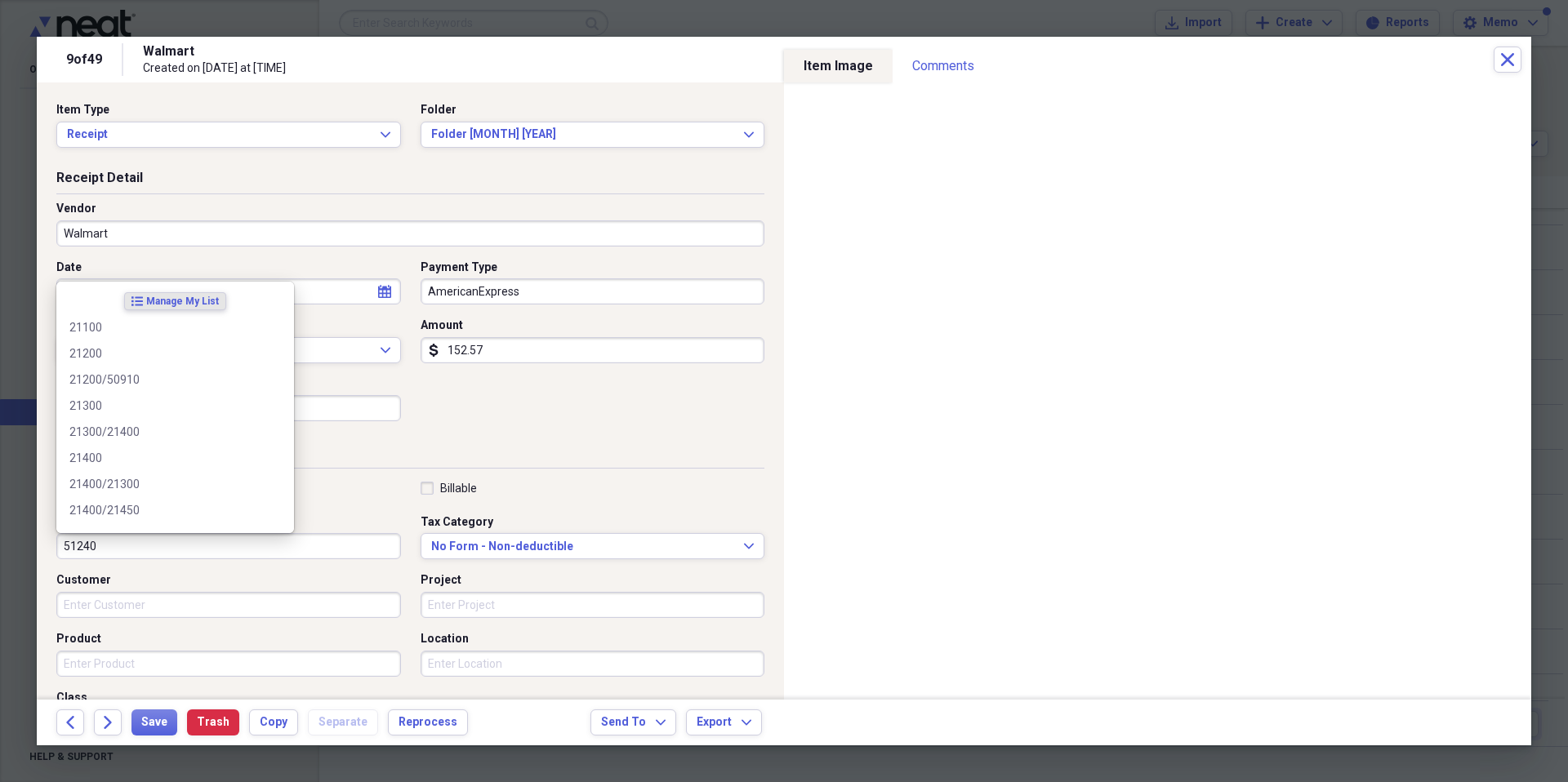 click on "51240" at bounding box center [229, 546] 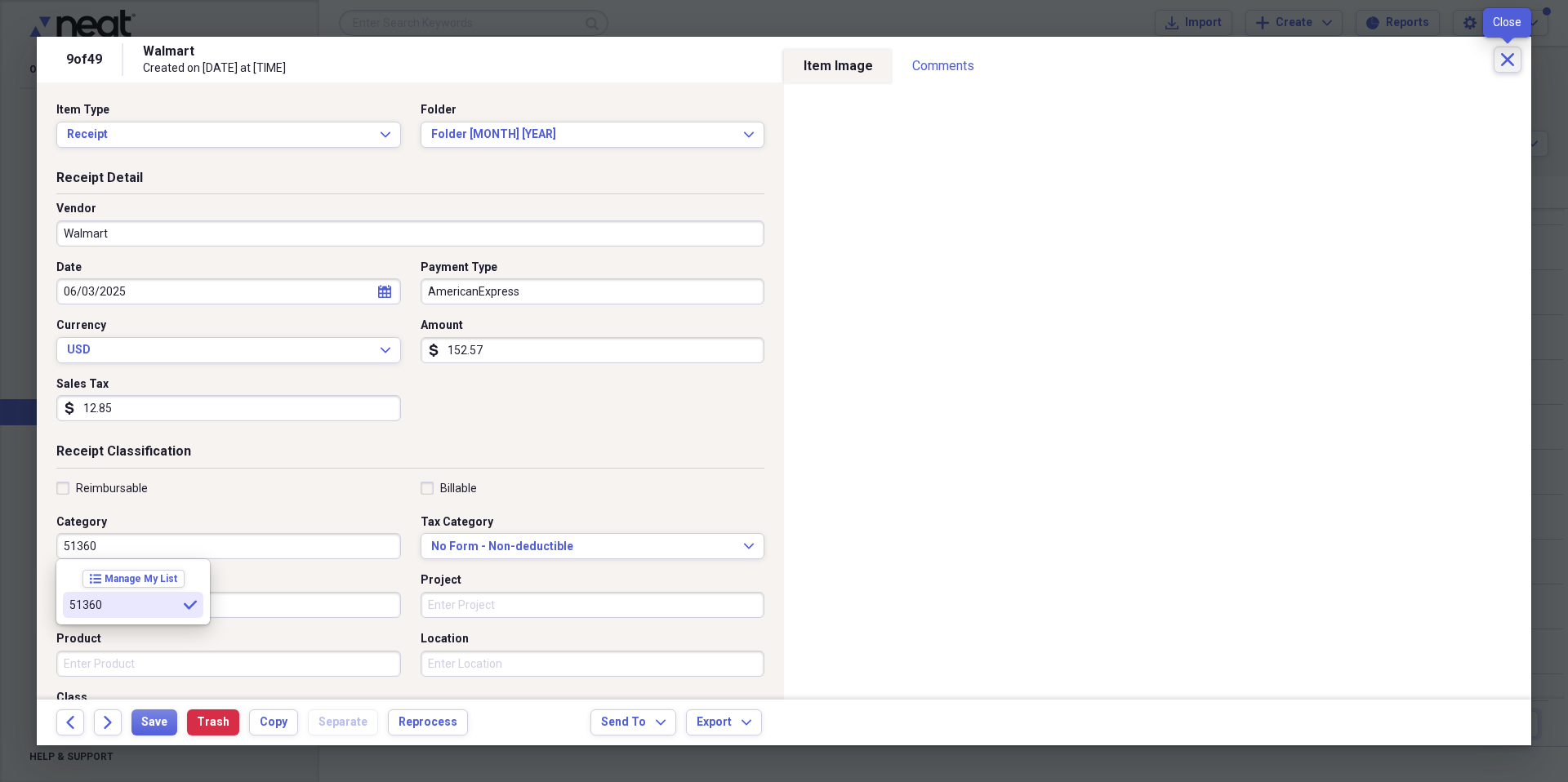 type on "51360" 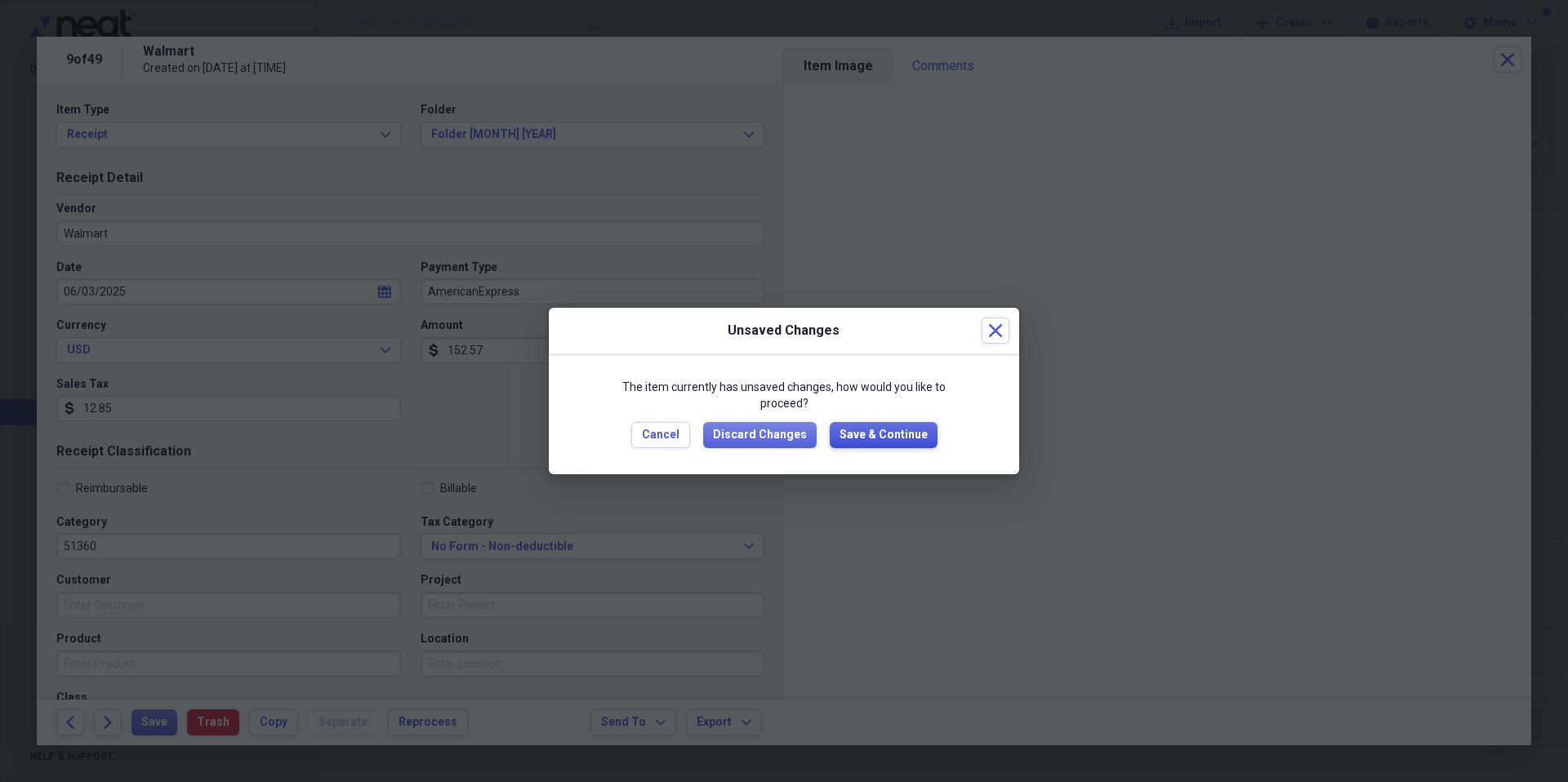 click on "Save & Continue" at bounding box center [884, 435] 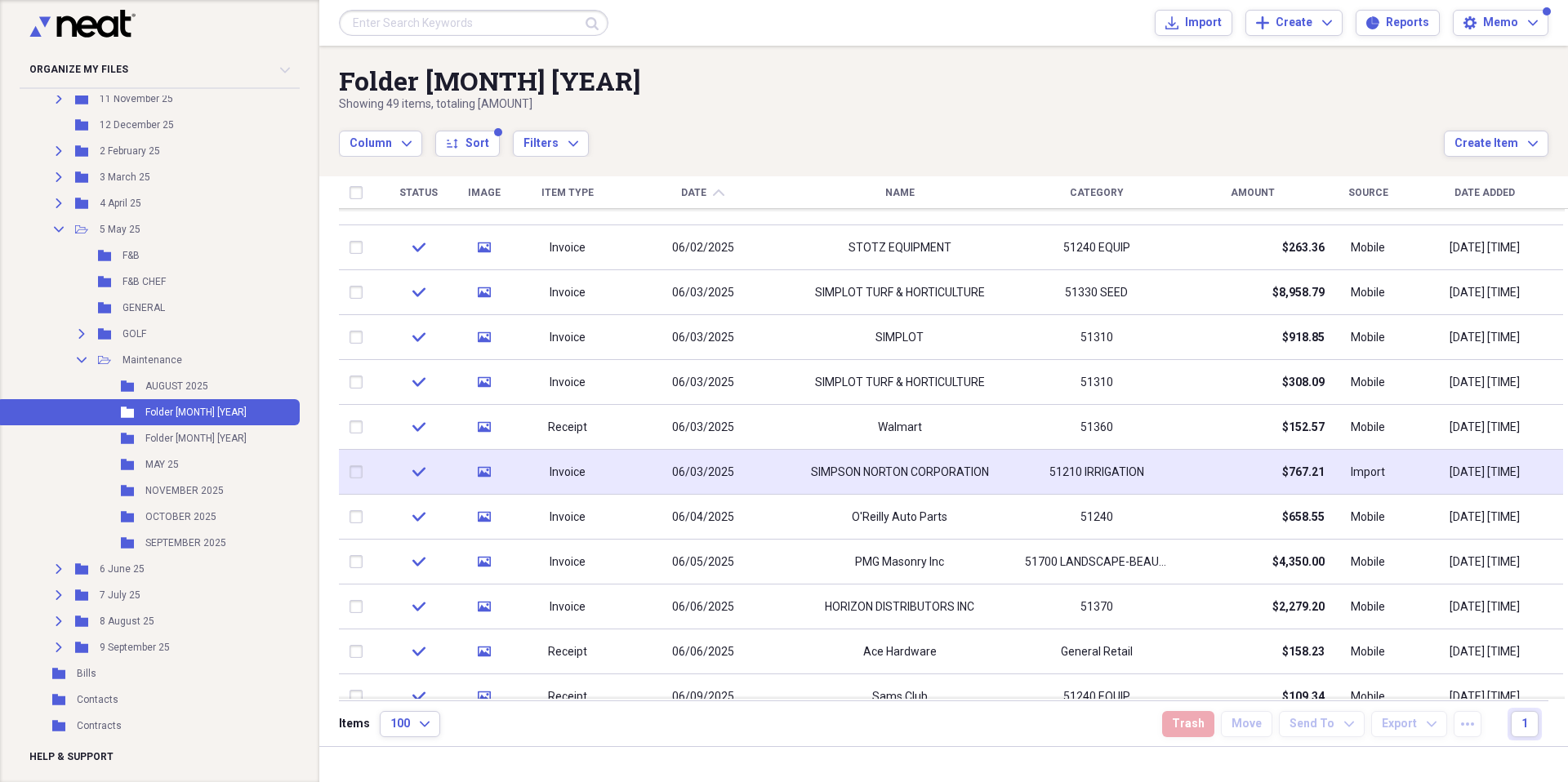 click on "SIMPSON NORTON CORPORATION" at bounding box center (899, 472) 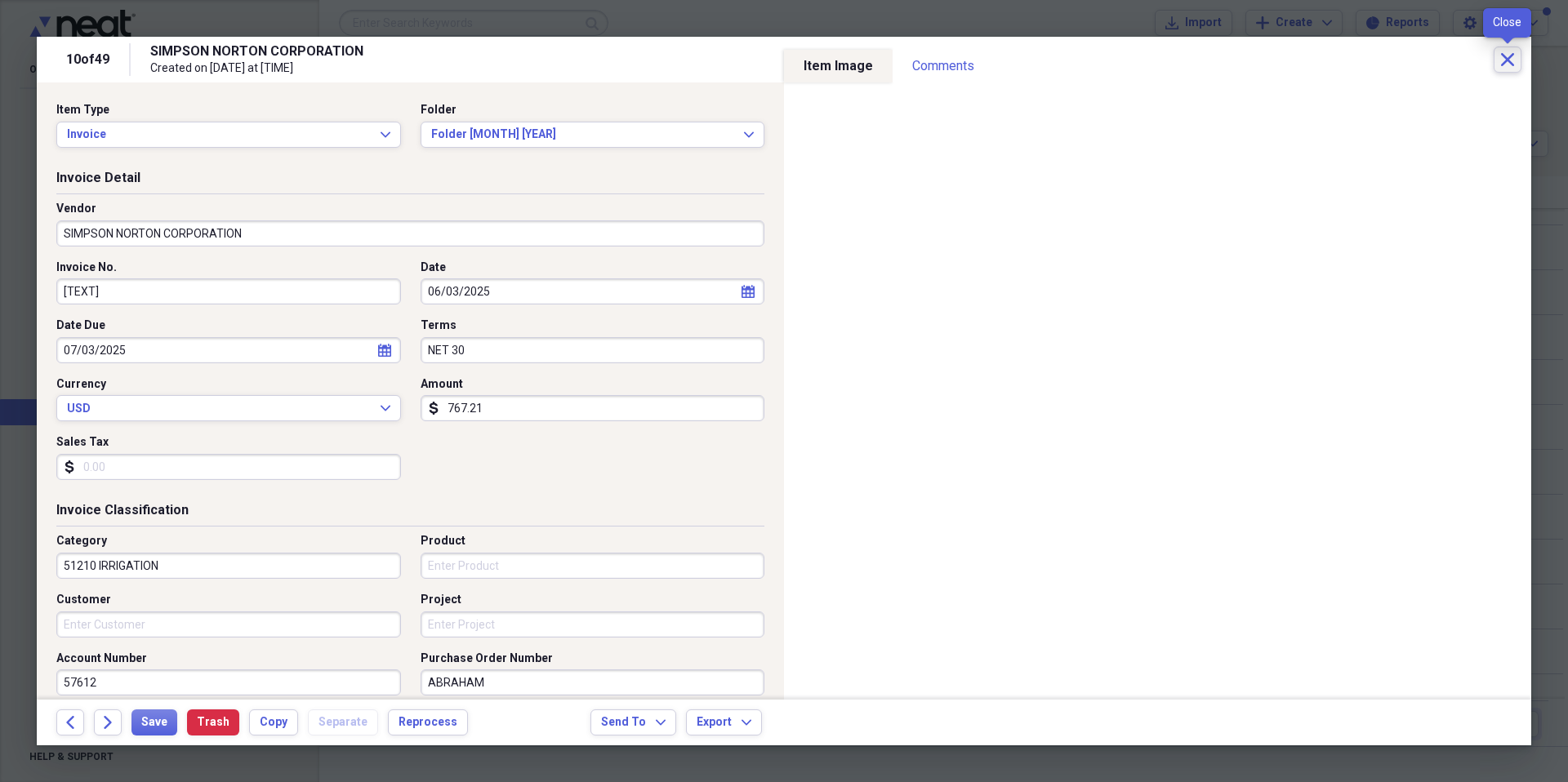 click 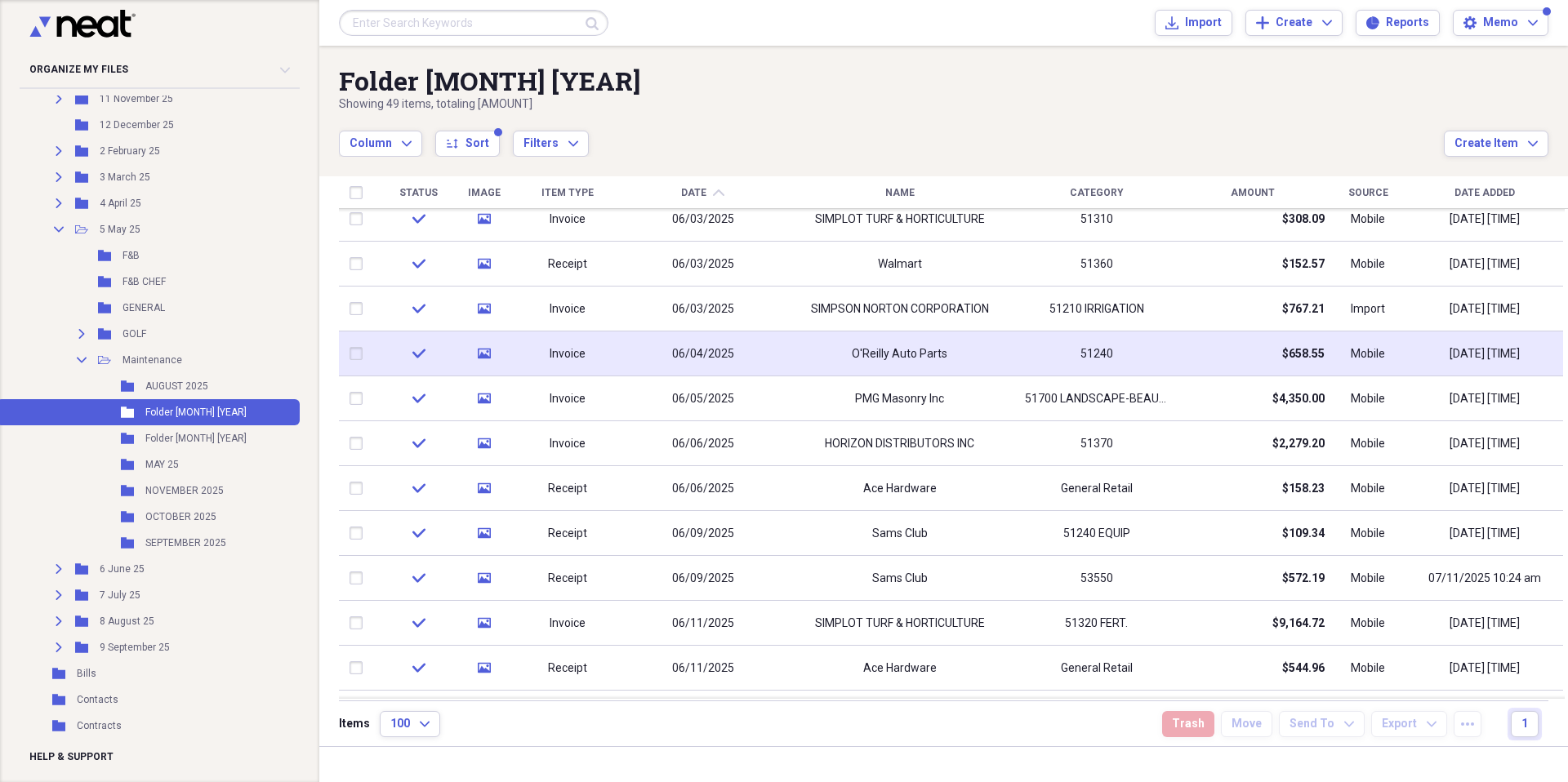 click on "O'Reilly Auto Parts" at bounding box center (899, 354) 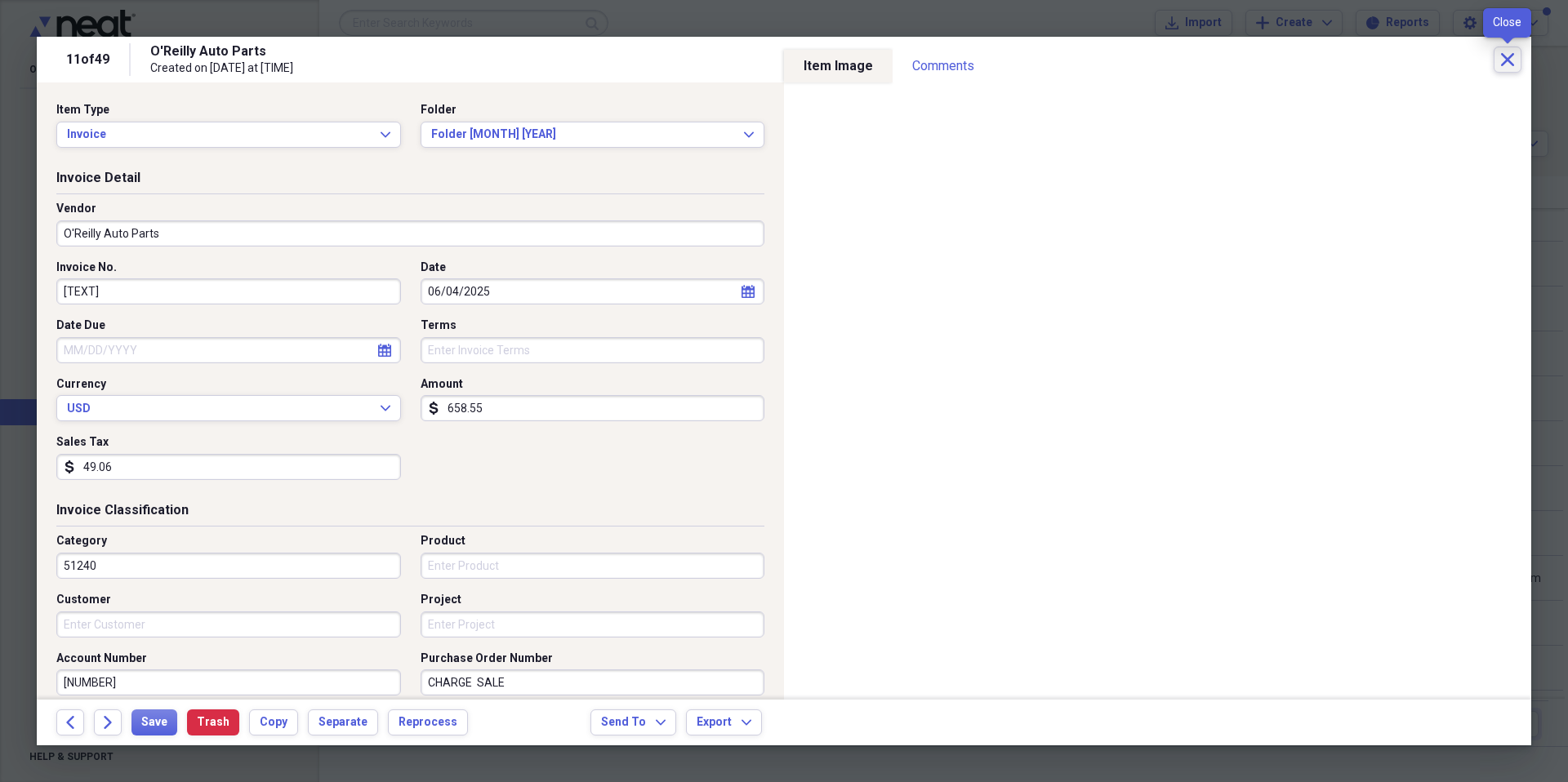 click 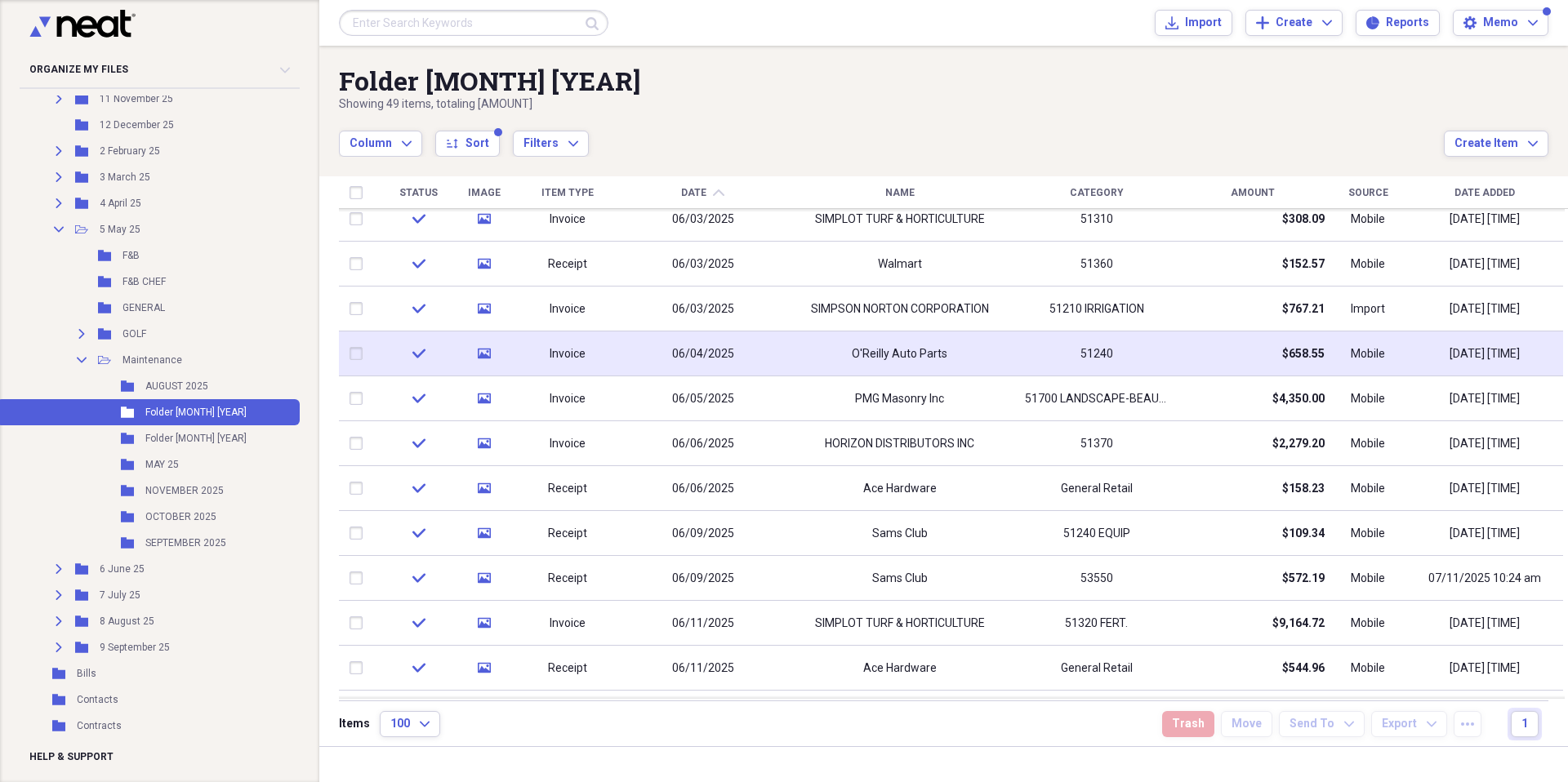 click on "O'Reilly Auto Parts" at bounding box center (899, 353) 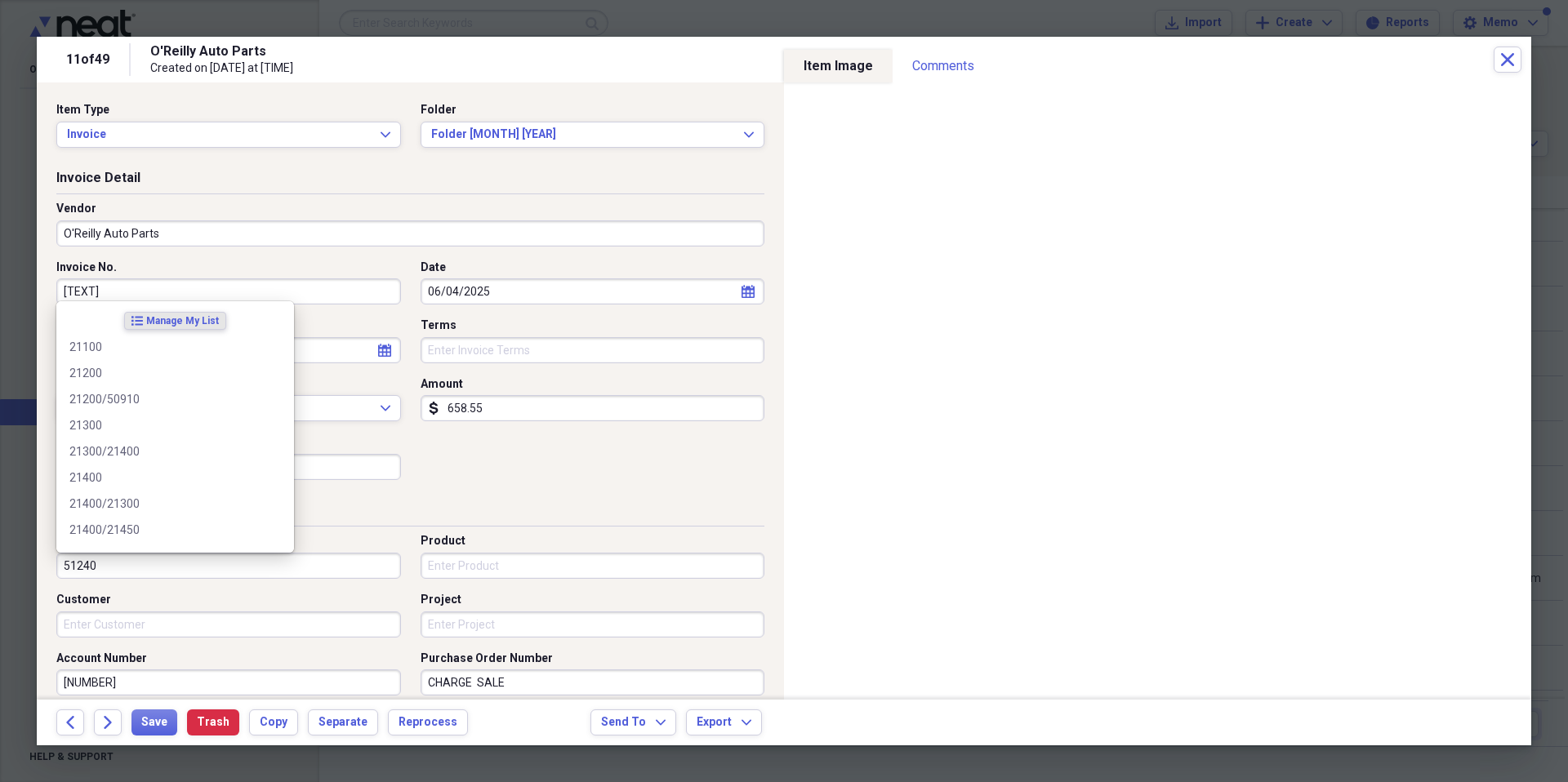 click on "51240" at bounding box center [229, 566] 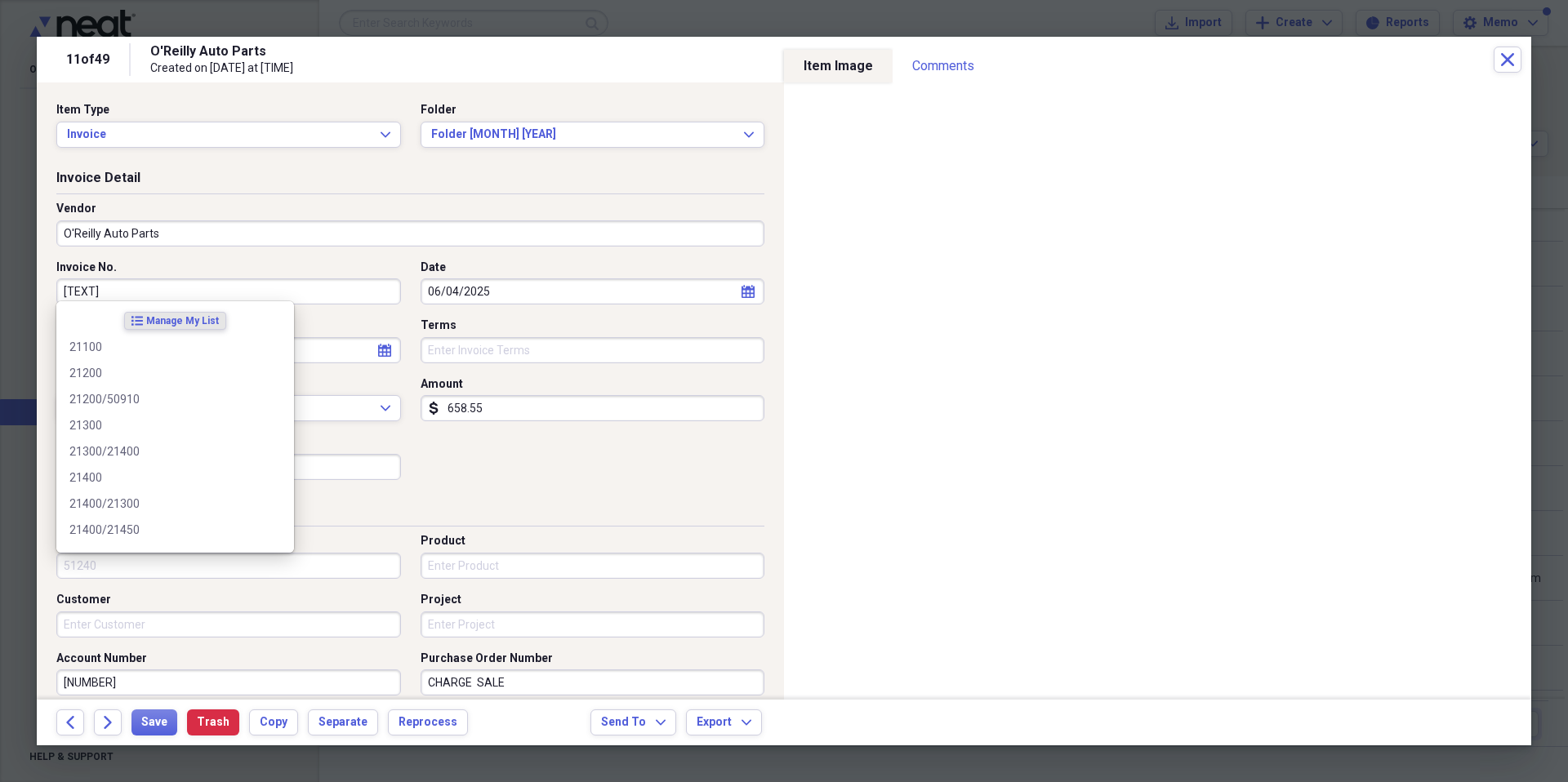 type on "\" 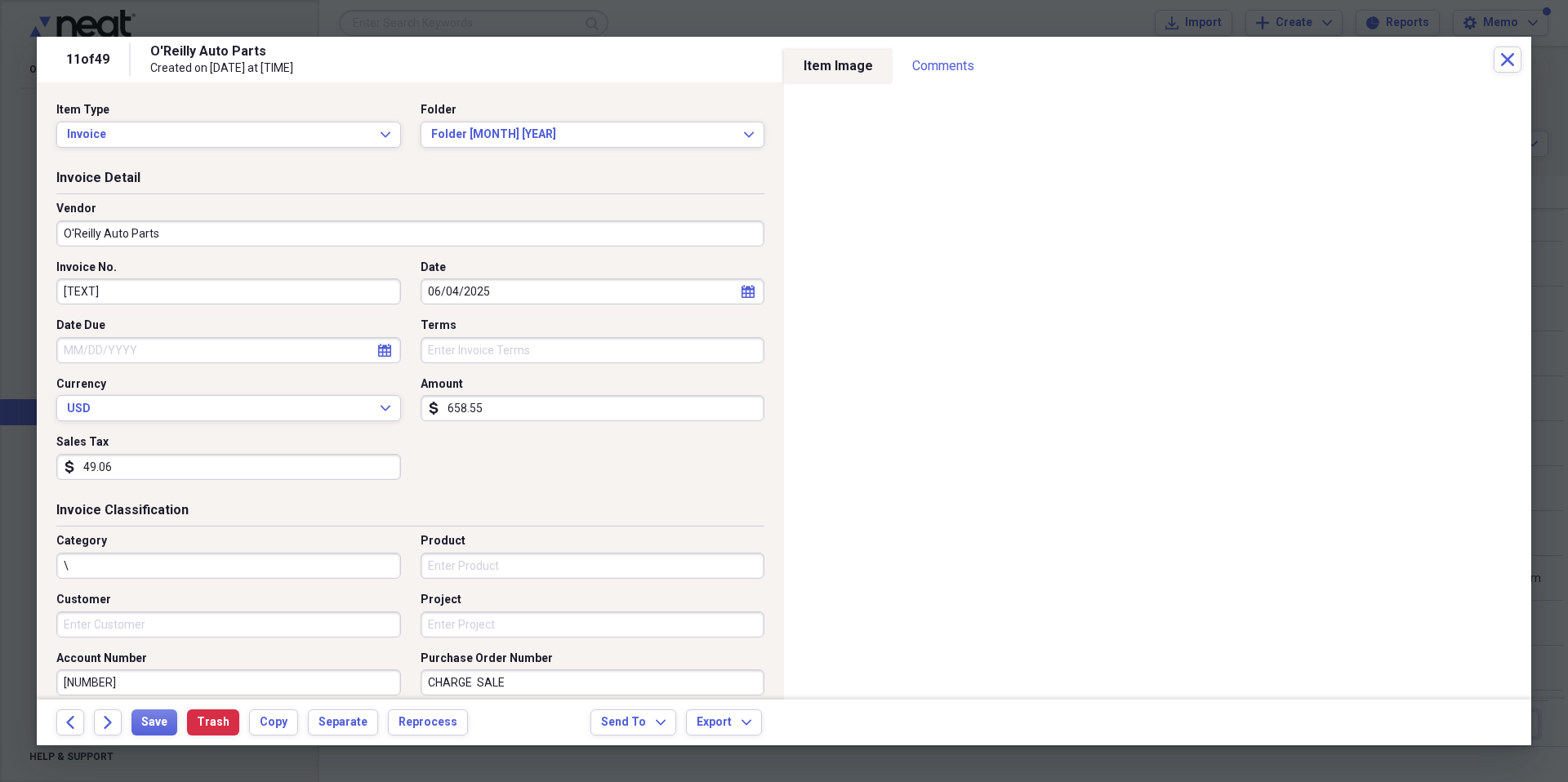 click on "\" at bounding box center [229, 566] 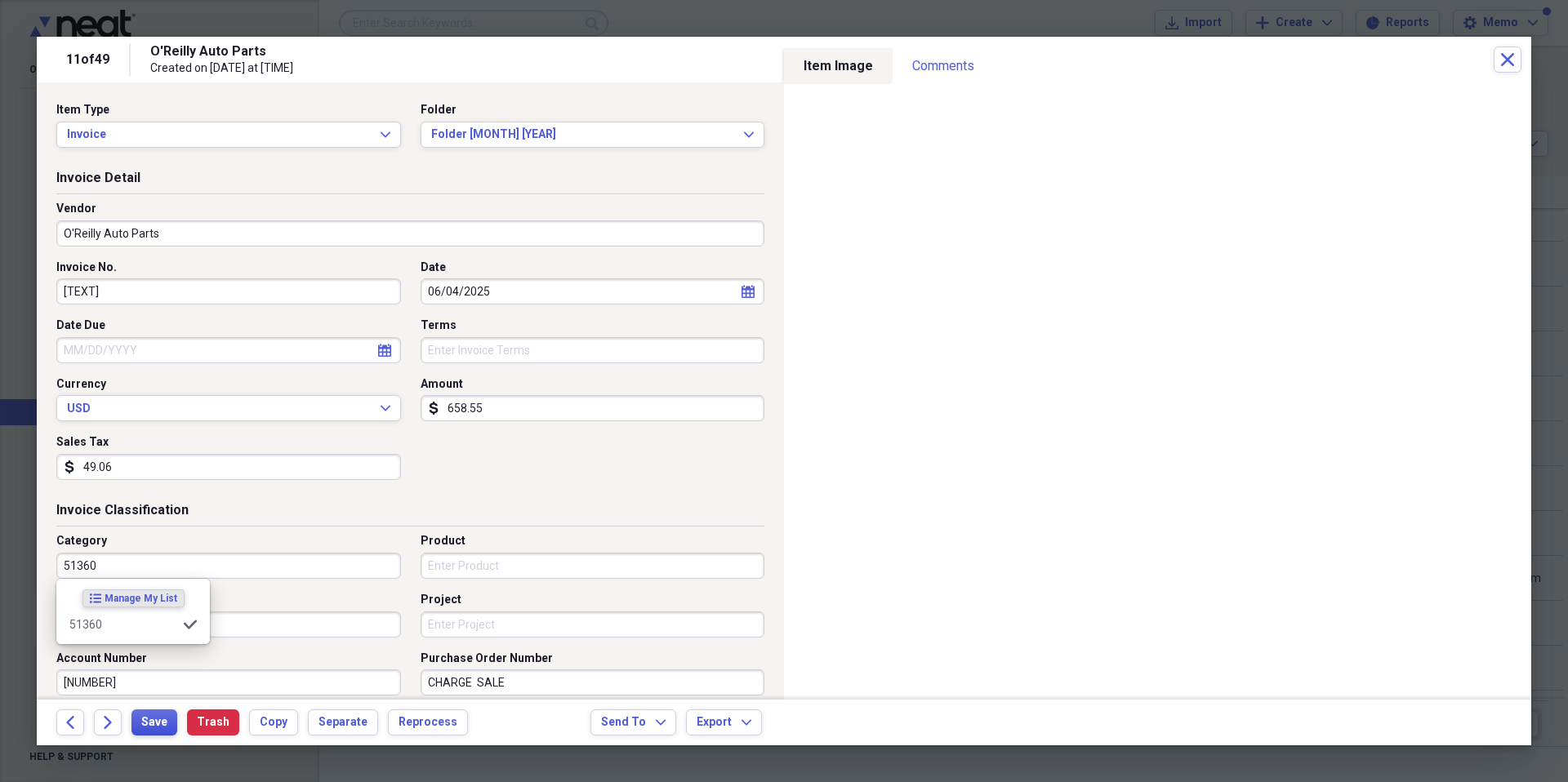 type on "51360" 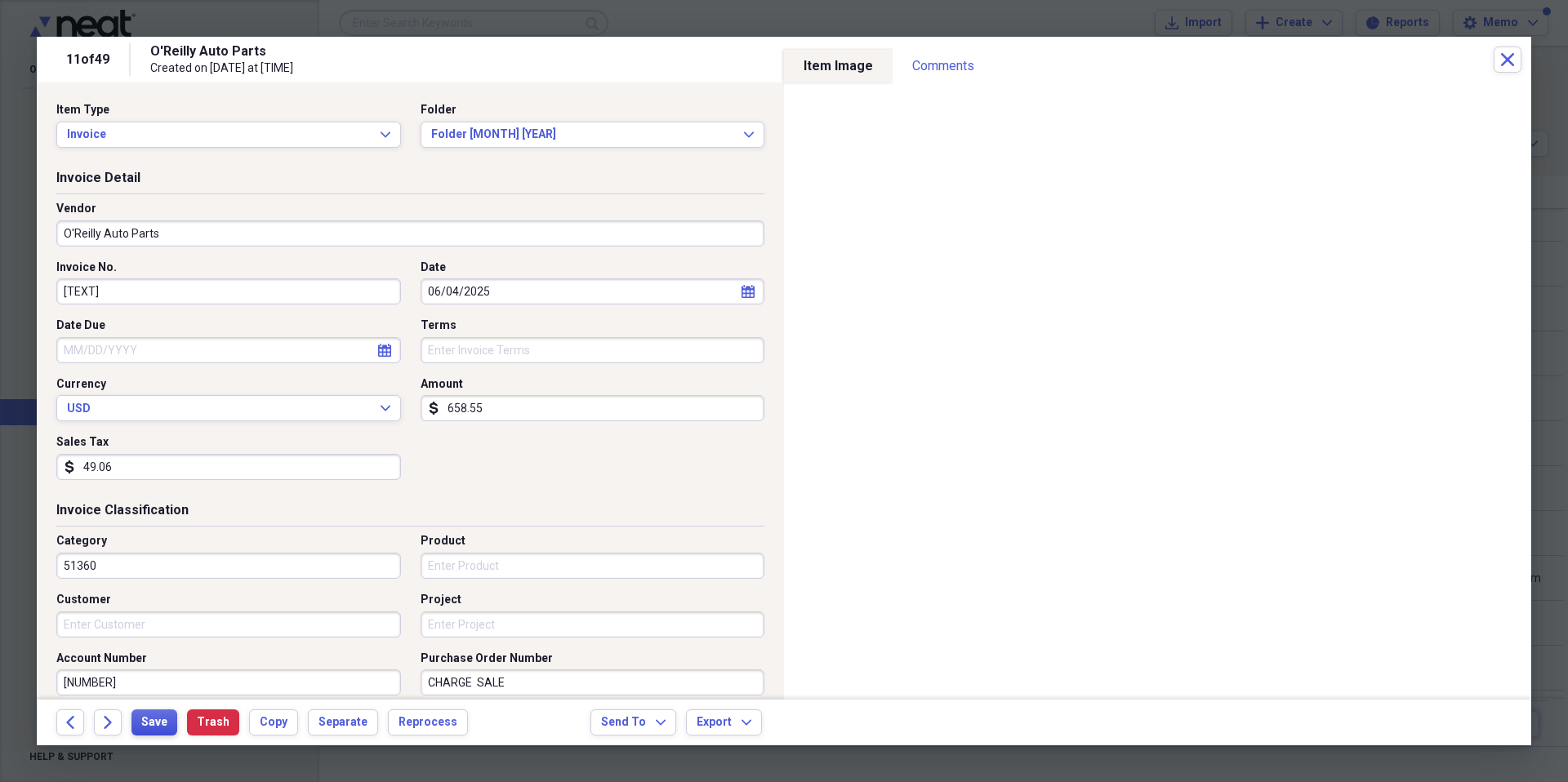 click on "Save" at bounding box center [154, 722] 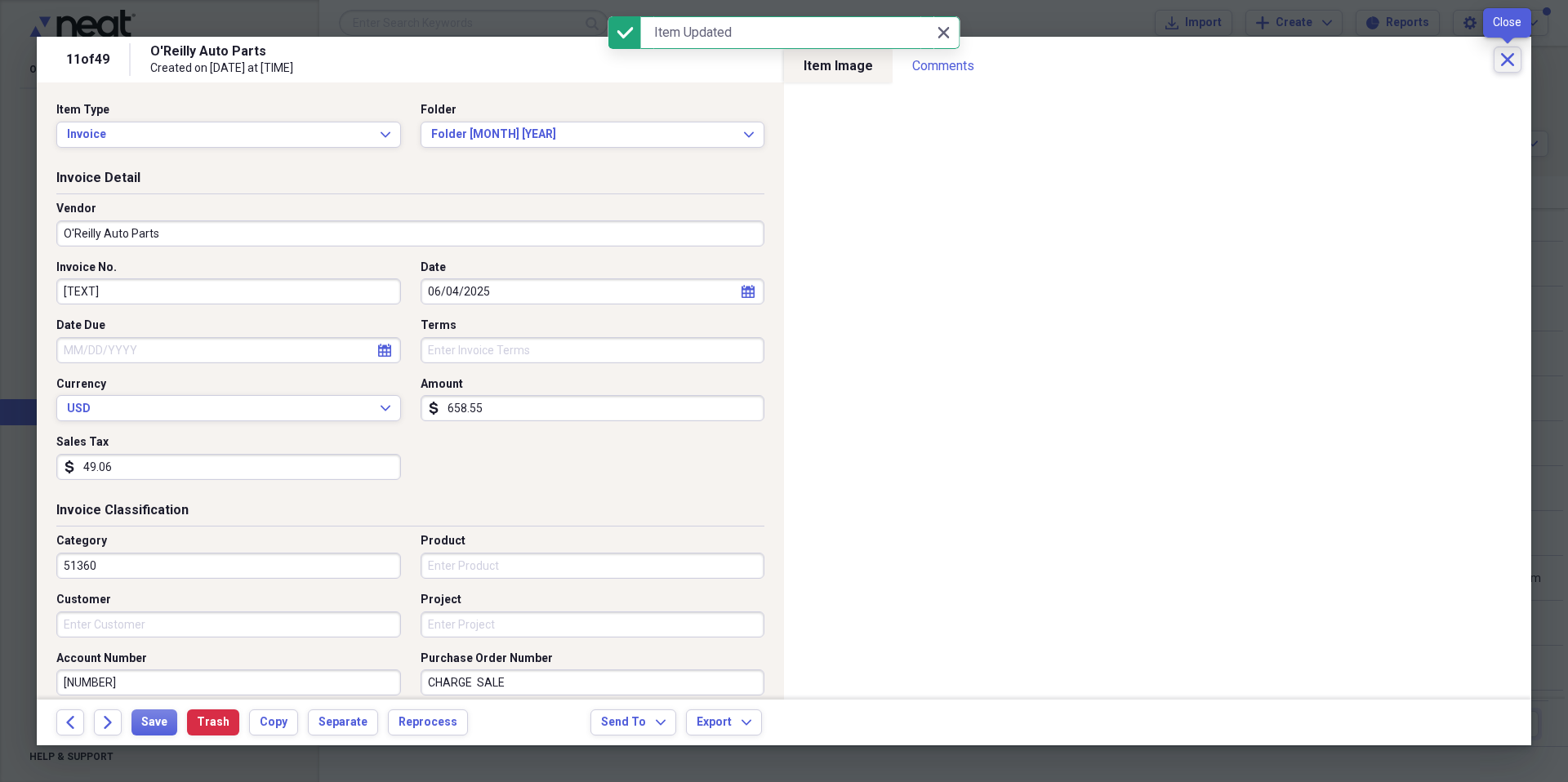 click on "Close" at bounding box center [1508, 60] 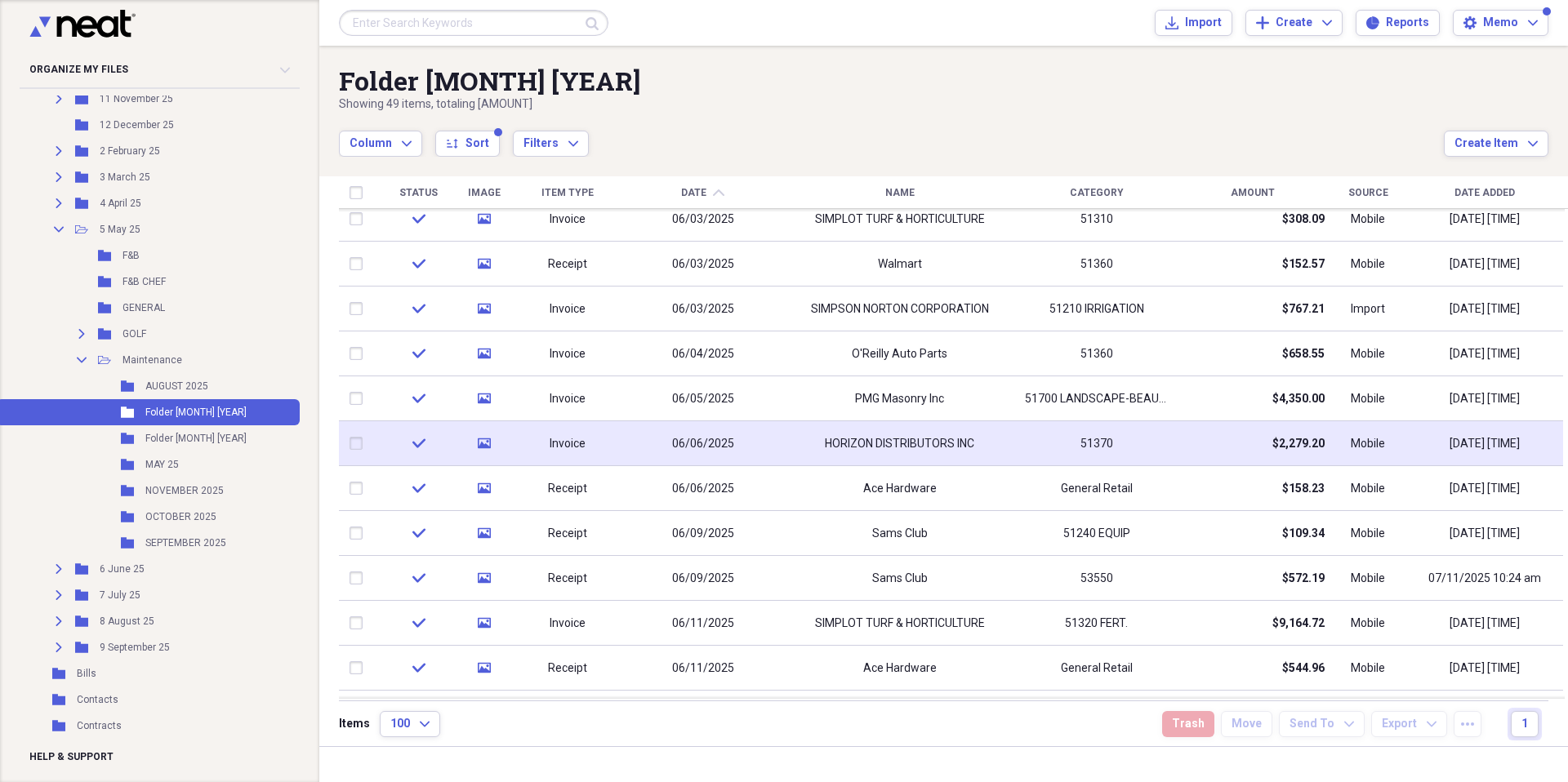 click on "HORIZON DISTRIBUTORS INC" at bounding box center [899, 443] 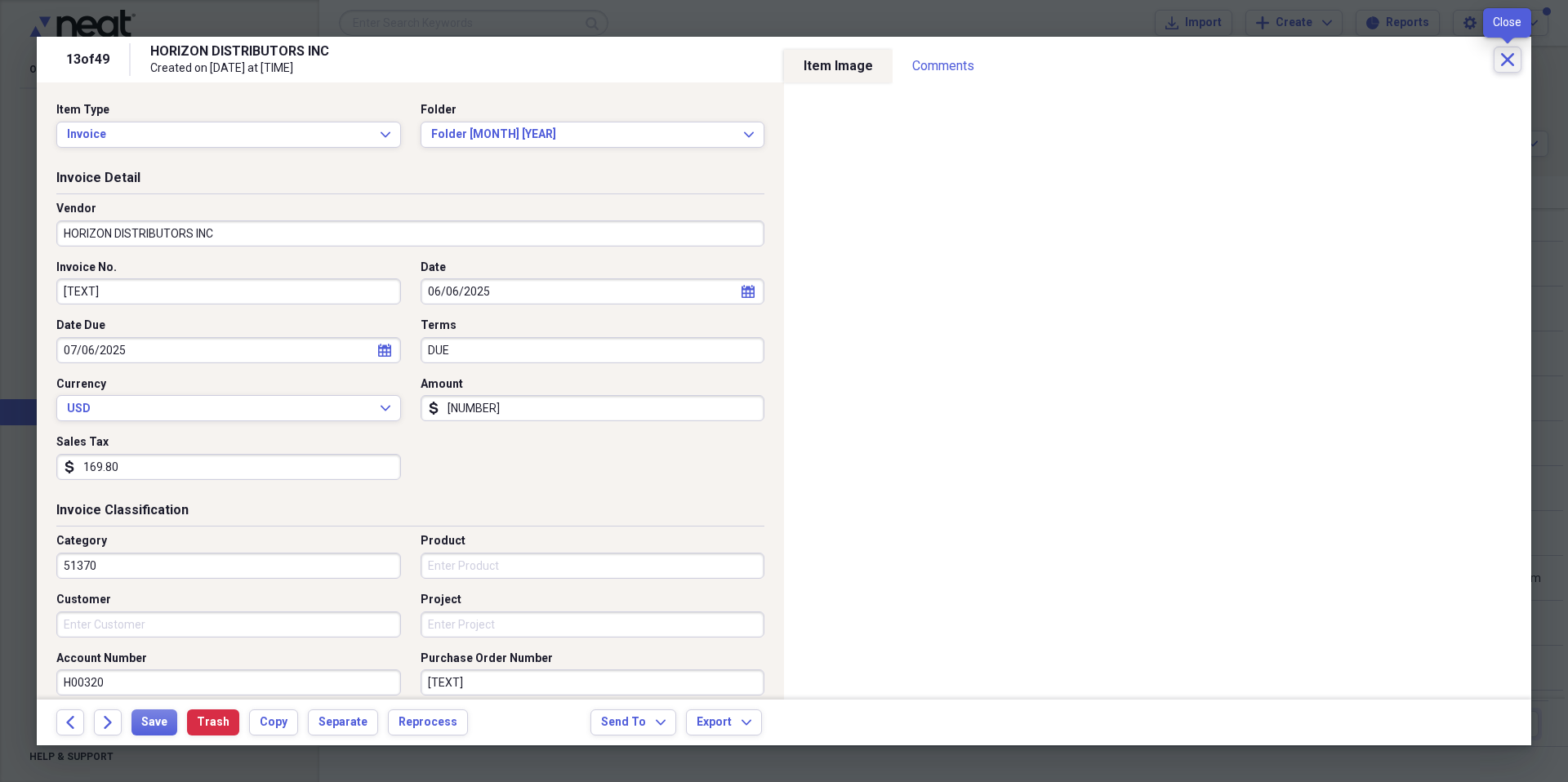 click on "Close" at bounding box center [1508, 60] 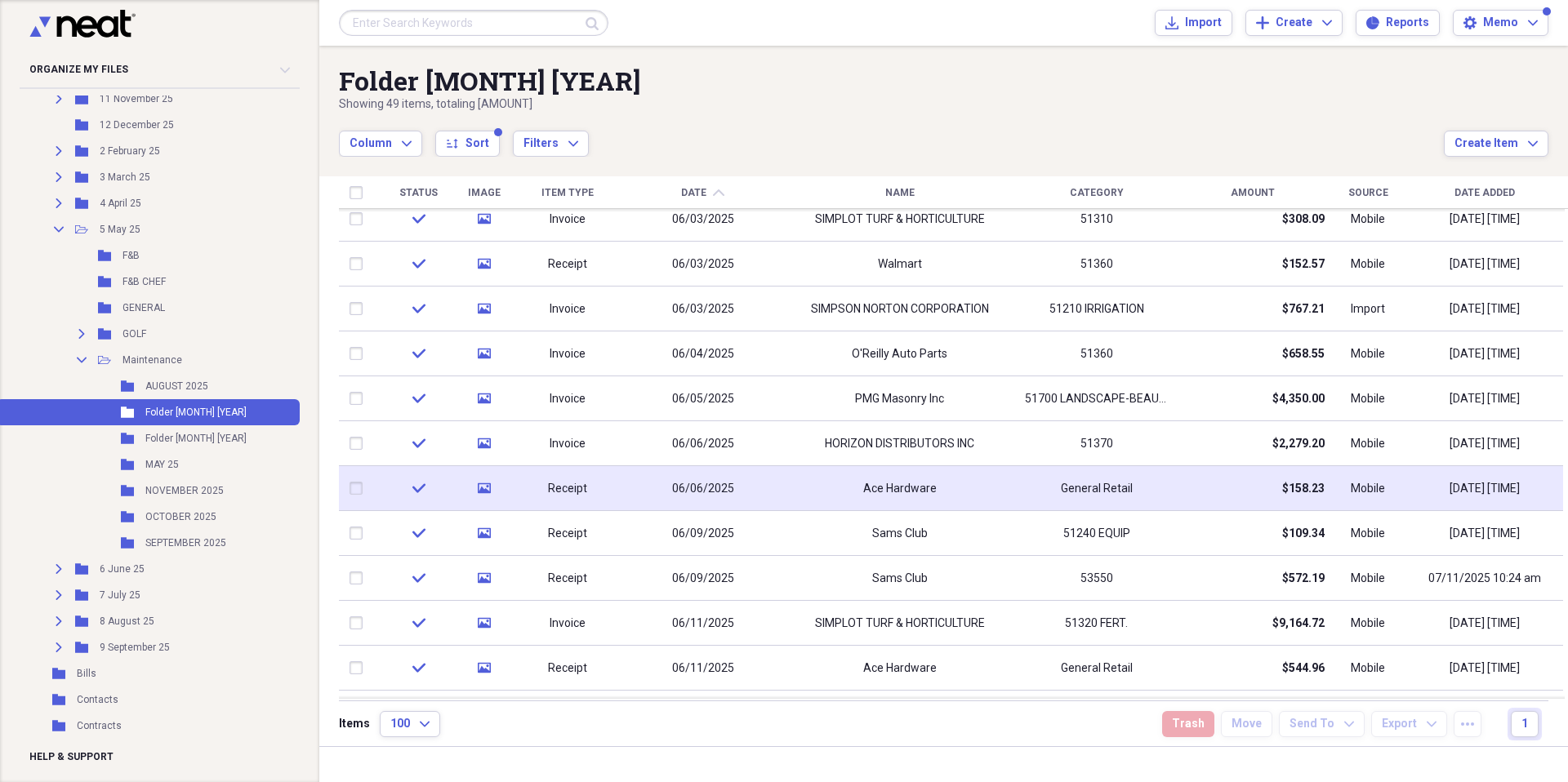 click on "Ace Hardware" at bounding box center (900, 489) 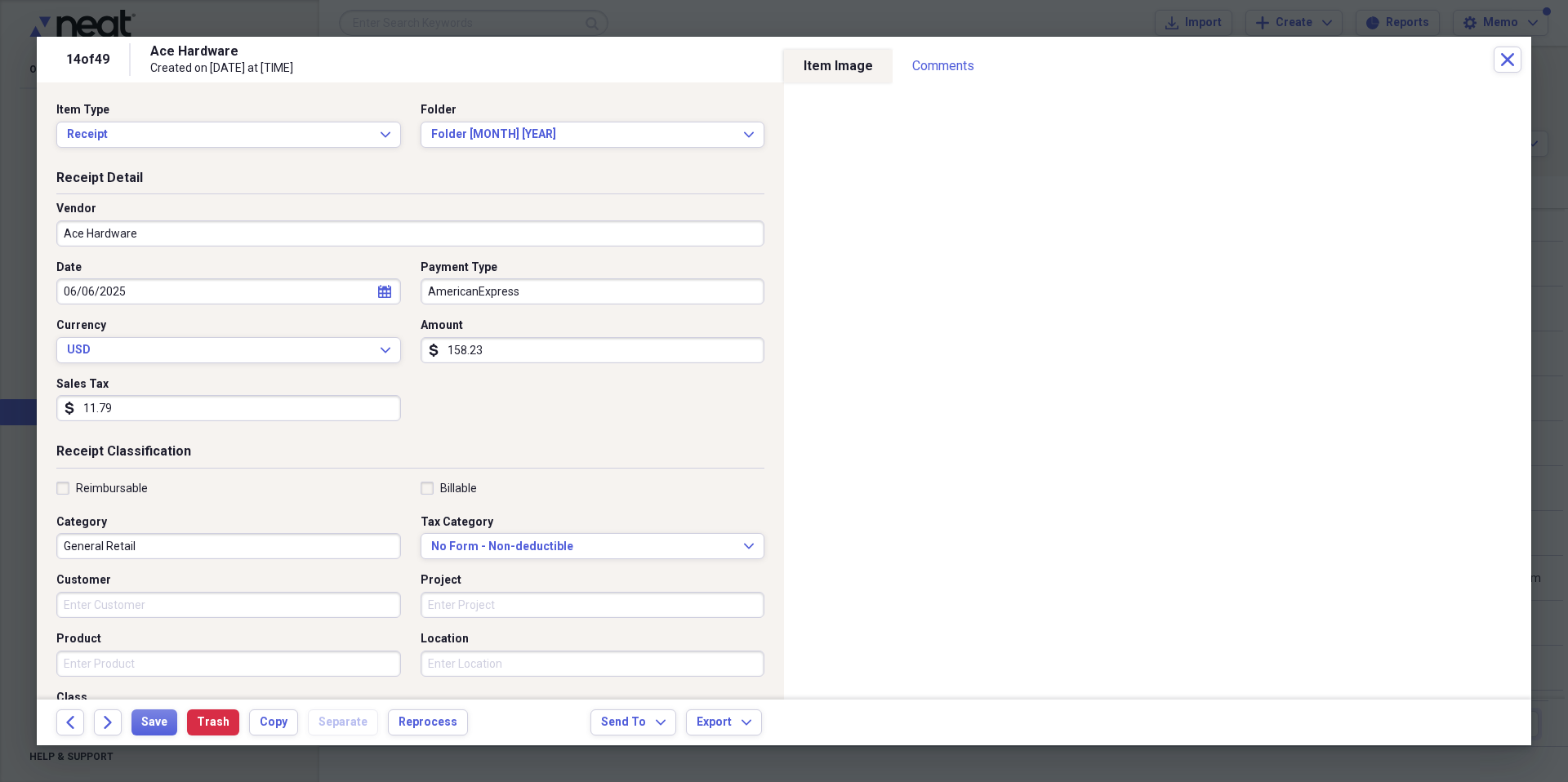 click on "General Retail" at bounding box center (229, 546) 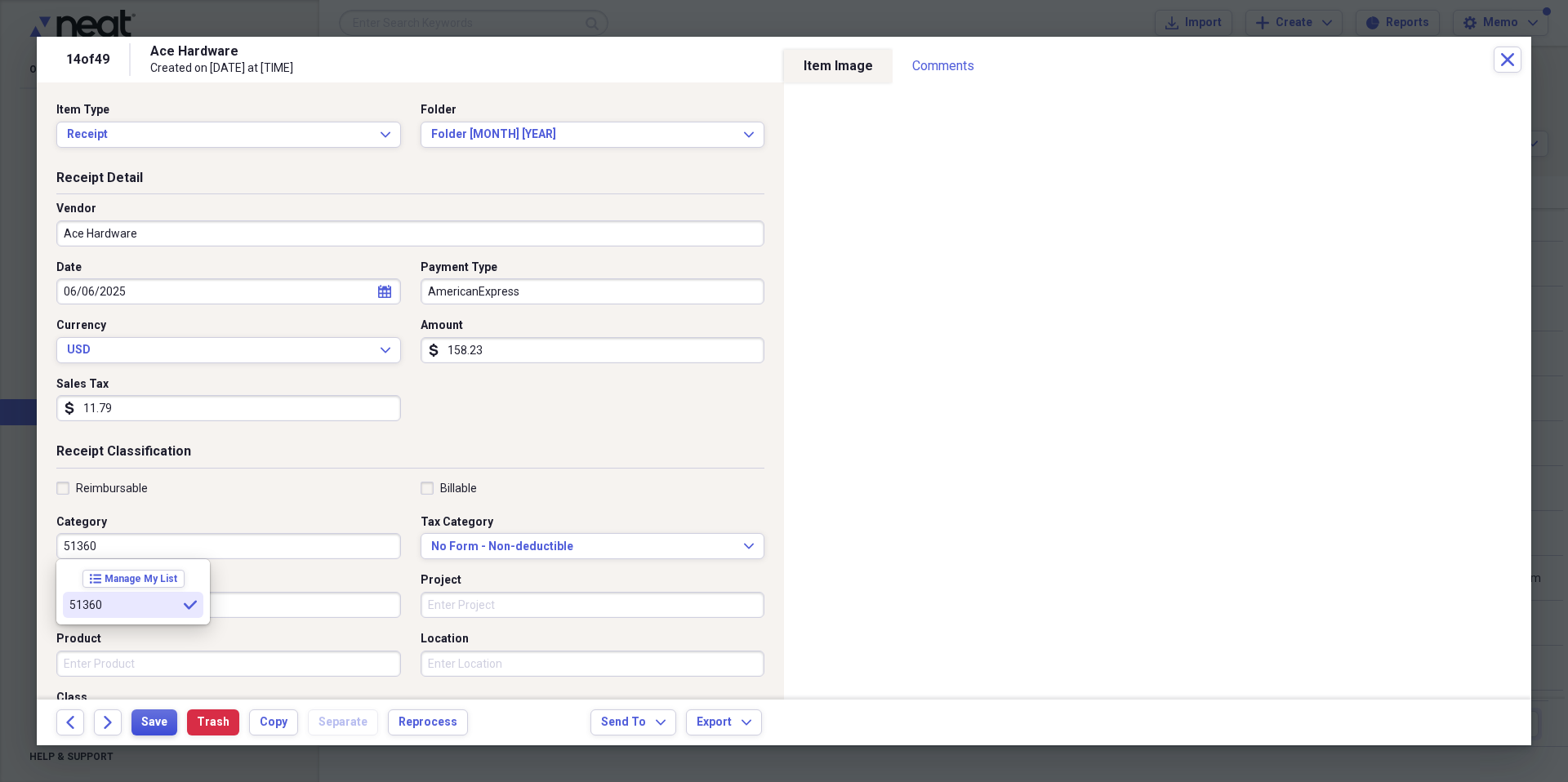 type on "51360" 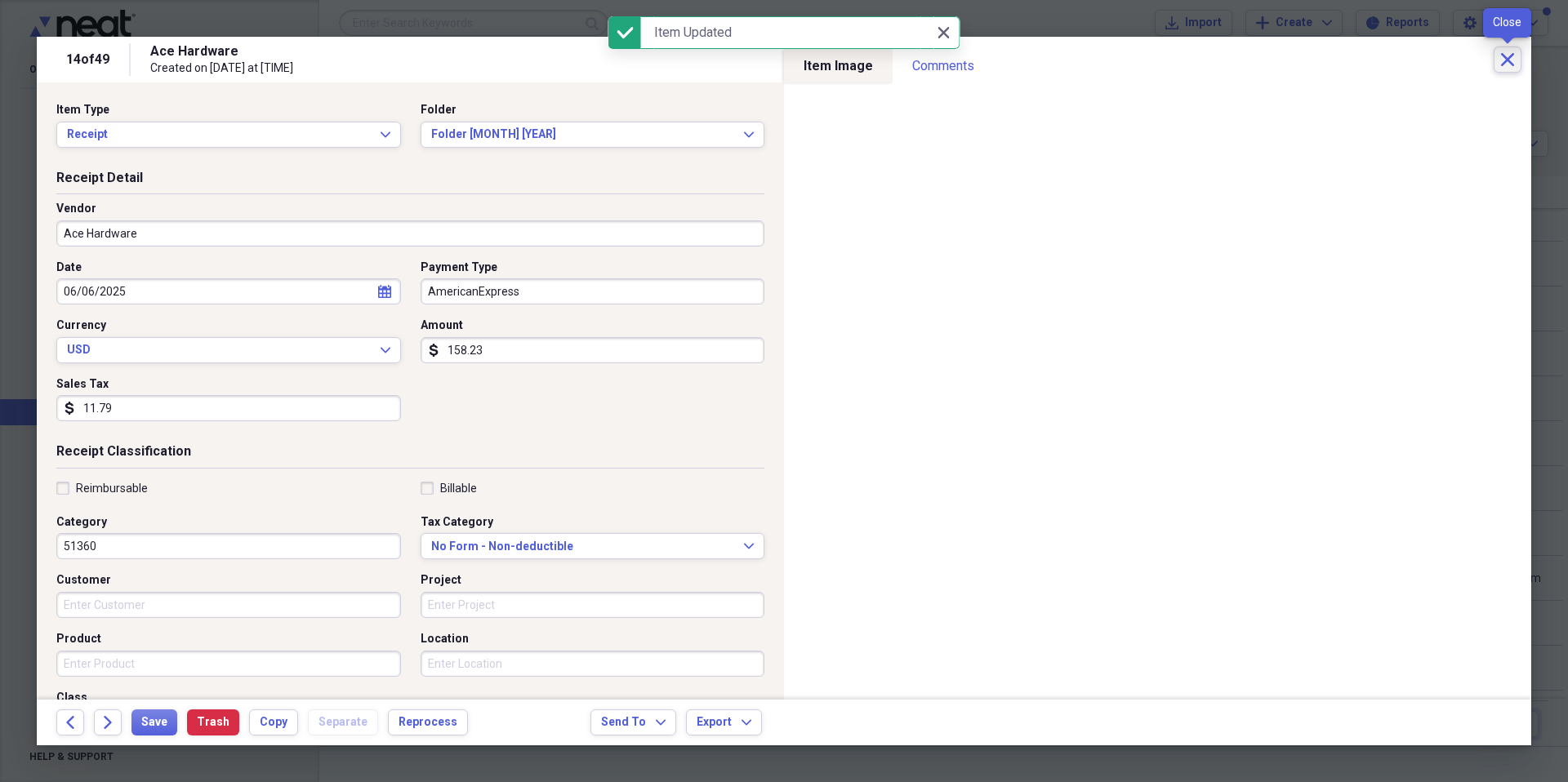 click on "Close" 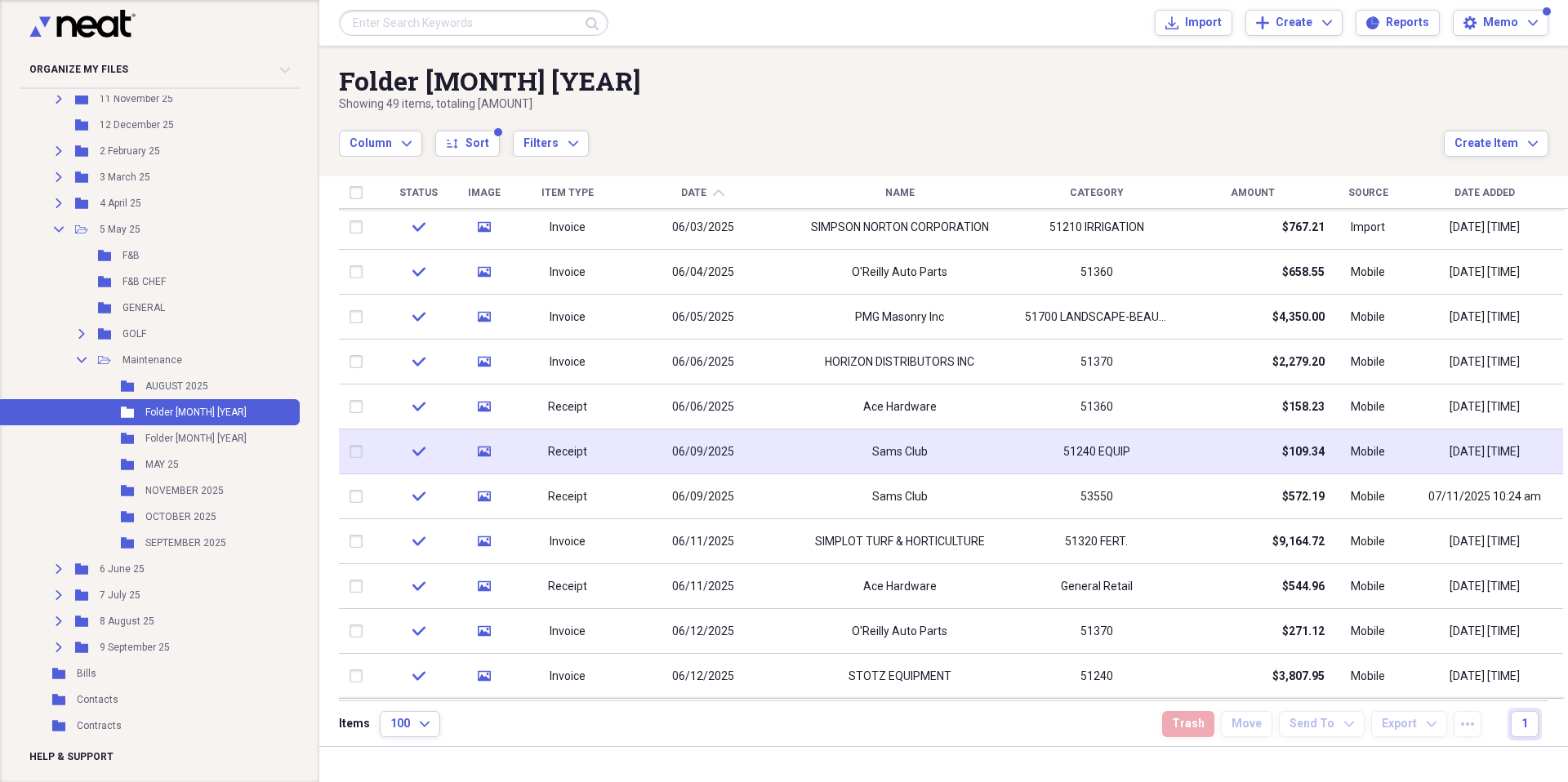 click on "Sams Club" at bounding box center (899, 451) 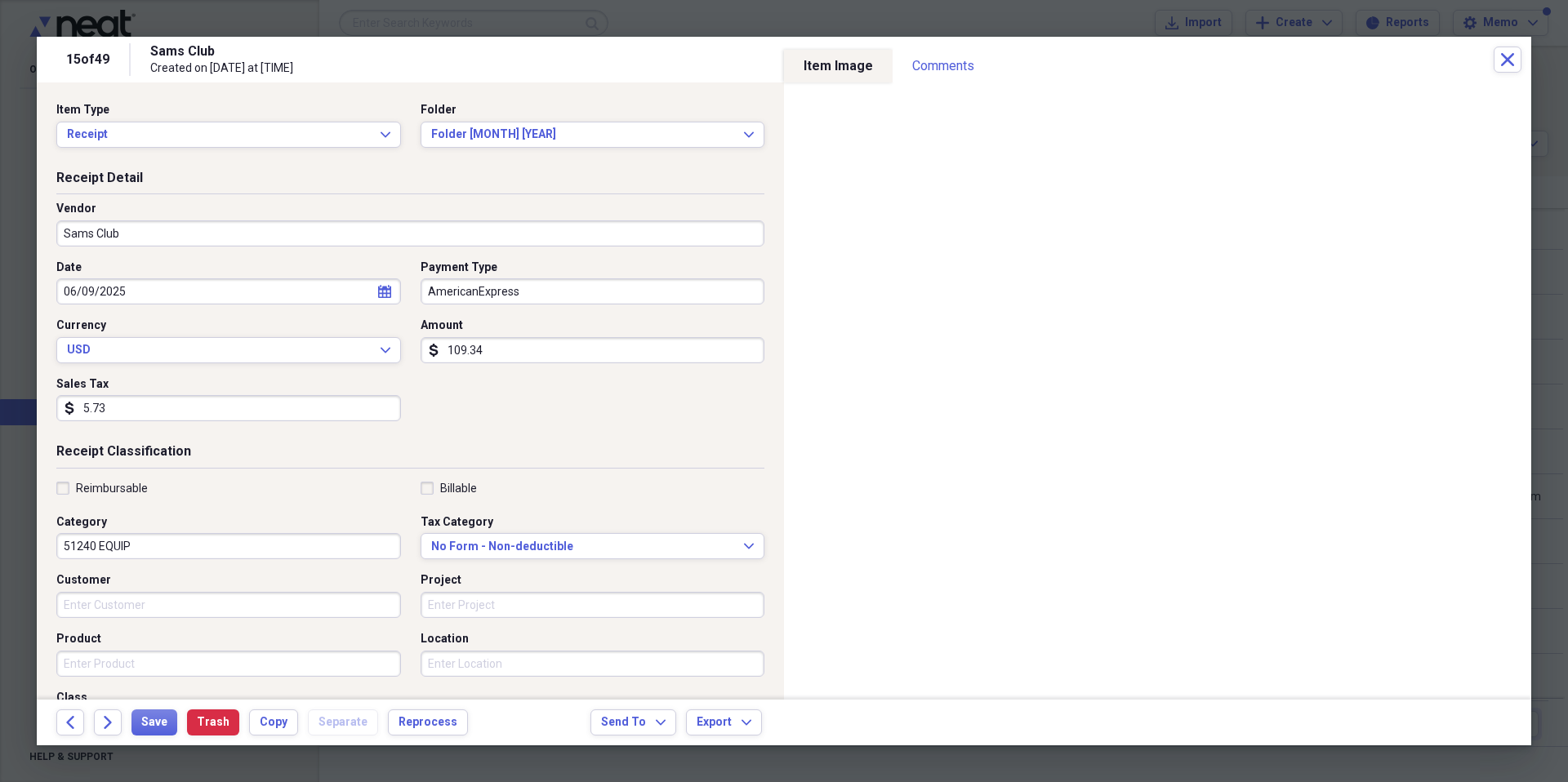 click on "51240 EQUIP" at bounding box center [229, 546] 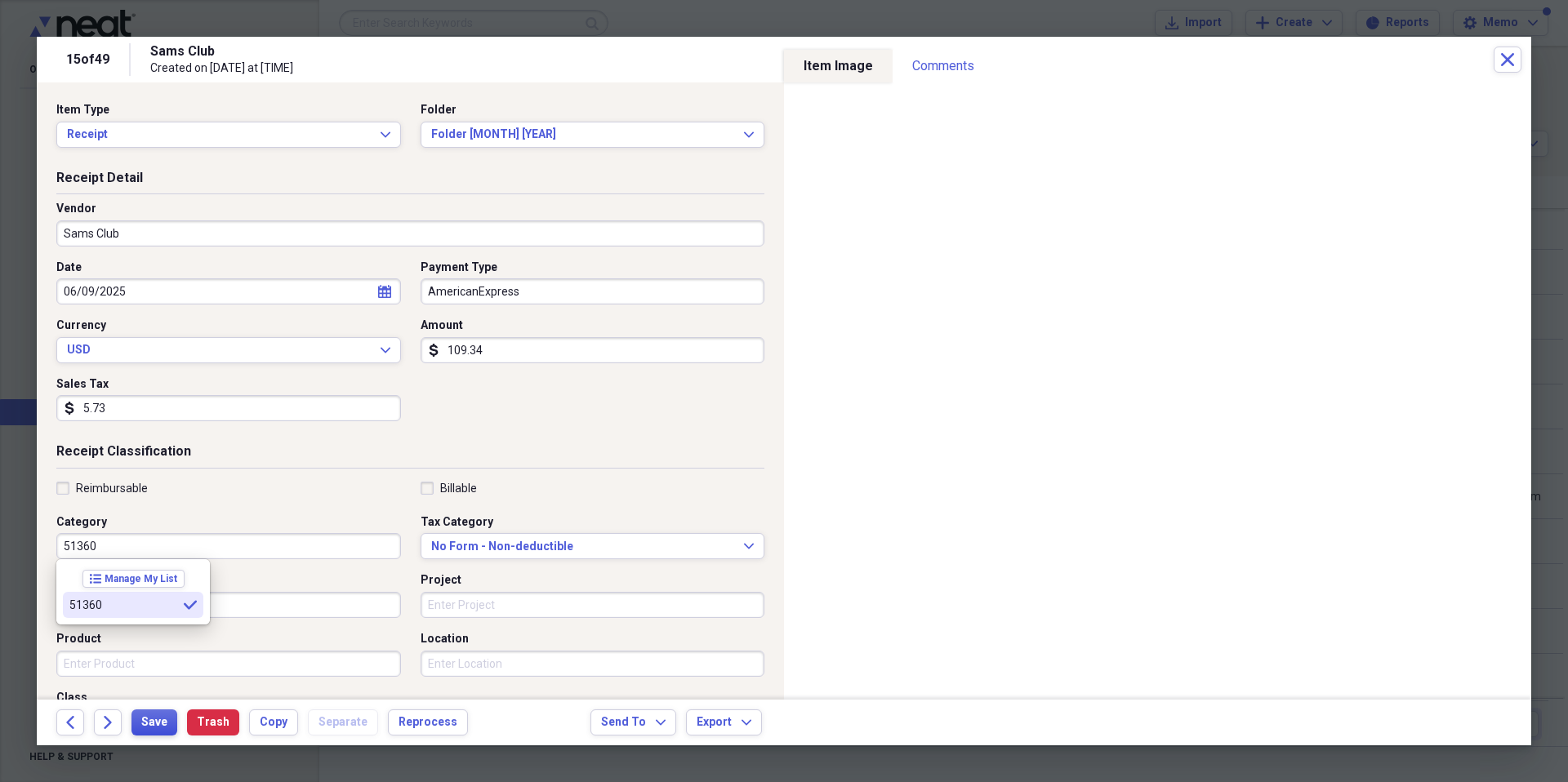 type on "51360" 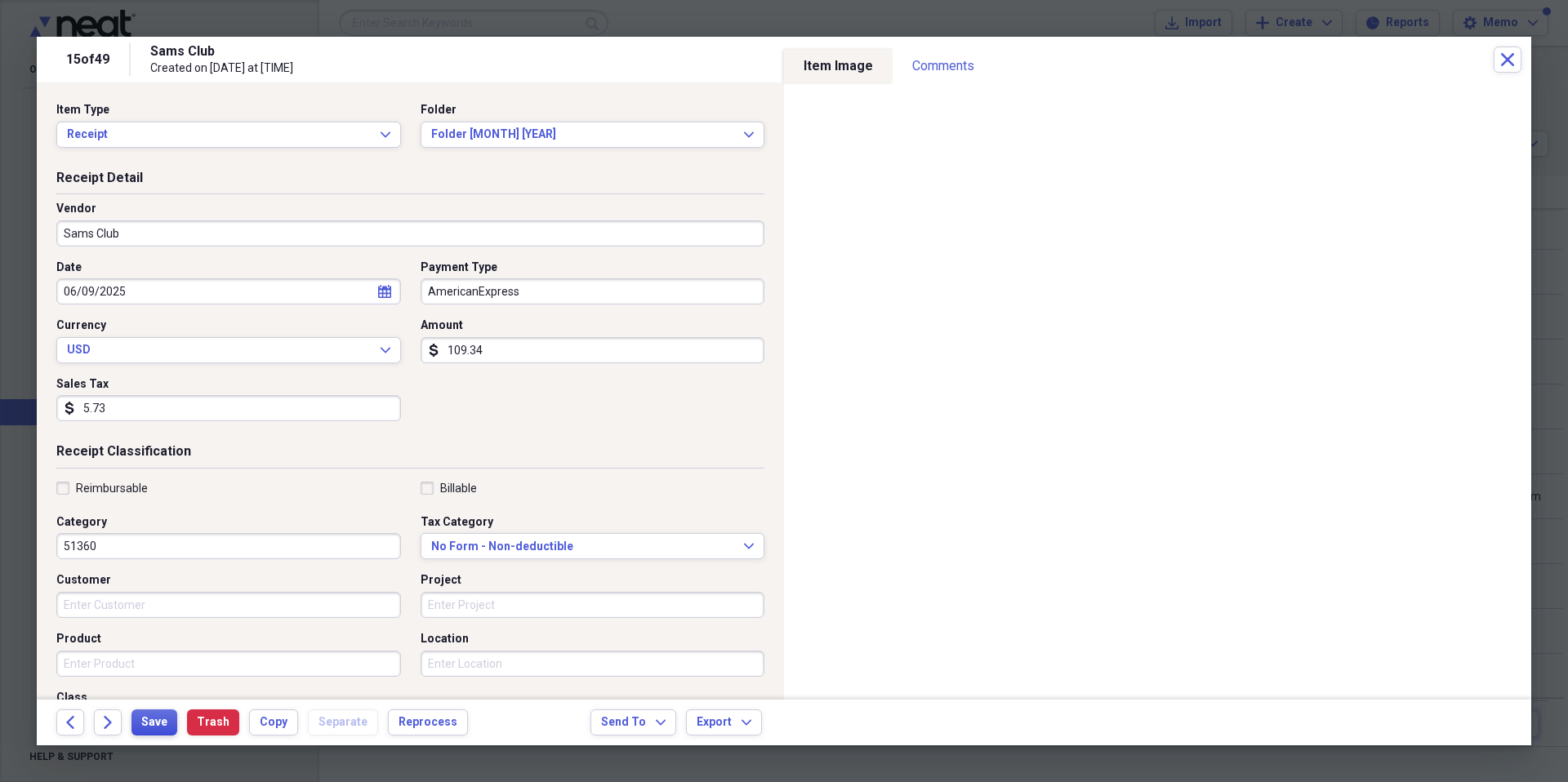 click on "Save" at bounding box center (154, 722) 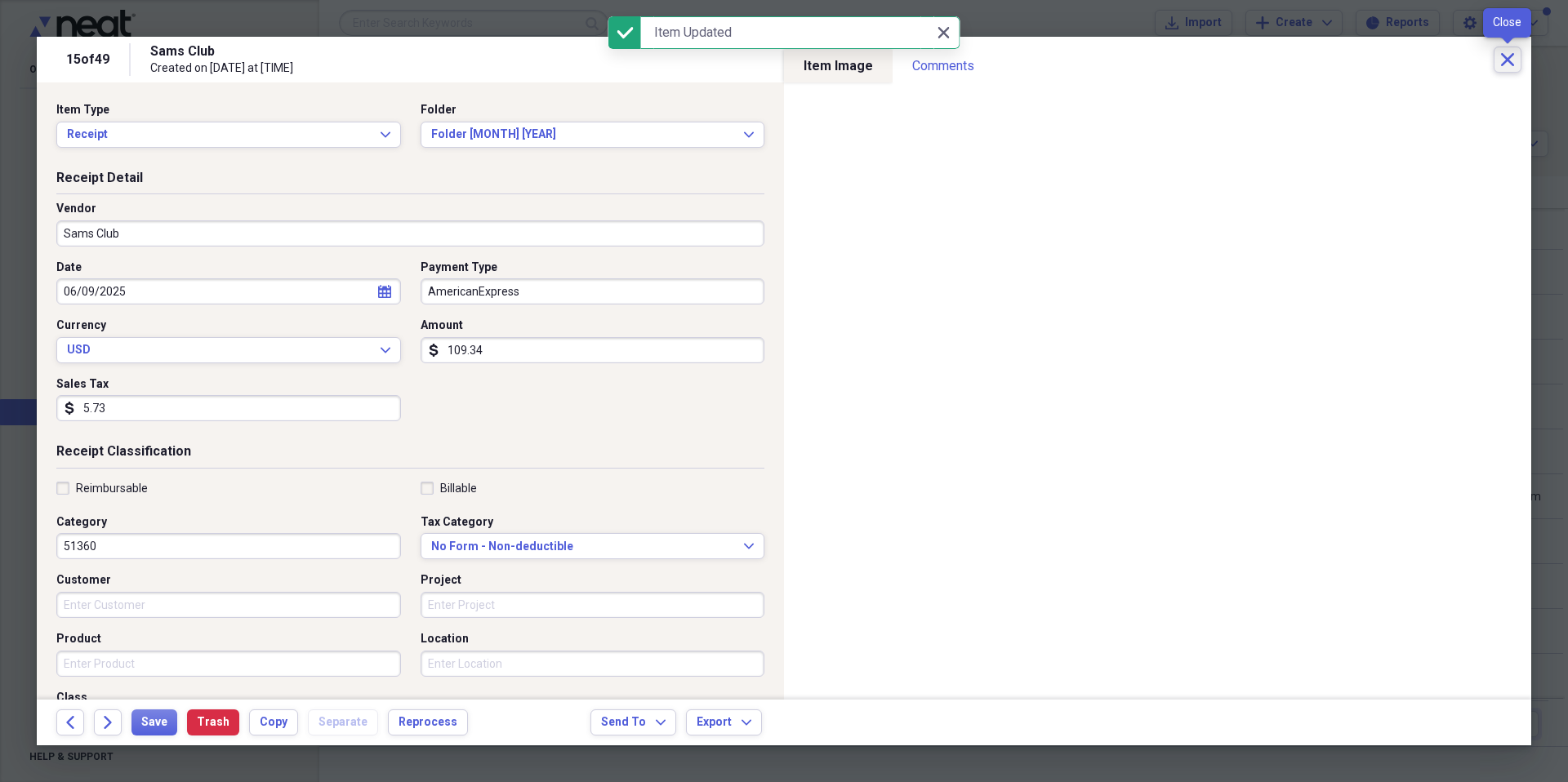 click on "Close" at bounding box center [1508, 60] 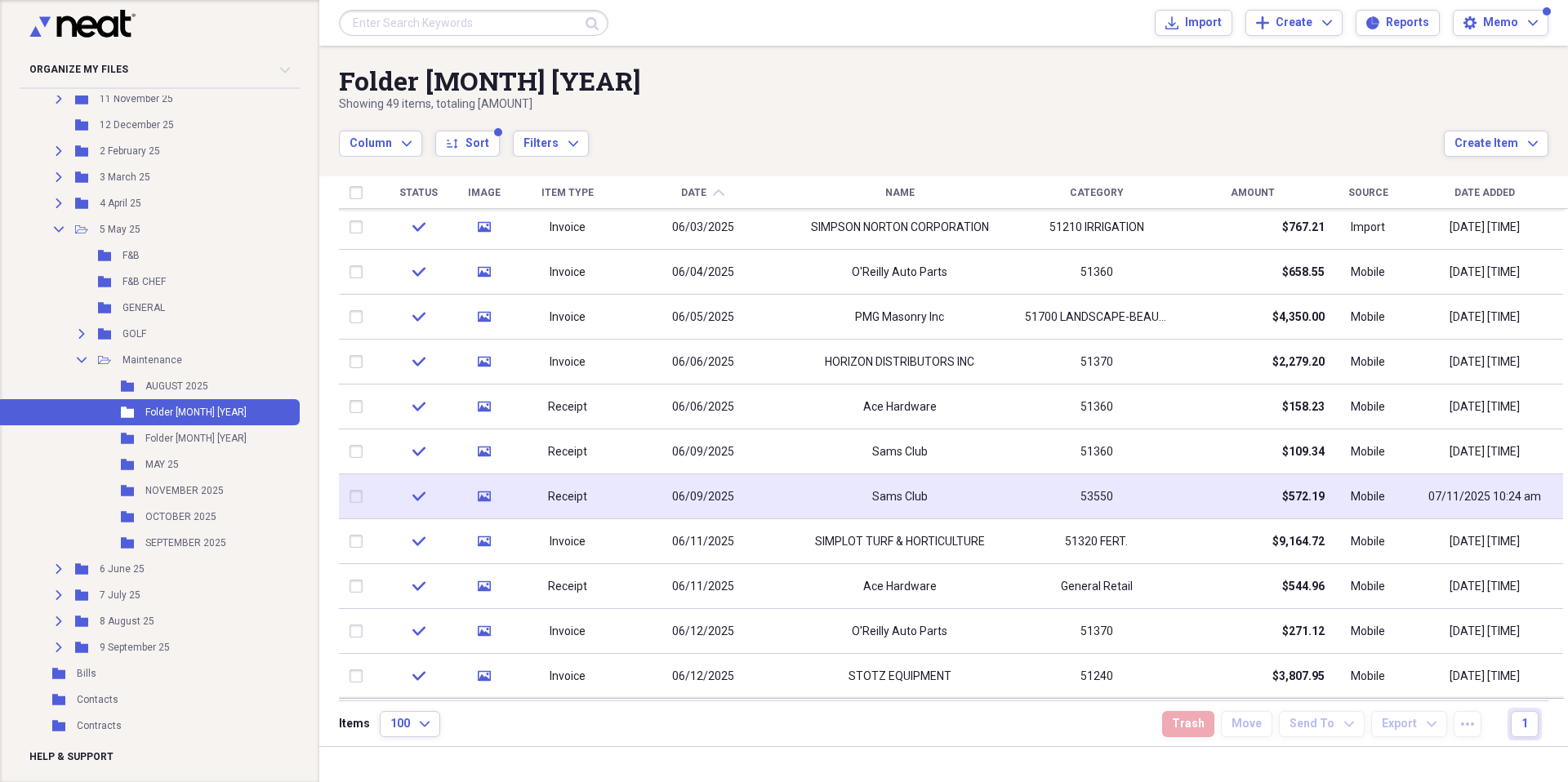 click on "Sams Club" at bounding box center (899, 496) 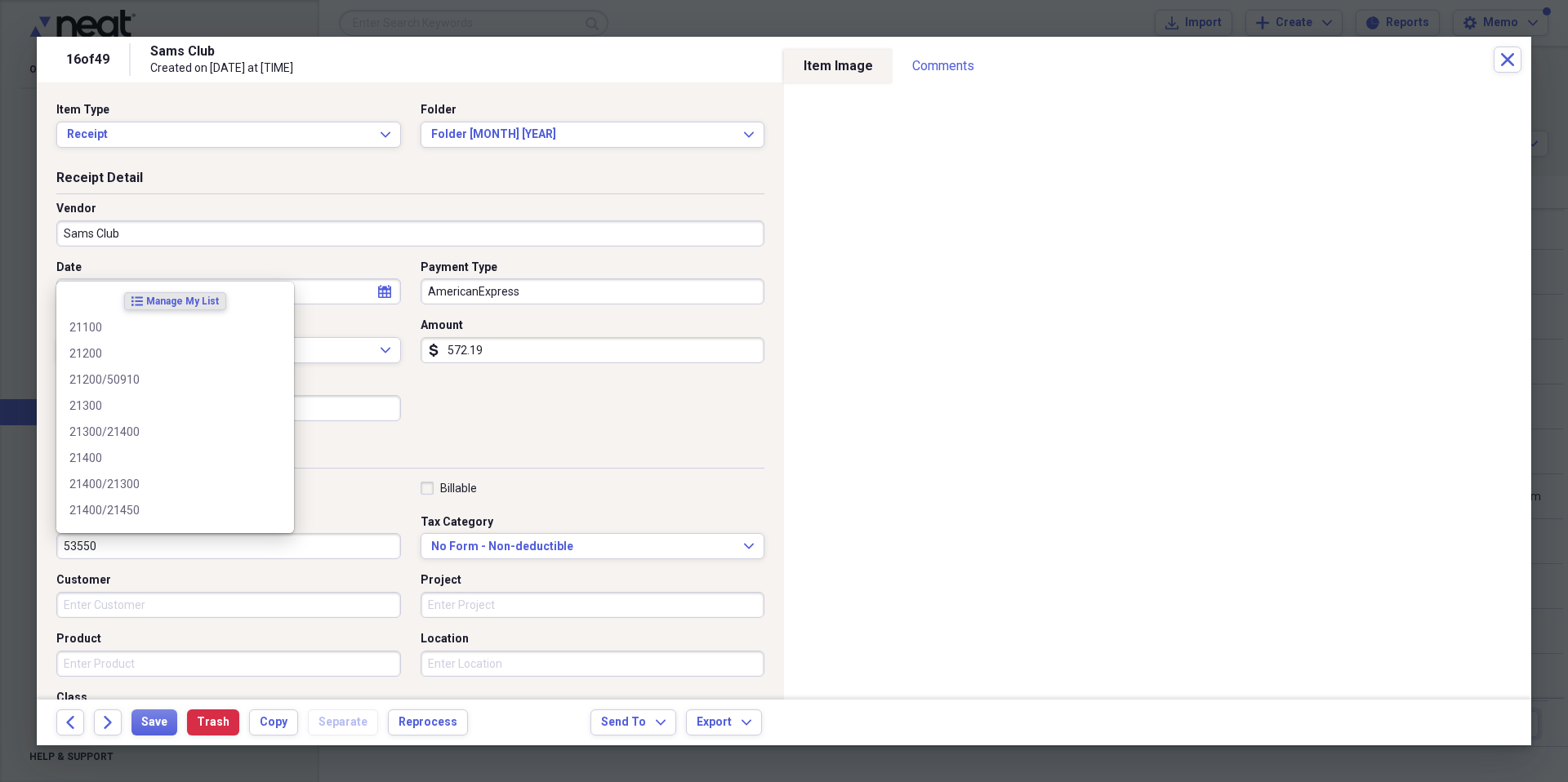 click on "53550" at bounding box center [229, 546] 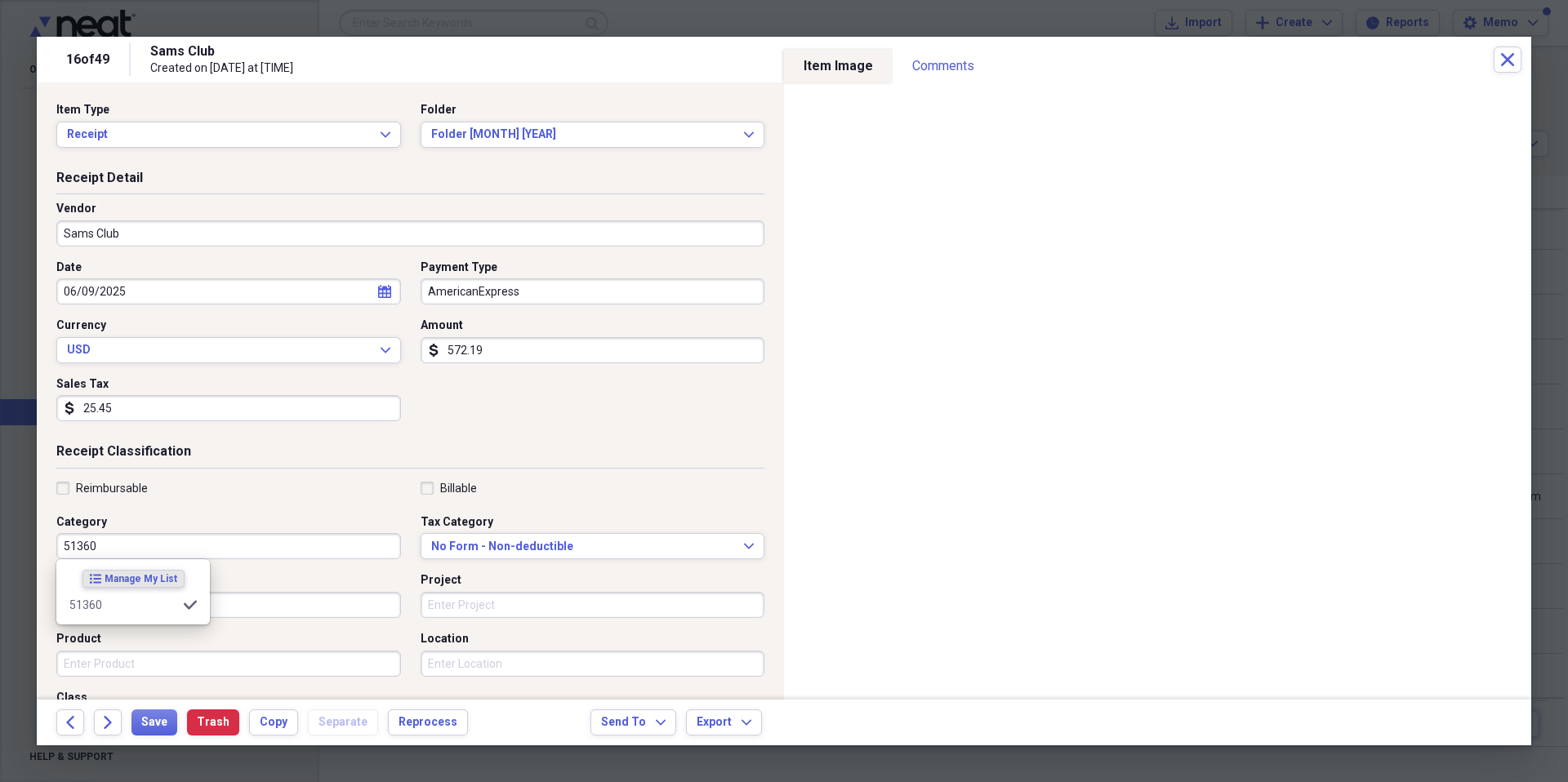 type on "51360" 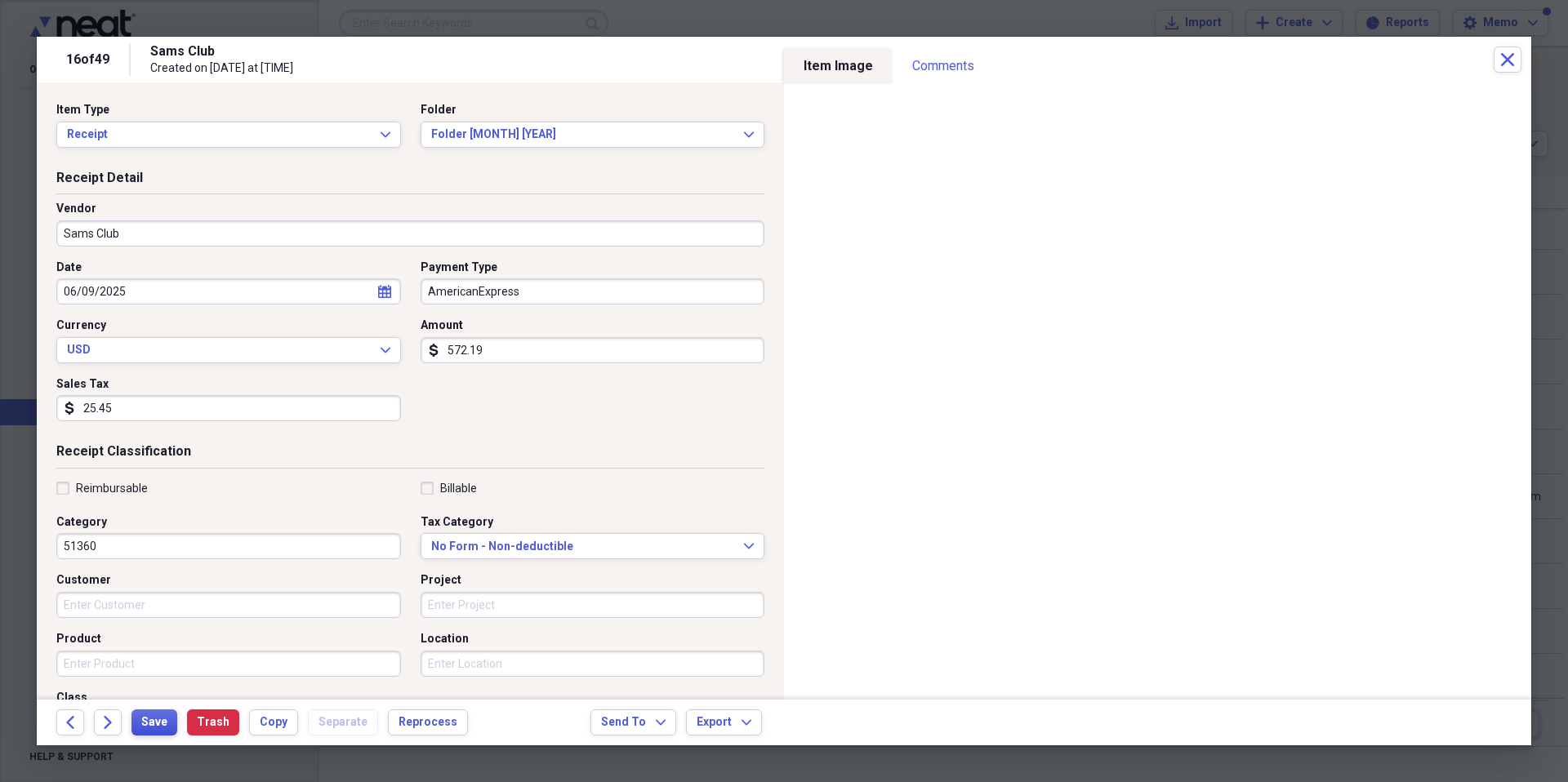 click on "Save" at bounding box center (154, 722) 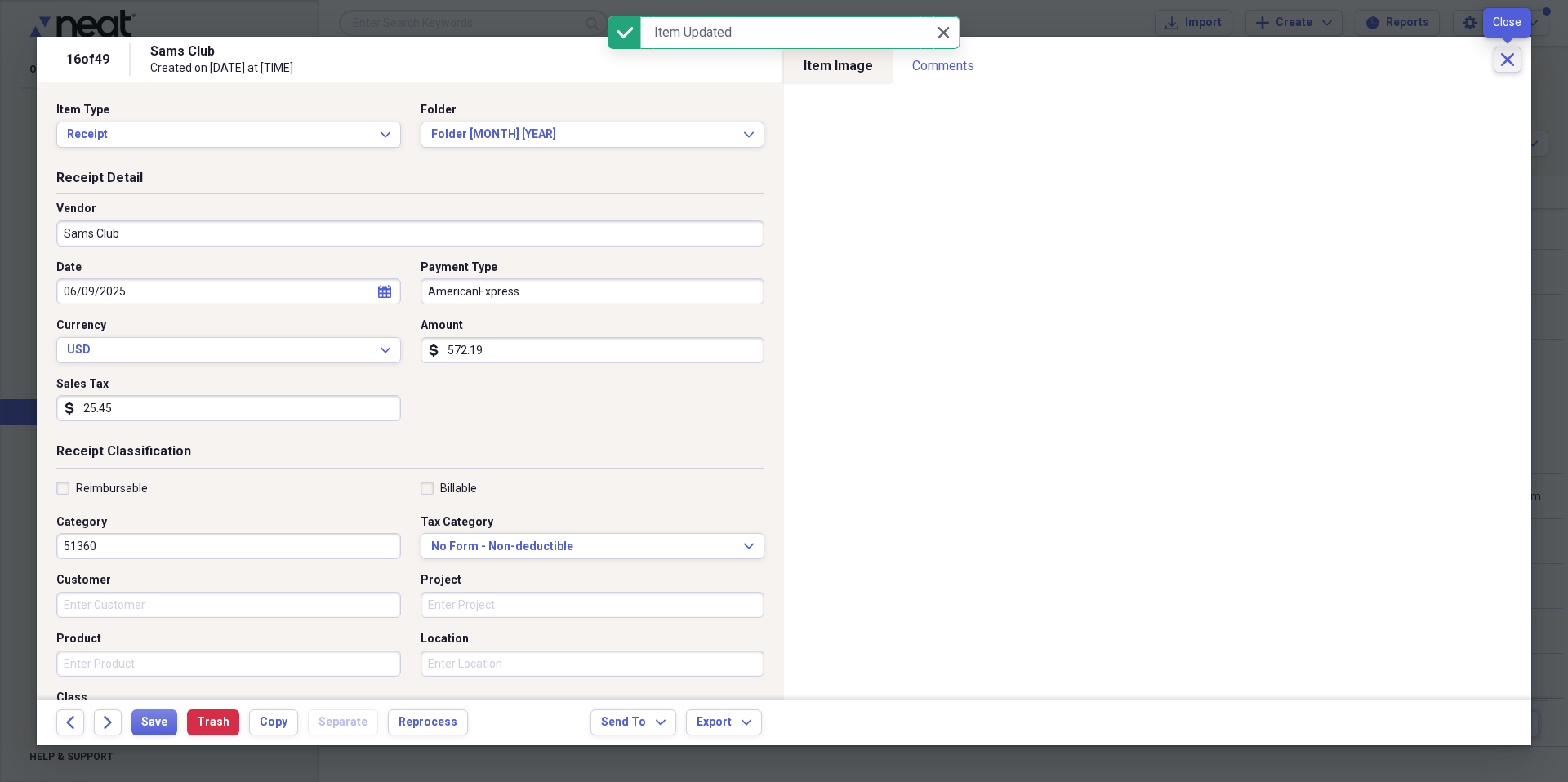 click on "Close" 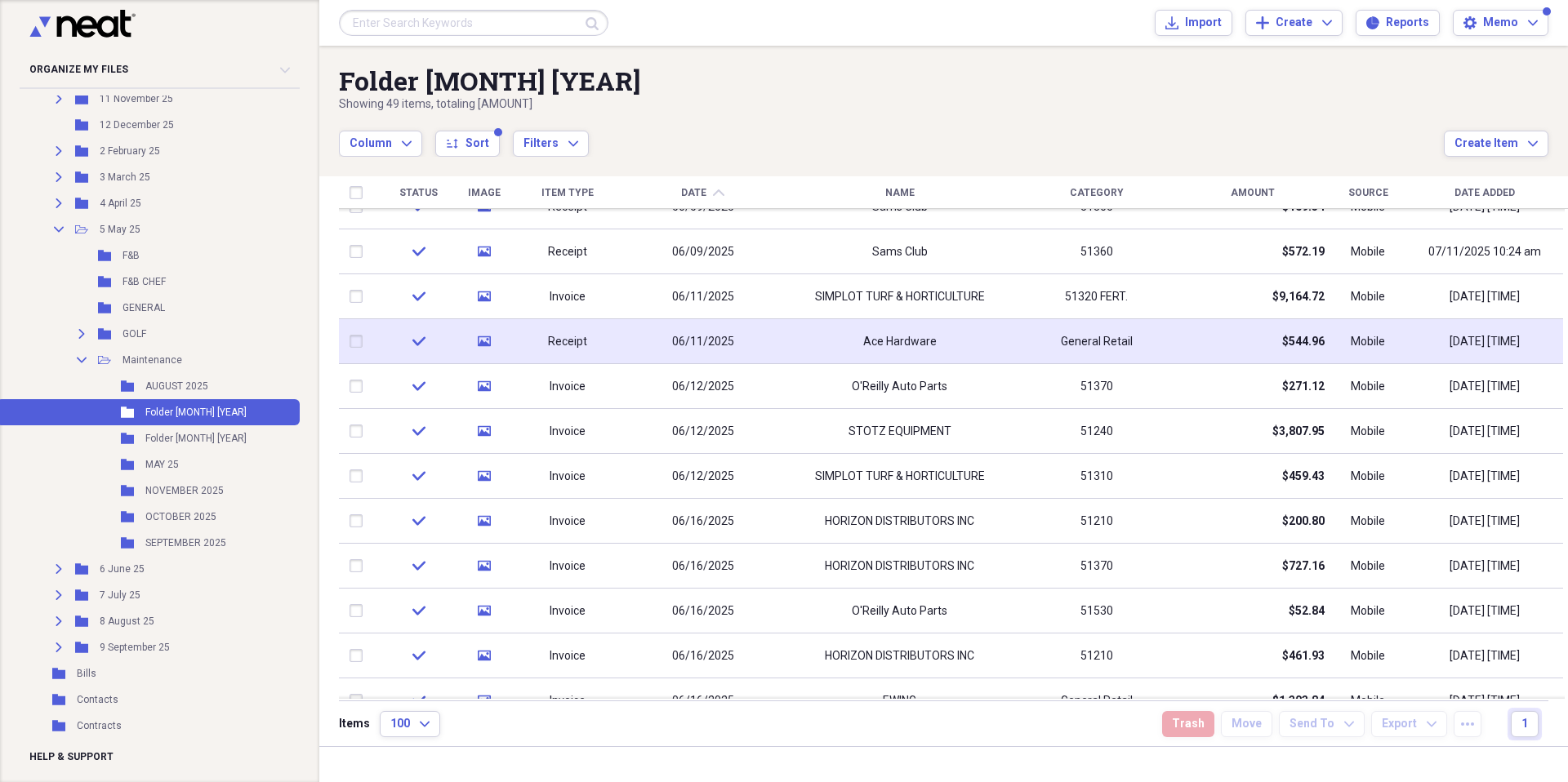 click on "Ace Hardware" at bounding box center [900, 342] 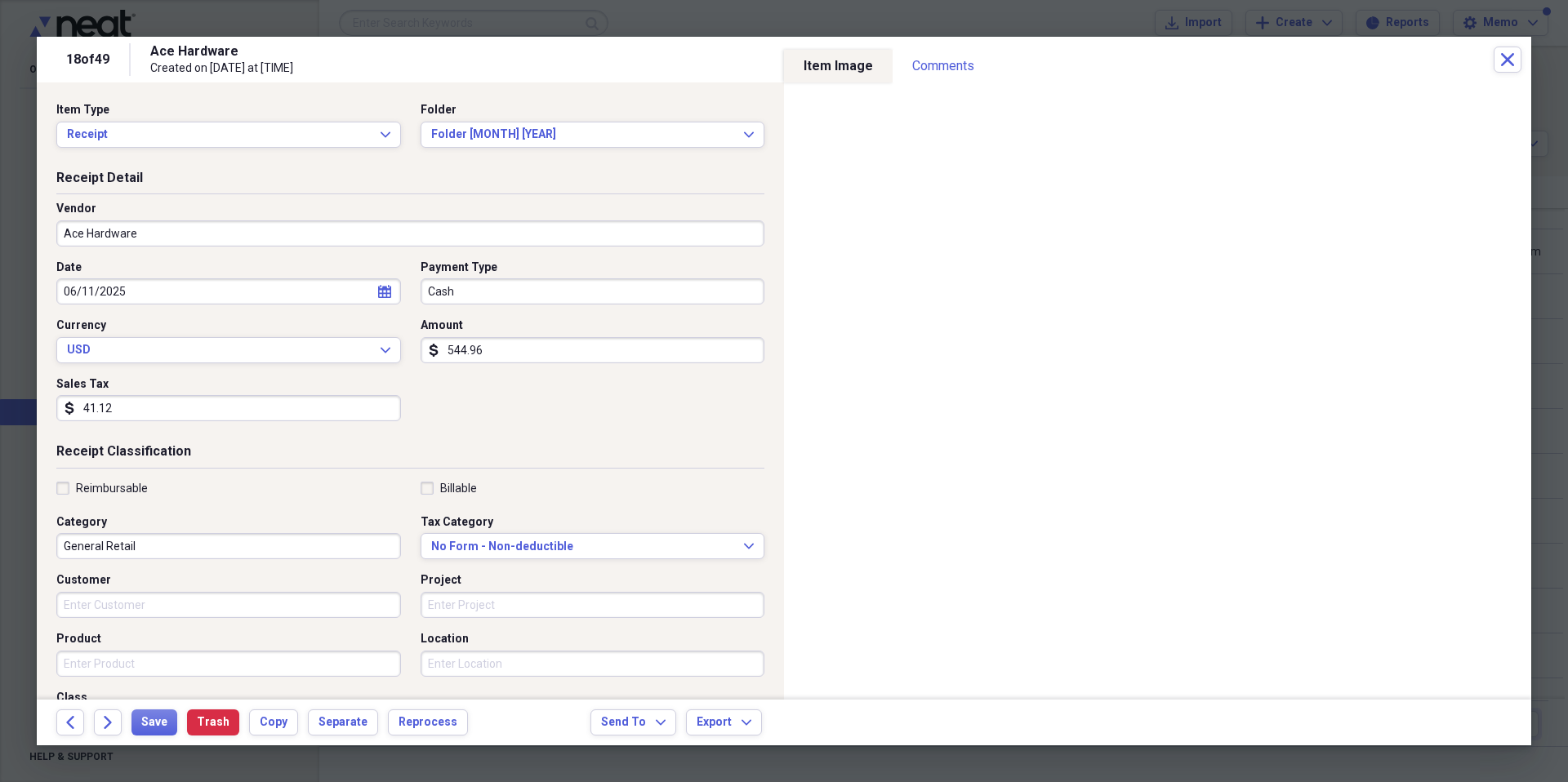 click on "General Retail" at bounding box center (229, 546) 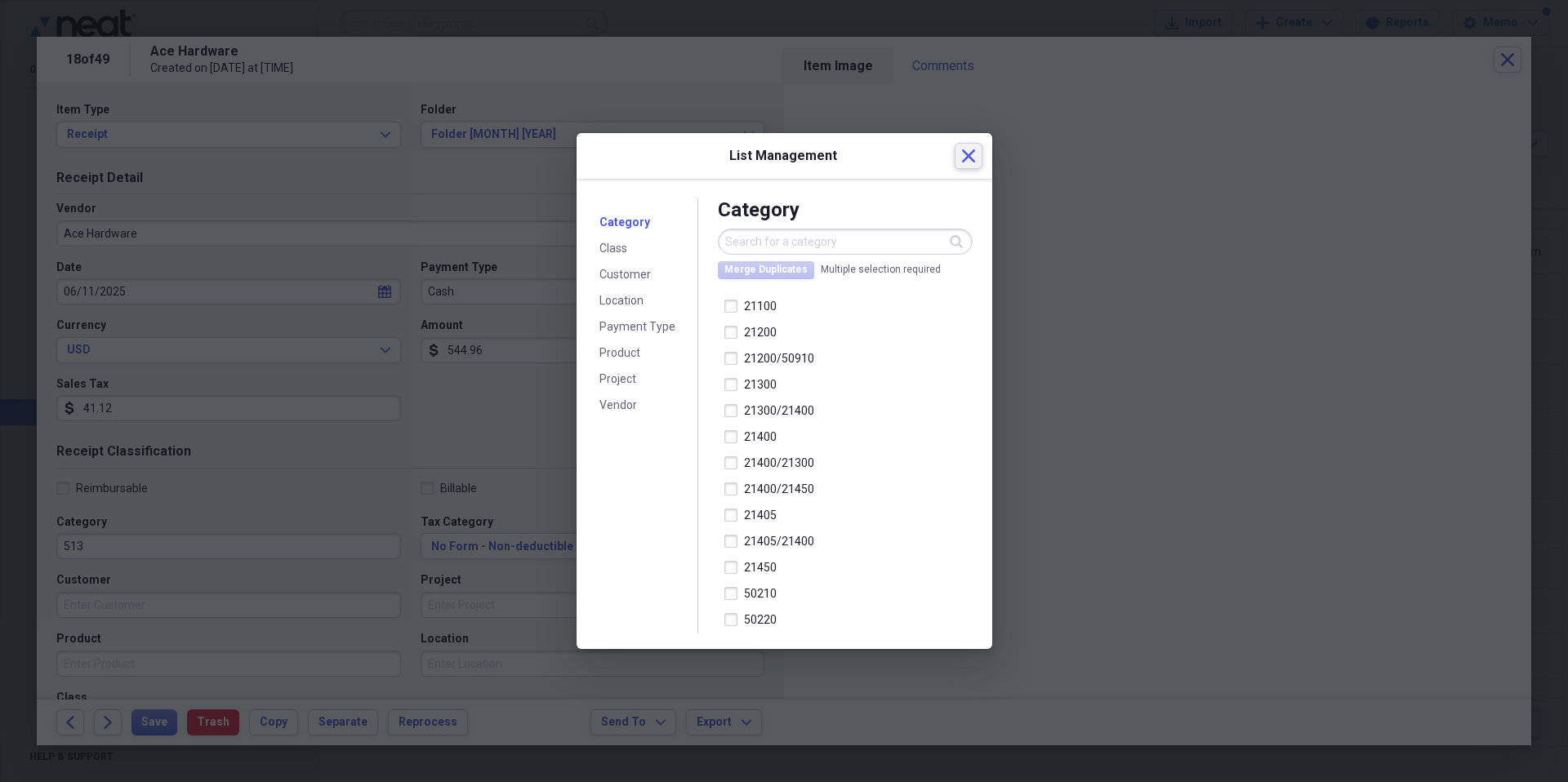 click on "Close" at bounding box center [969, 156] 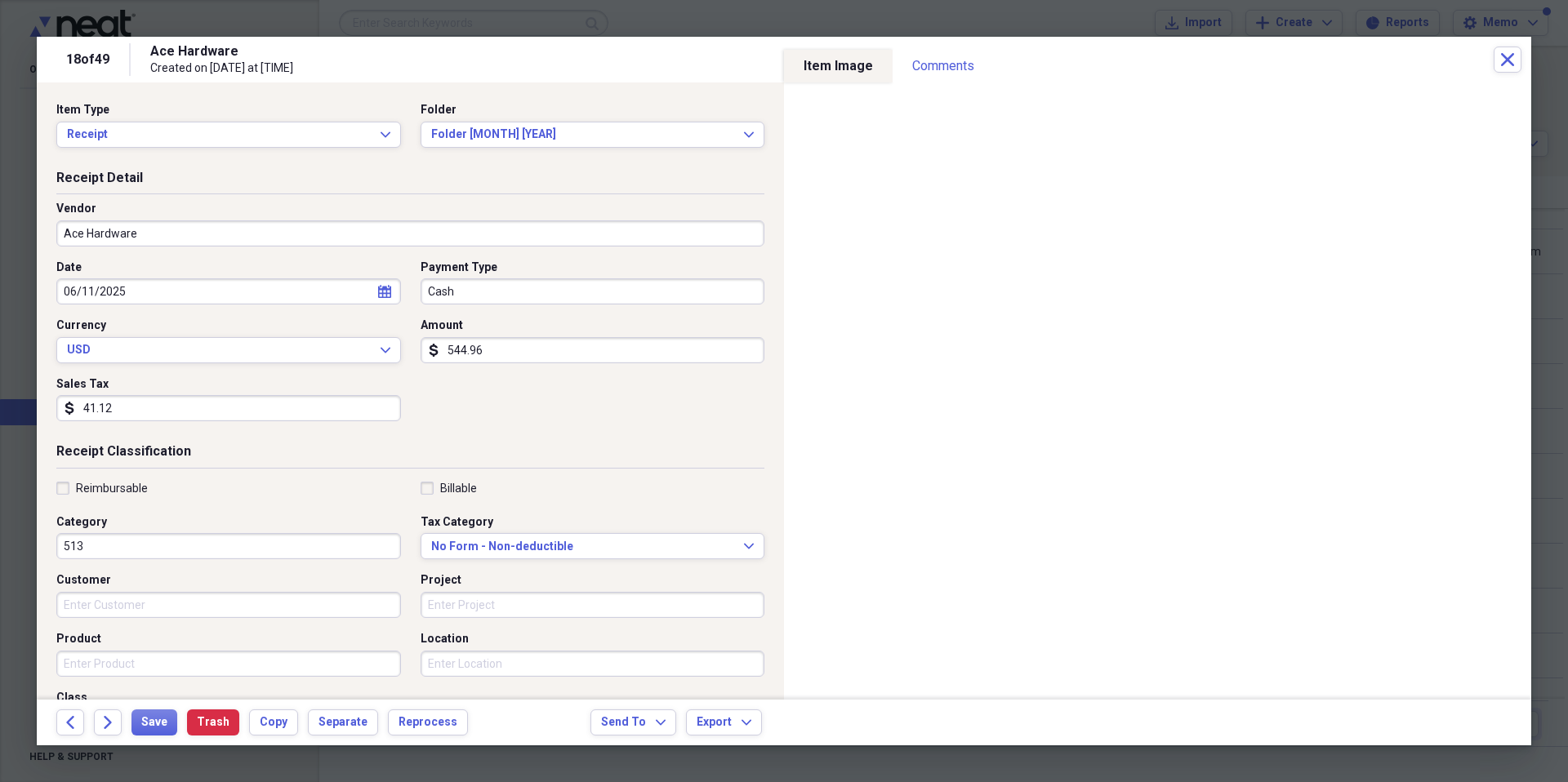 click on "513" at bounding box center (229, 546) 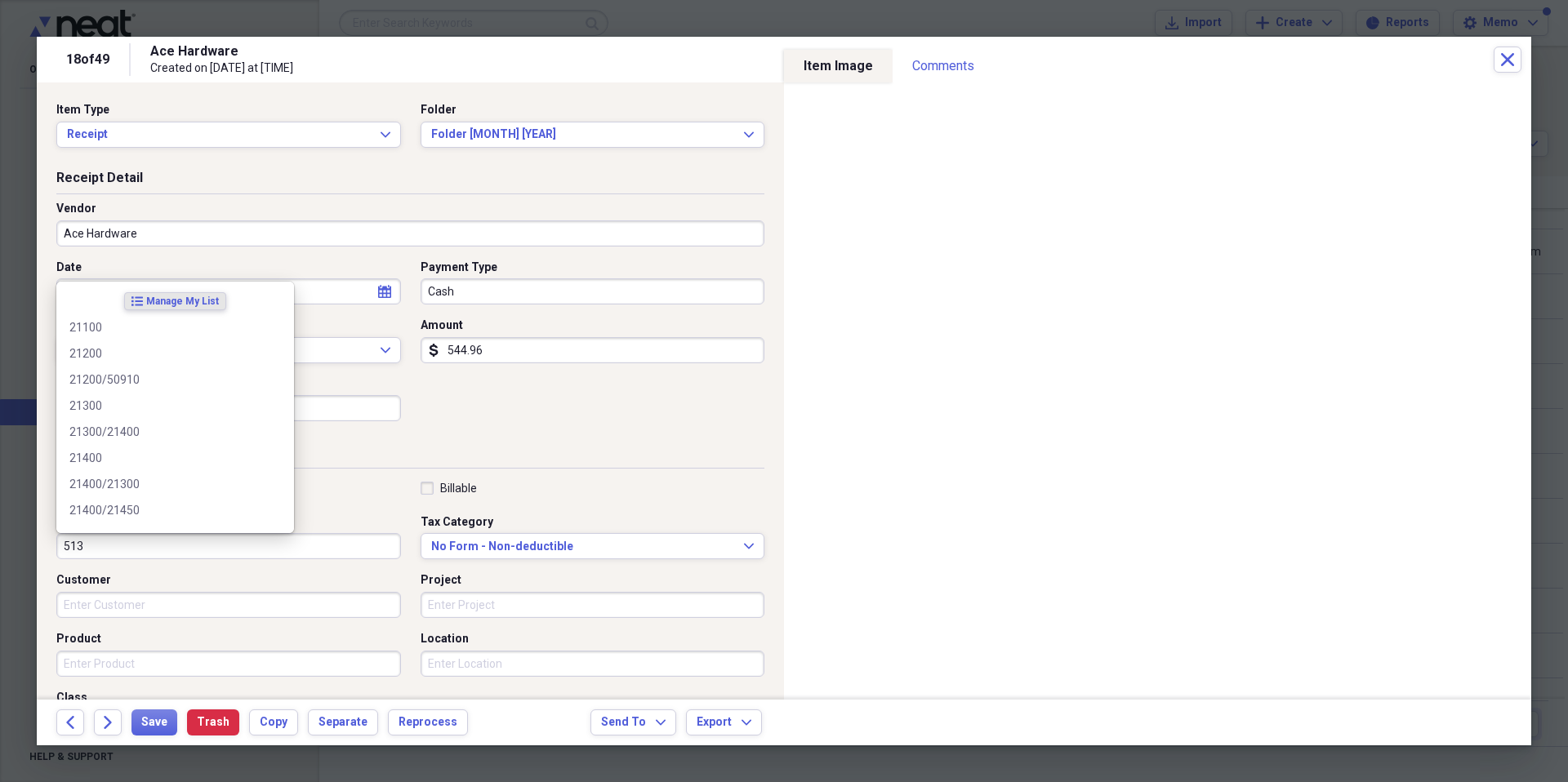 click on "513" at bounding box center (229, 546) 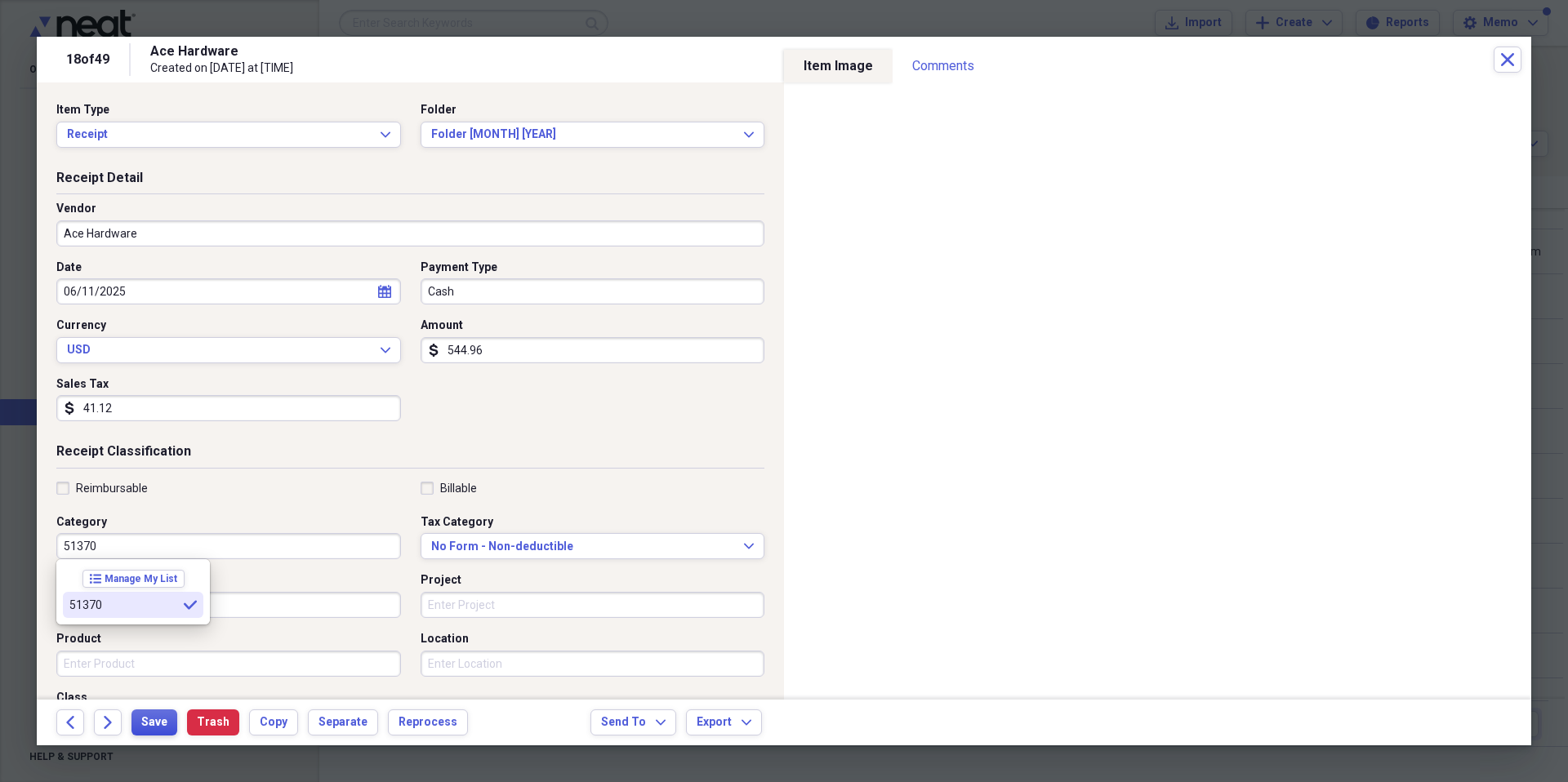 type on "51370" 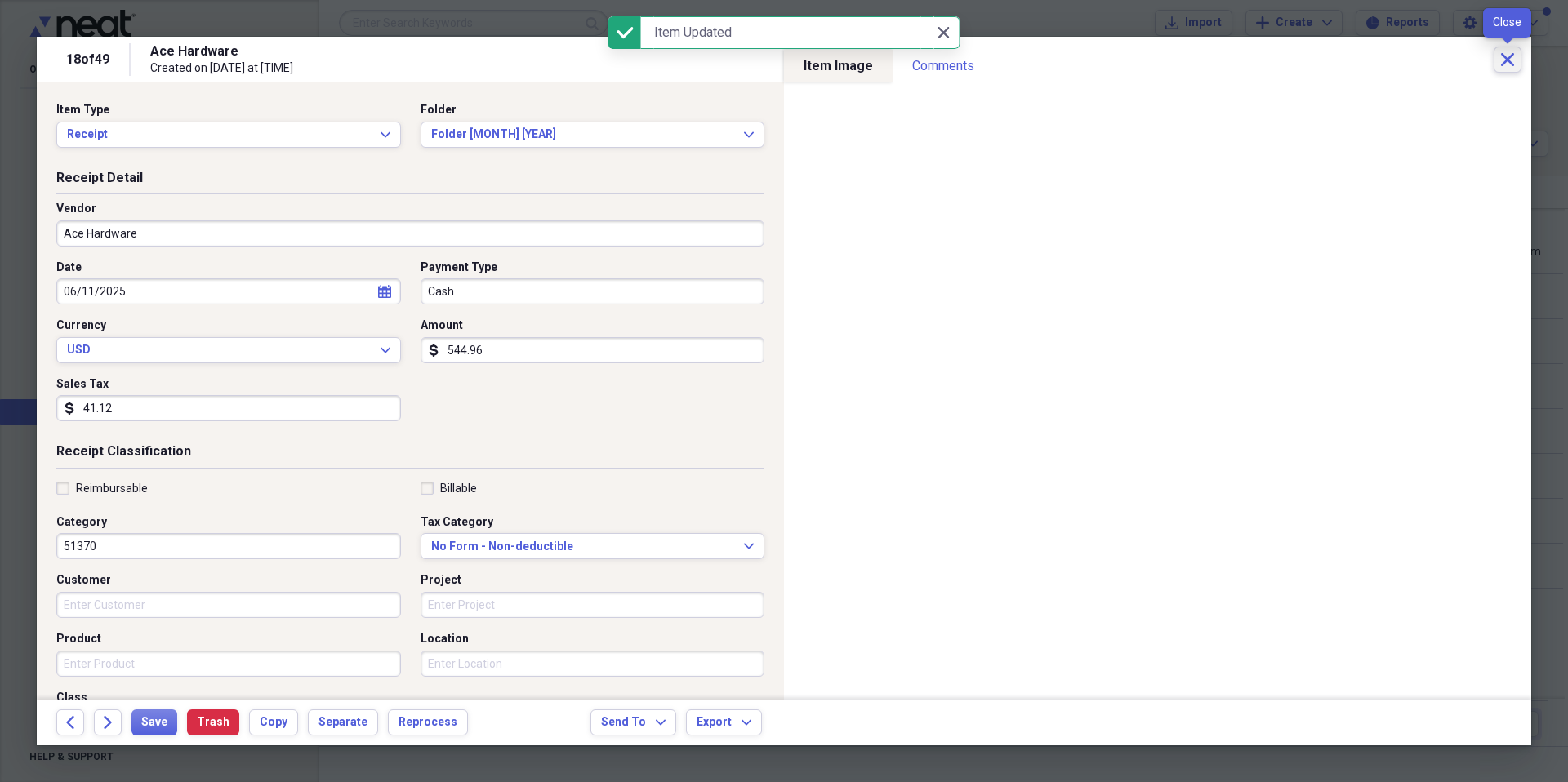 click on "Close" at bounding box center [1508, 60] 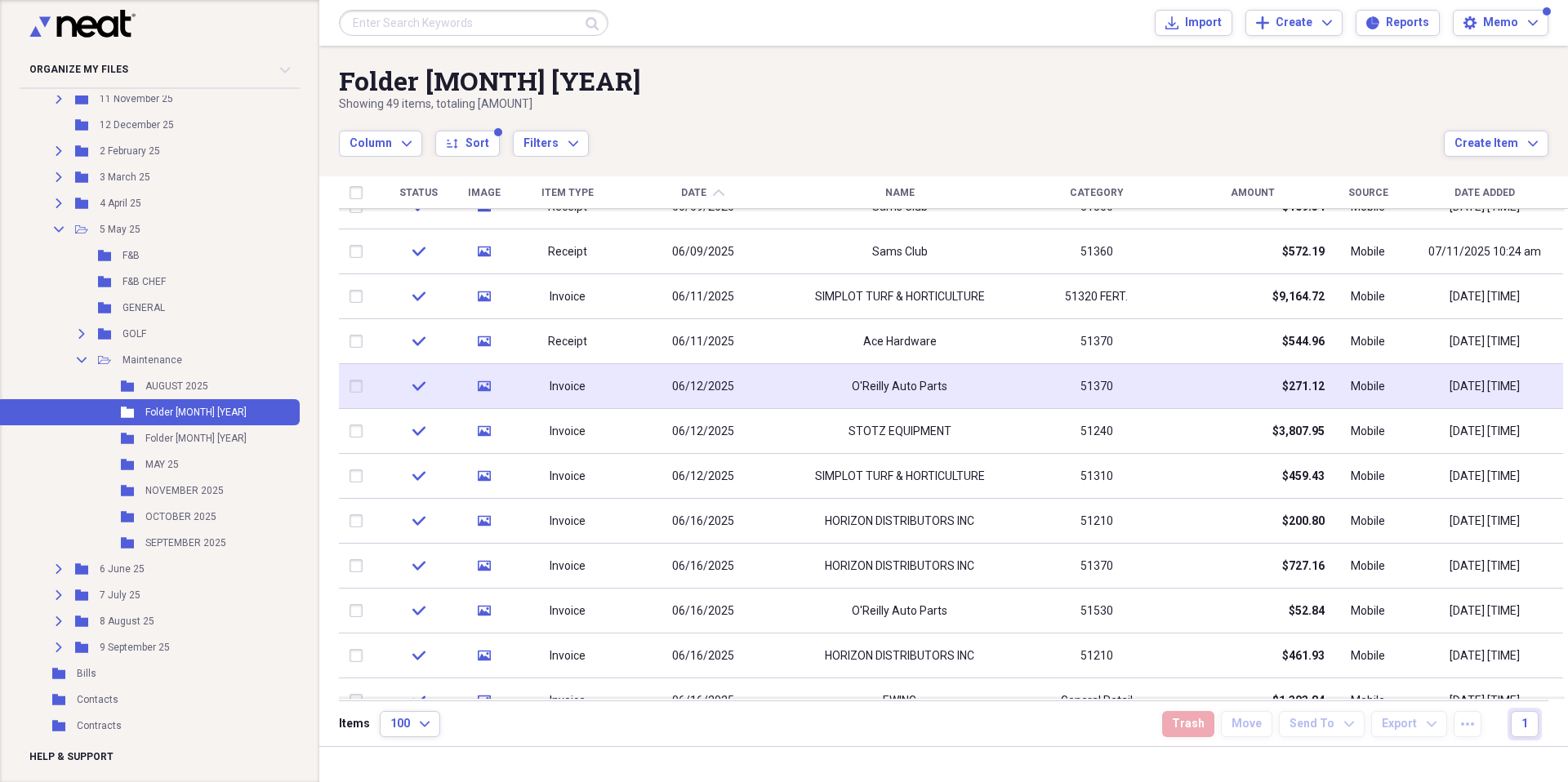 click on "O'Reilly Auto Parts" at bounding box center [899, 387] 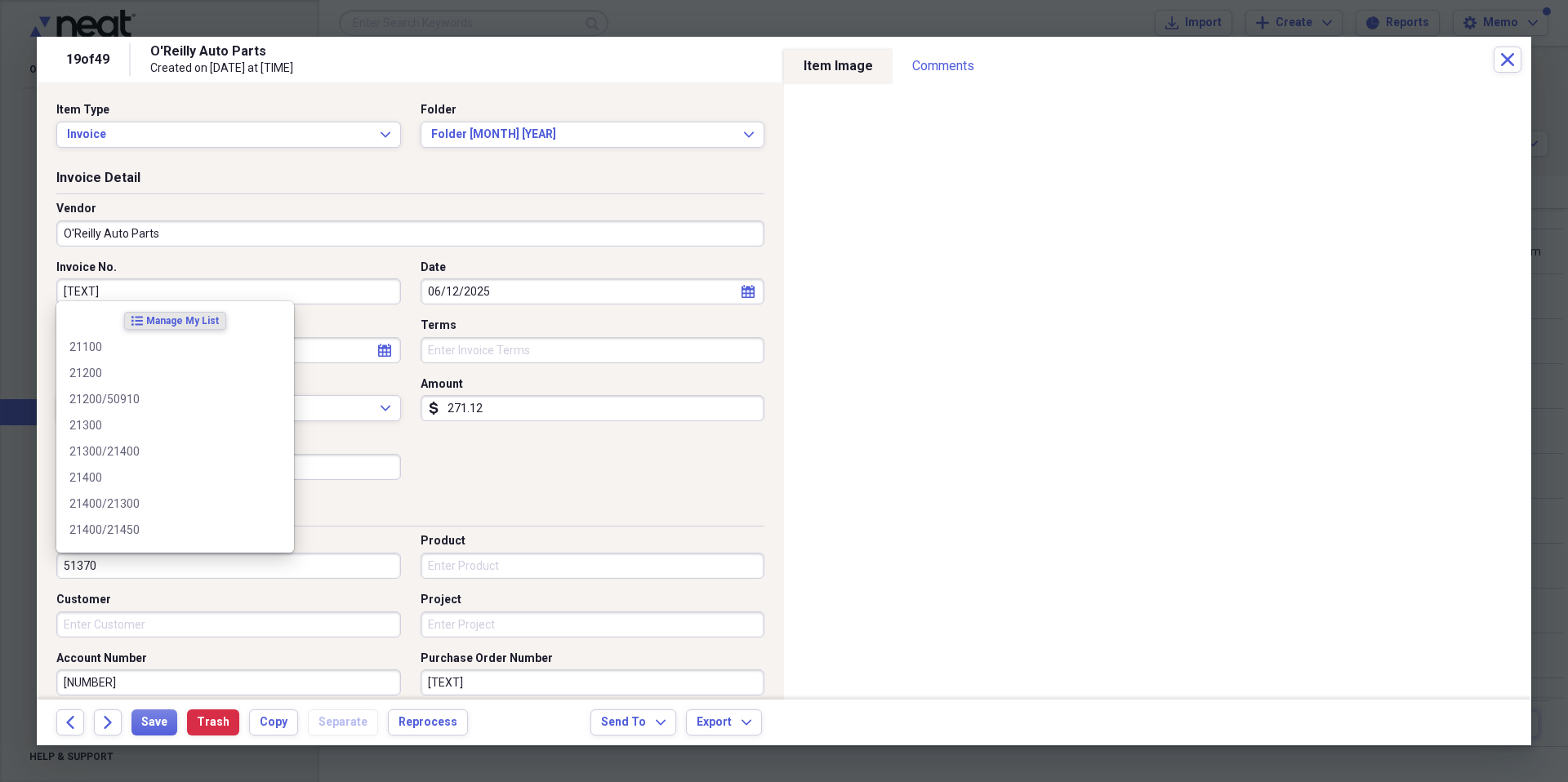 click on "51370" at bounding box center [229, 566] 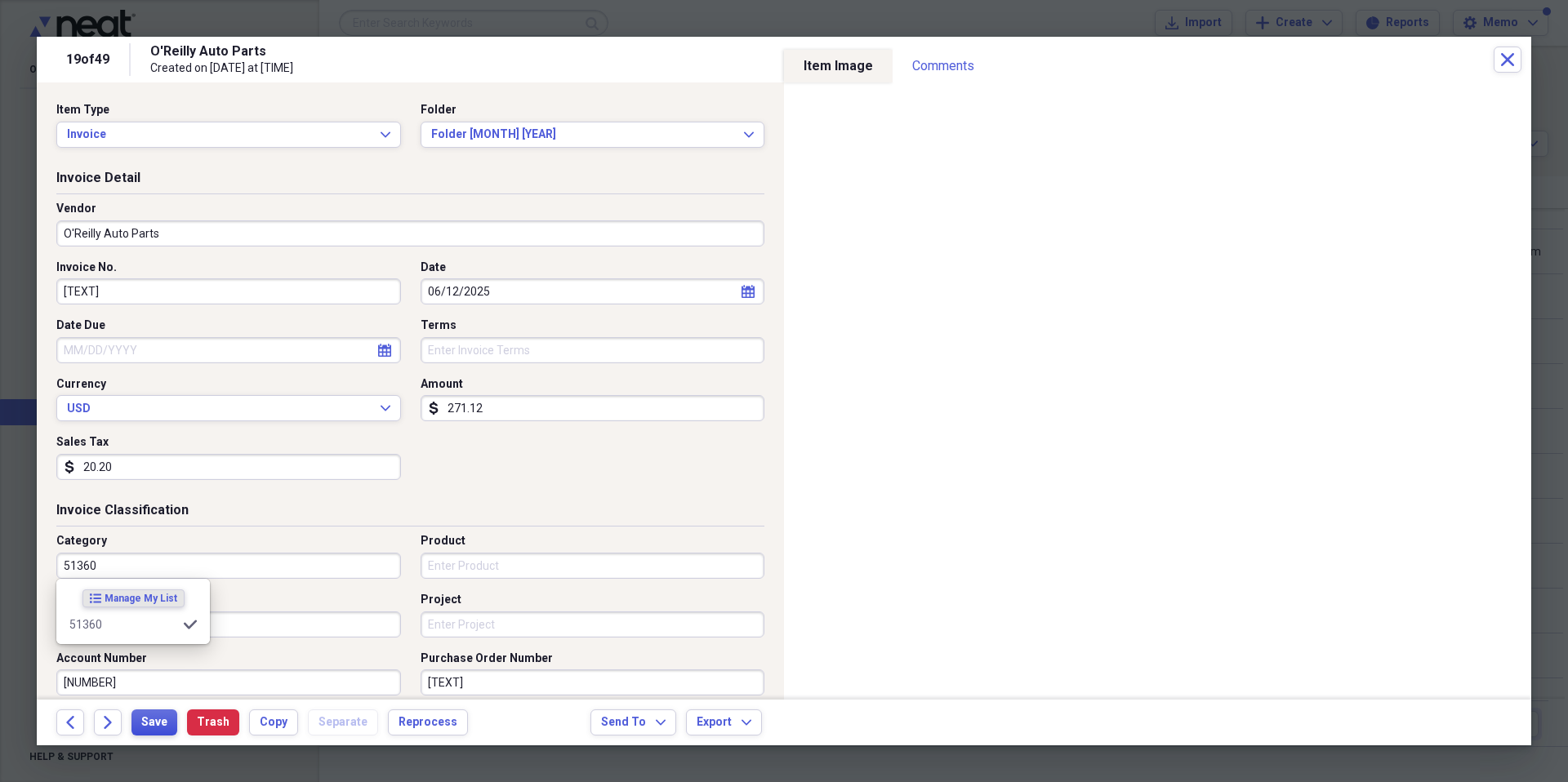 type on "51360" 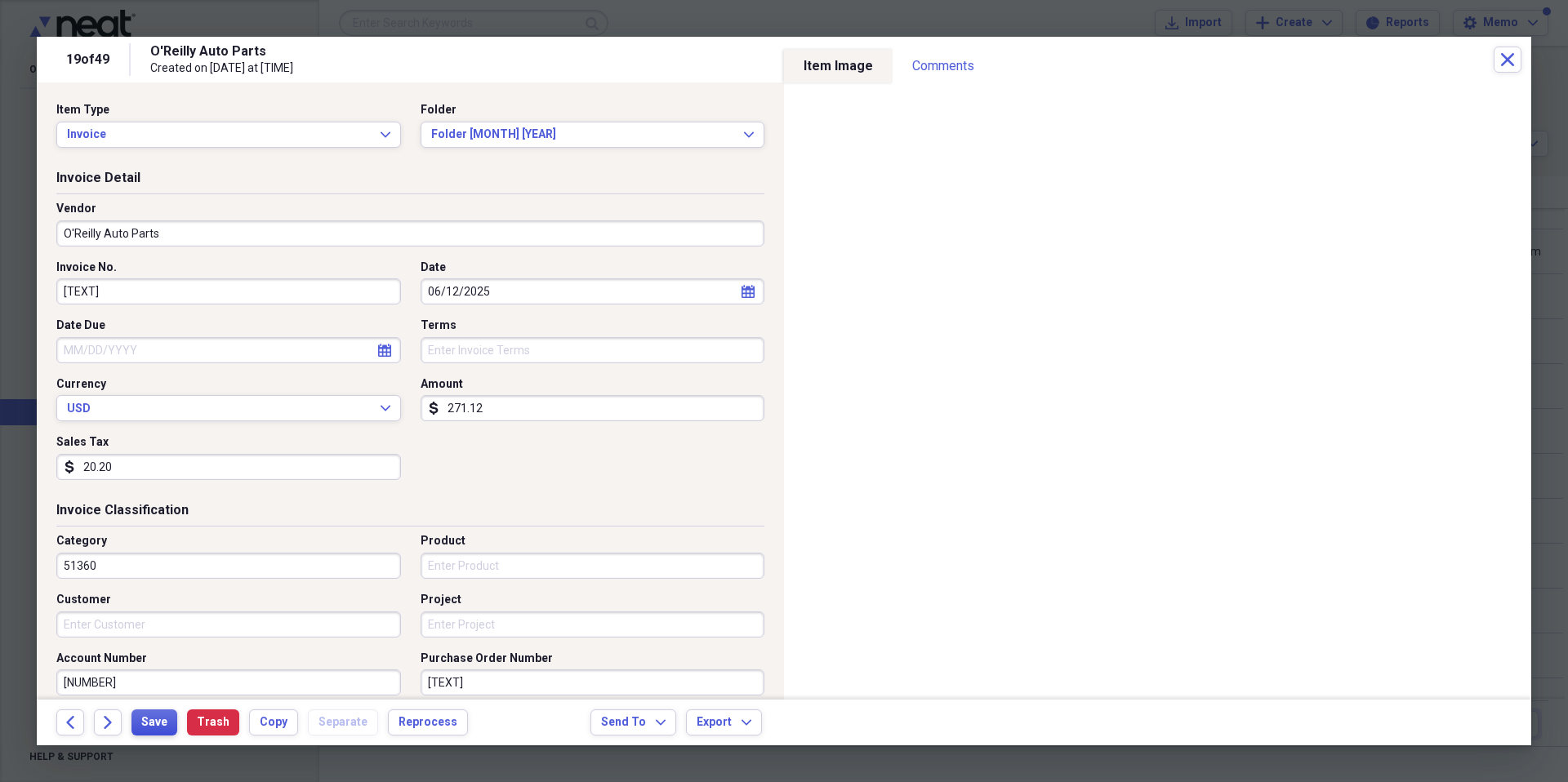 click on "Save" at bounding box center [154, 722] 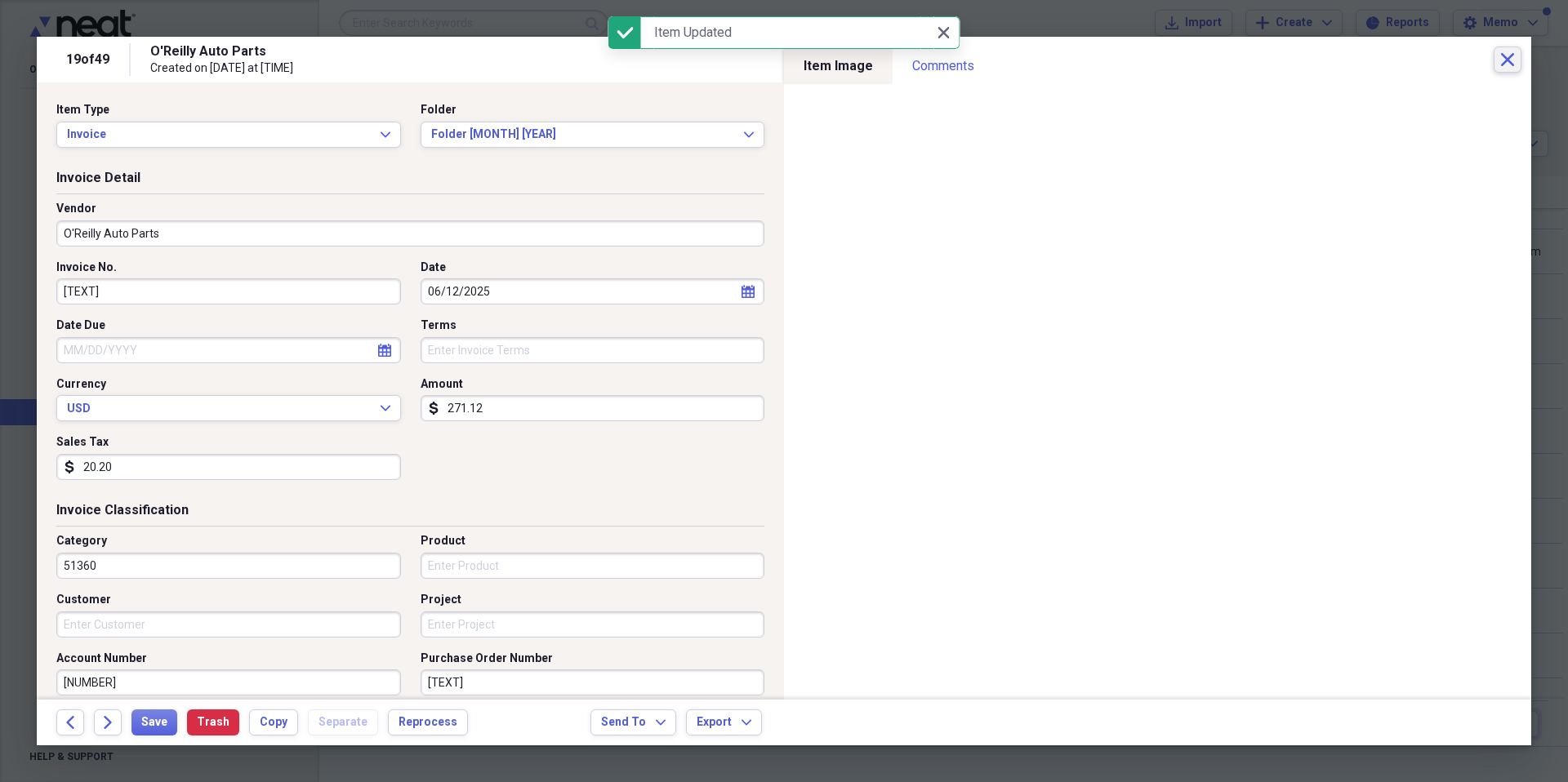 click on "Close" at bounding box center [1508, 60] 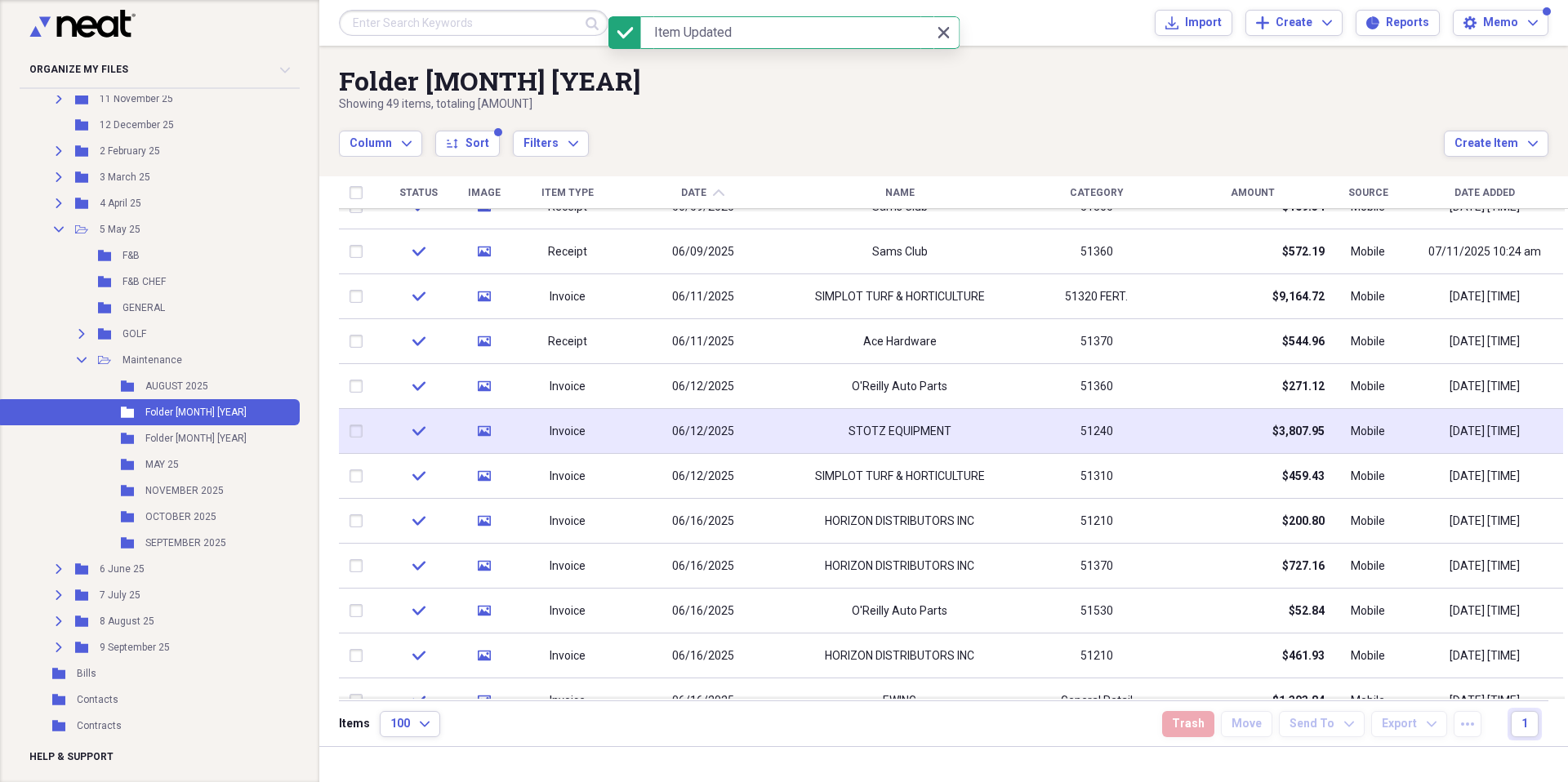 click on "STOTZ EQUIPMENT" at bounding box center [900, 432] 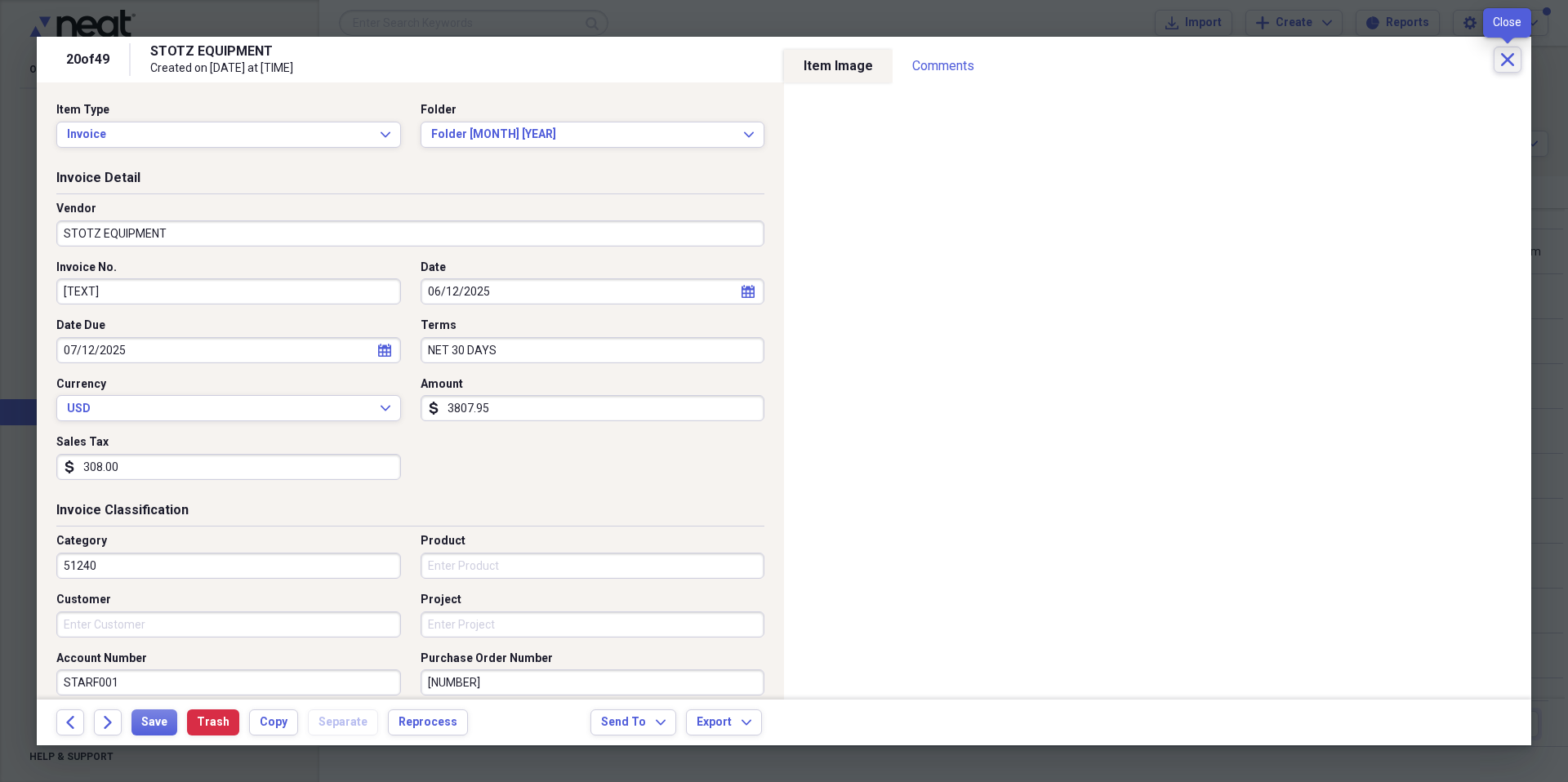 click on "Close" 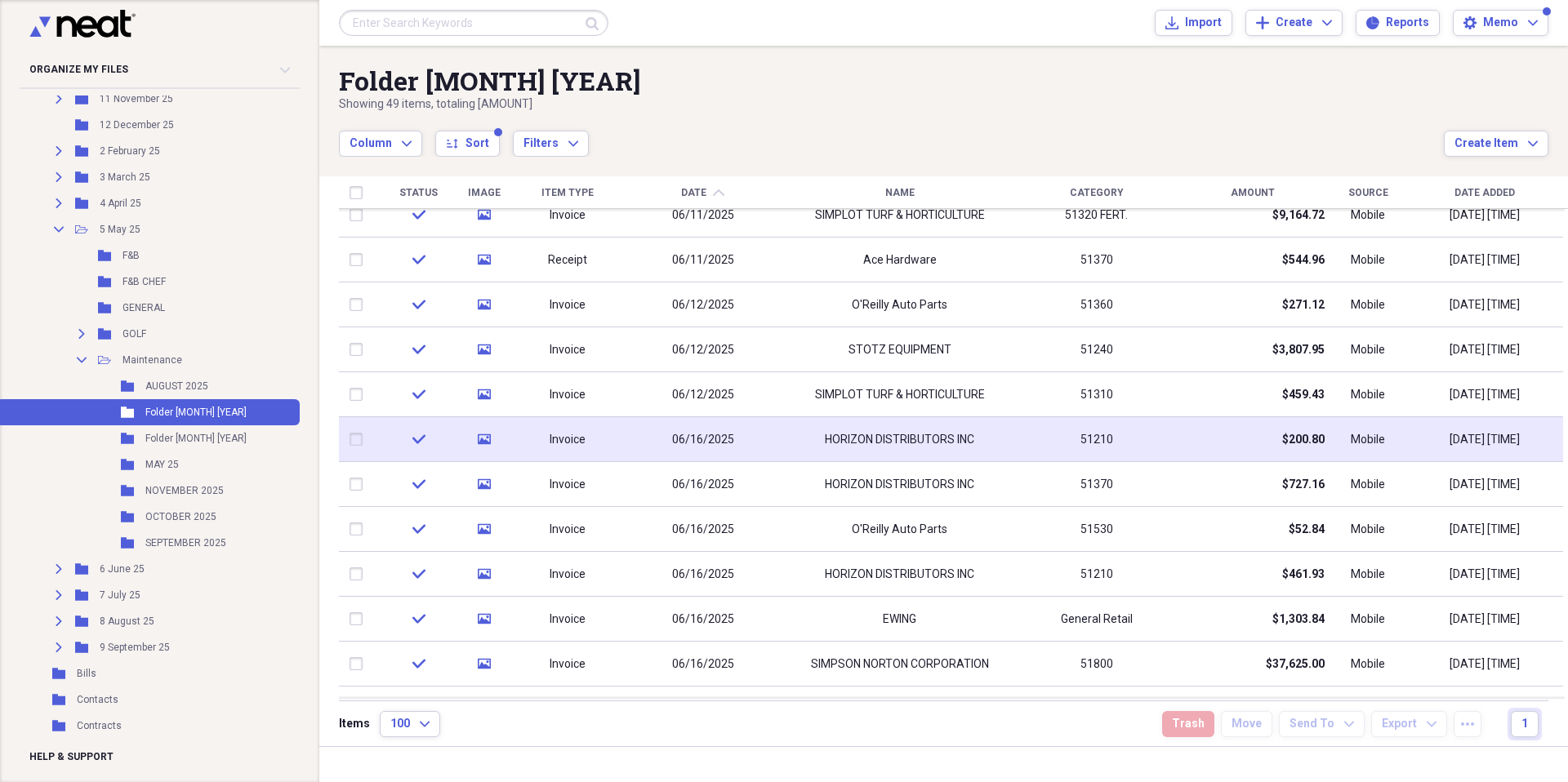 click on "HORIZON DISTRIBUTORS INC" at bounding box center [899, 440] 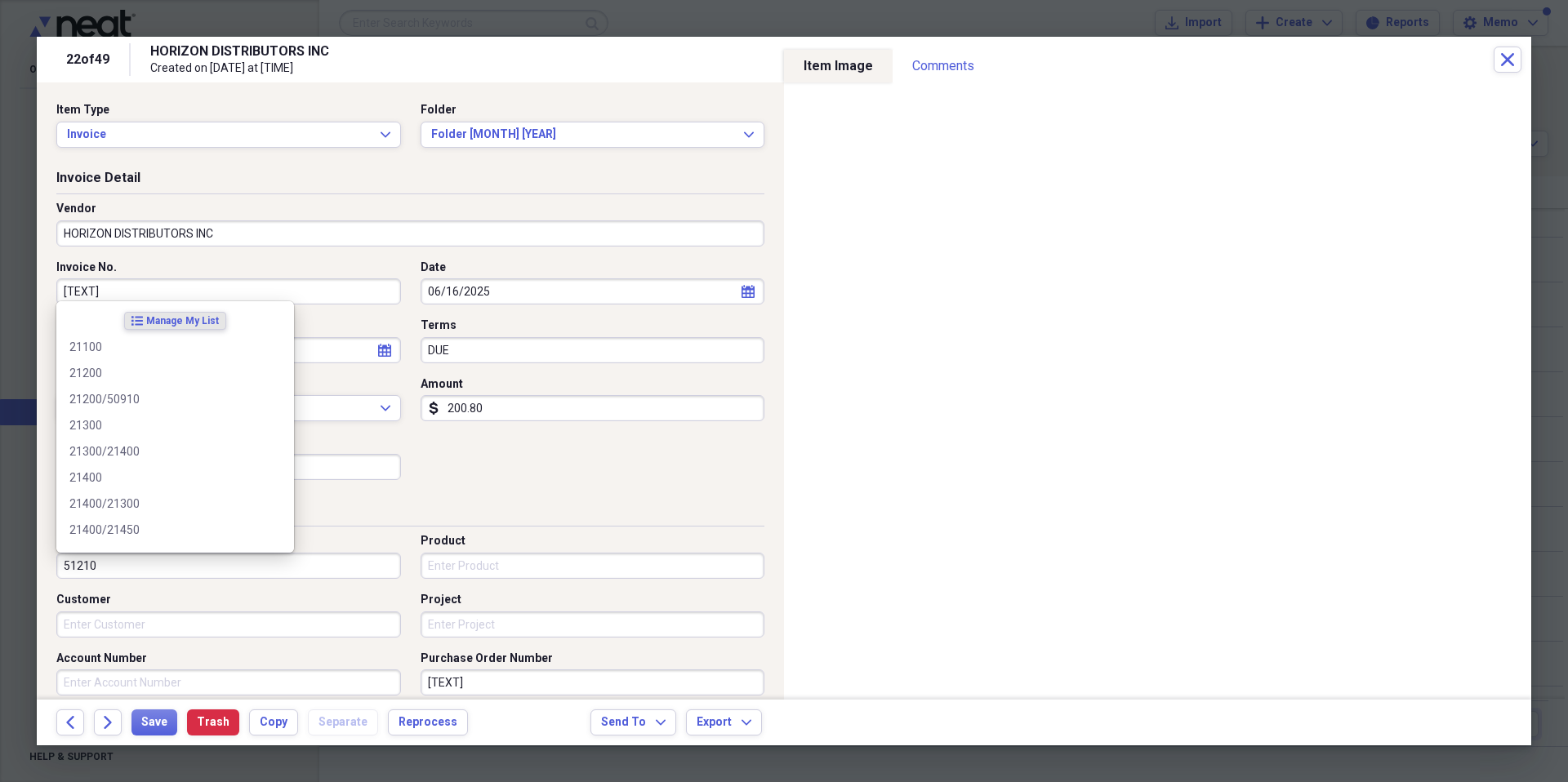 click on "51210" at bounding box center [229, 566] 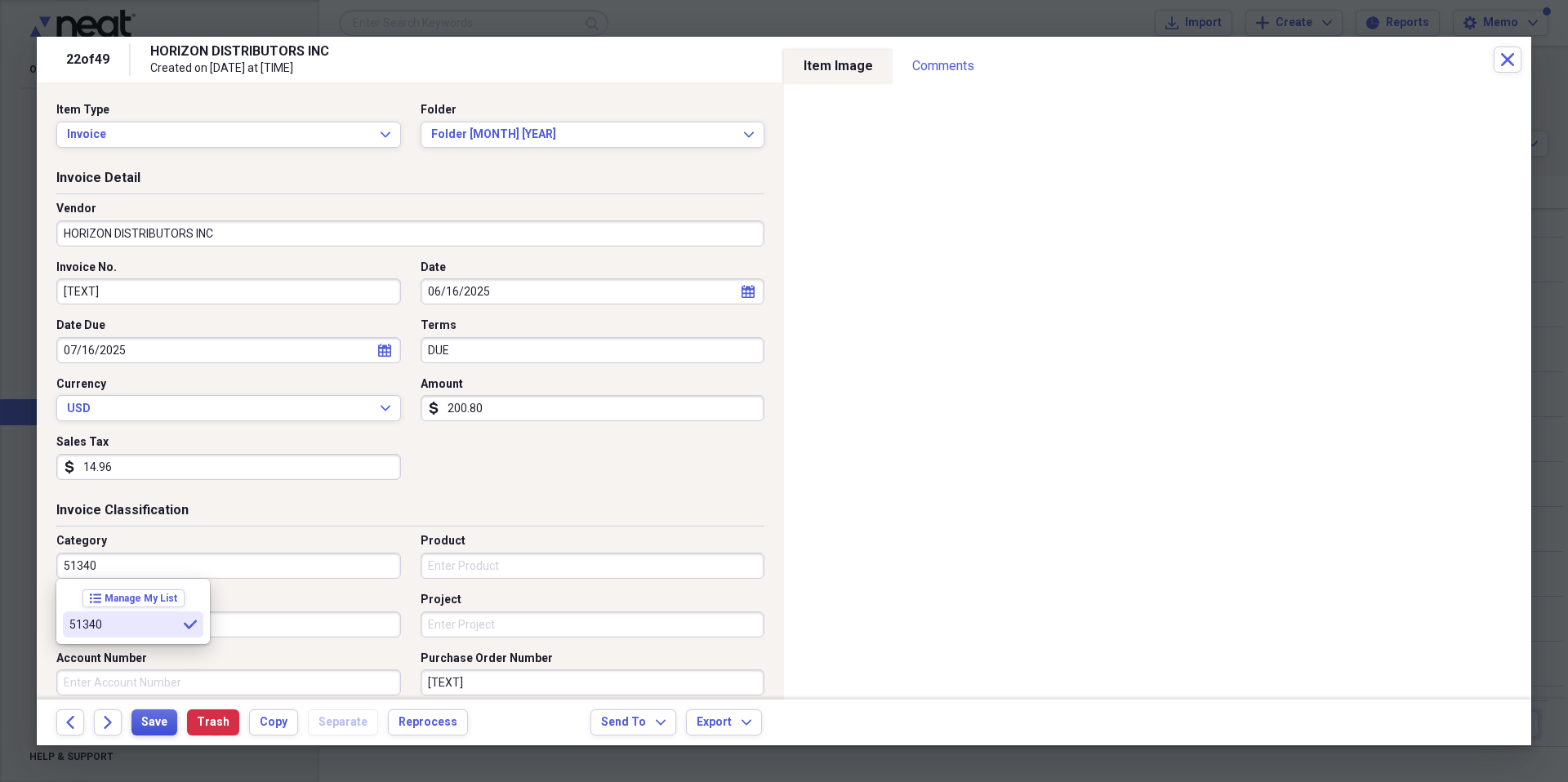 type on "51340" 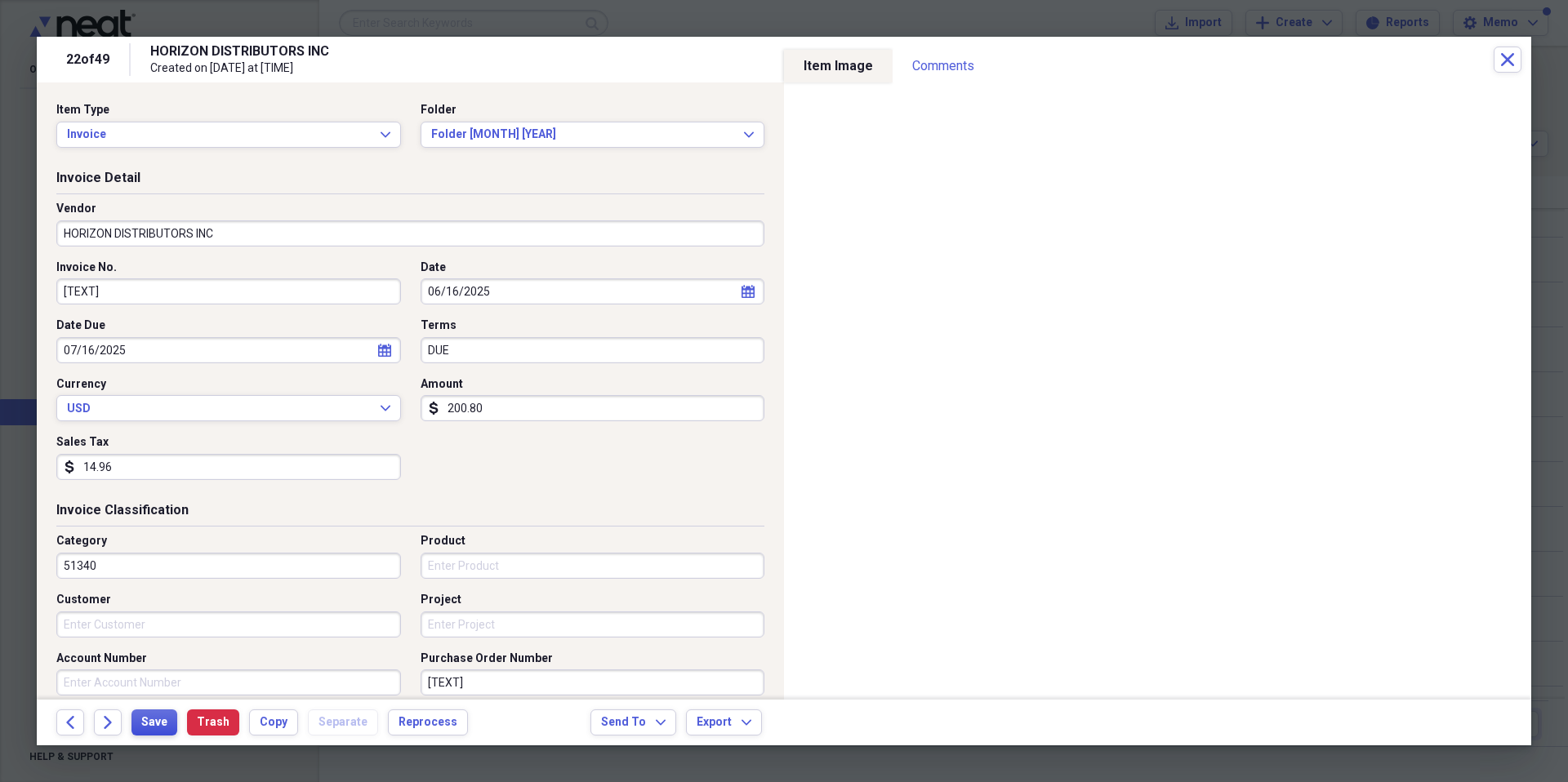 click on "Save" at bounding box center (154, 722) 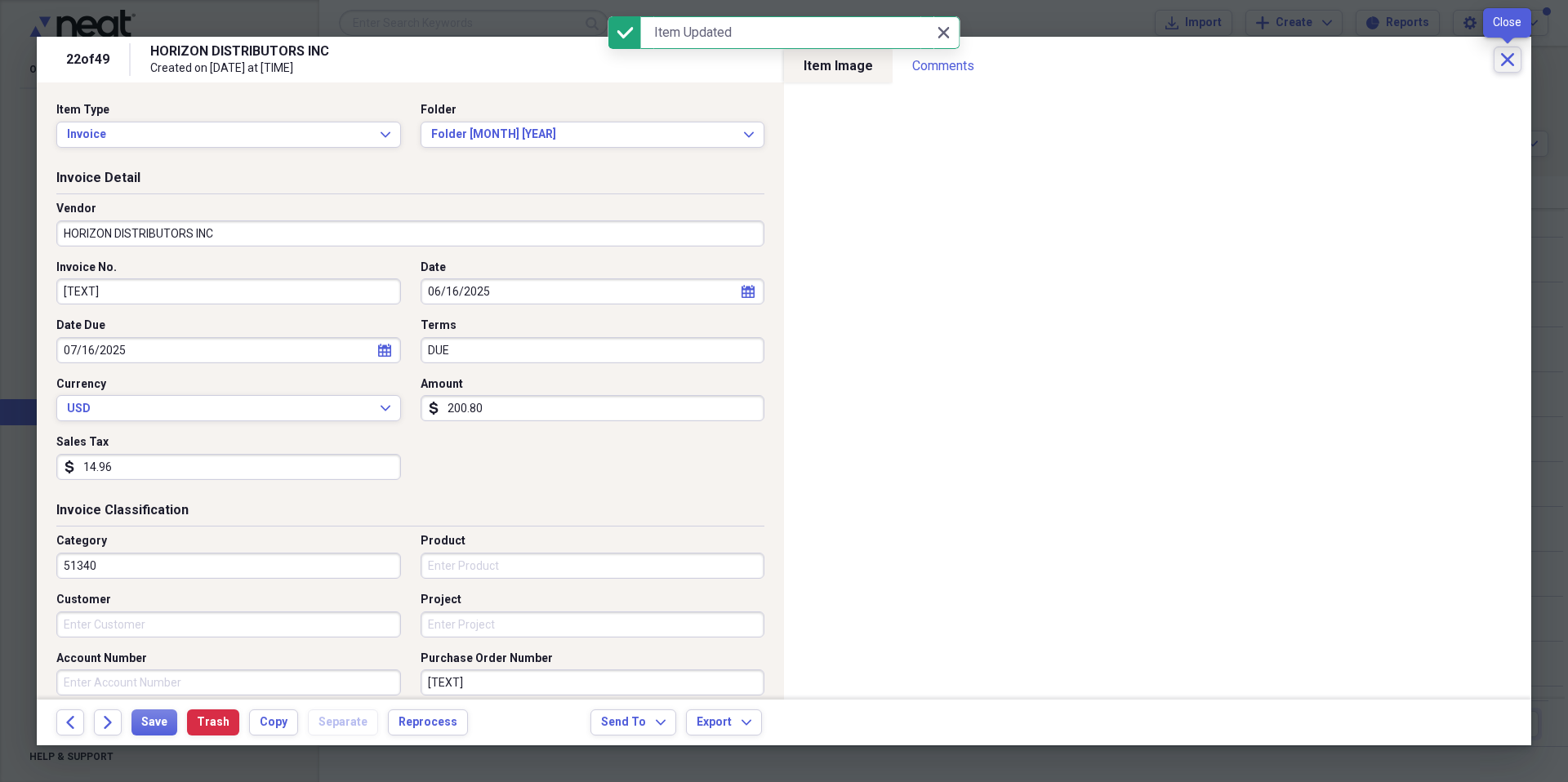 click on "Close" at bounding box center (1508, 60) 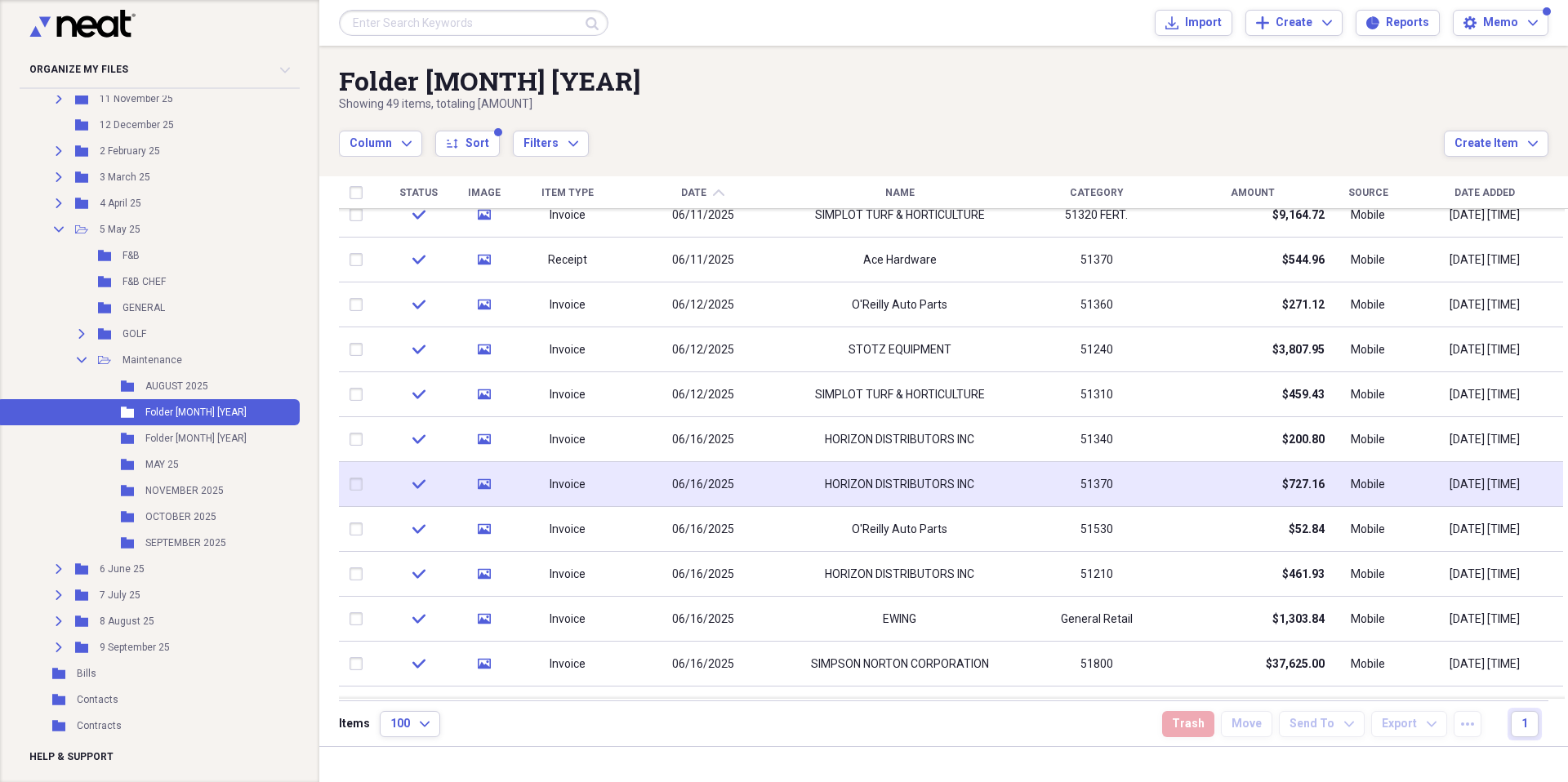 click on "HORIZON DISTRIBUTORS INC" at bounding box center (899, 485) 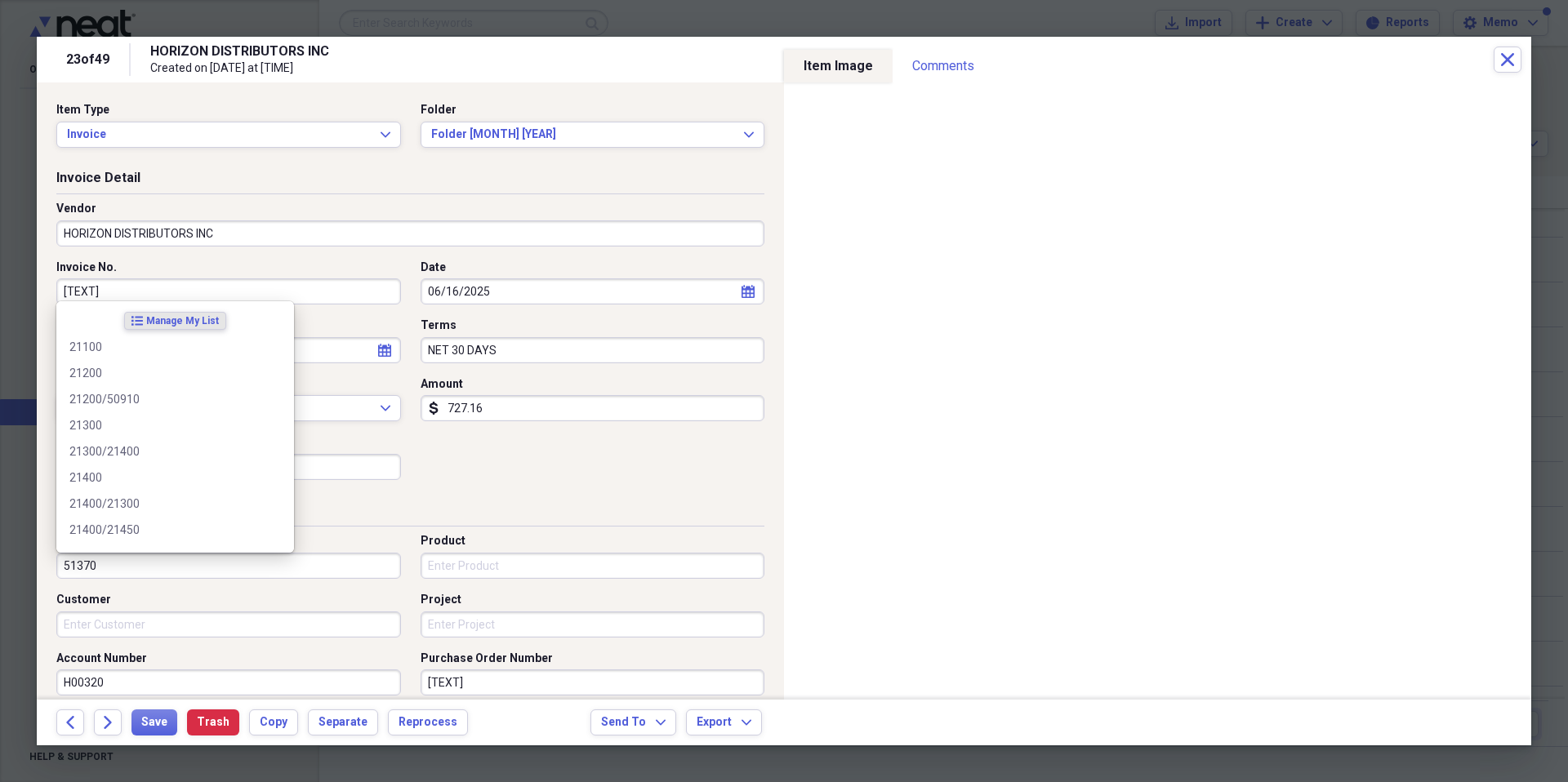 click on "51370" at bounding box center [229, 566] 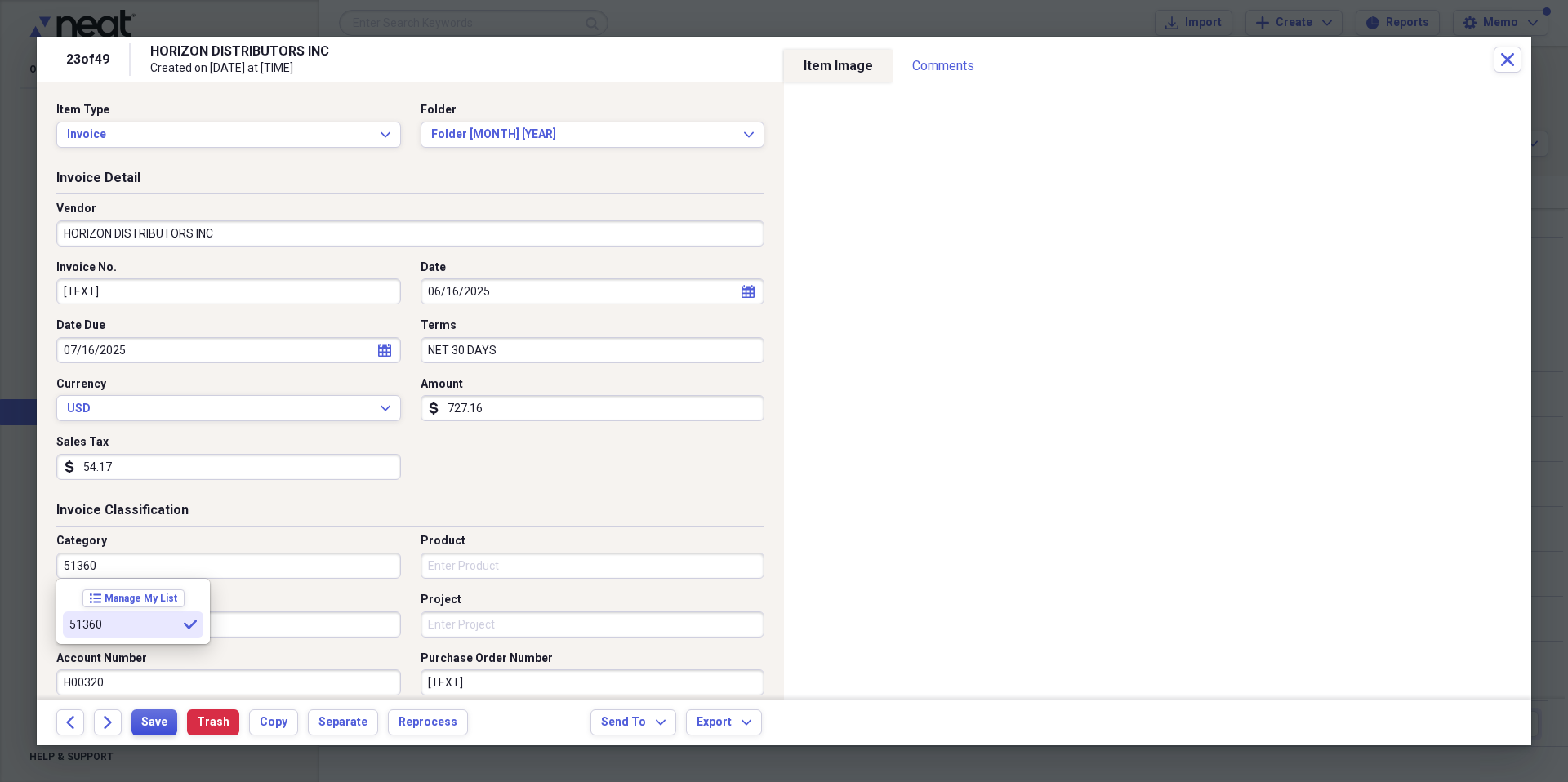 type on "51360" 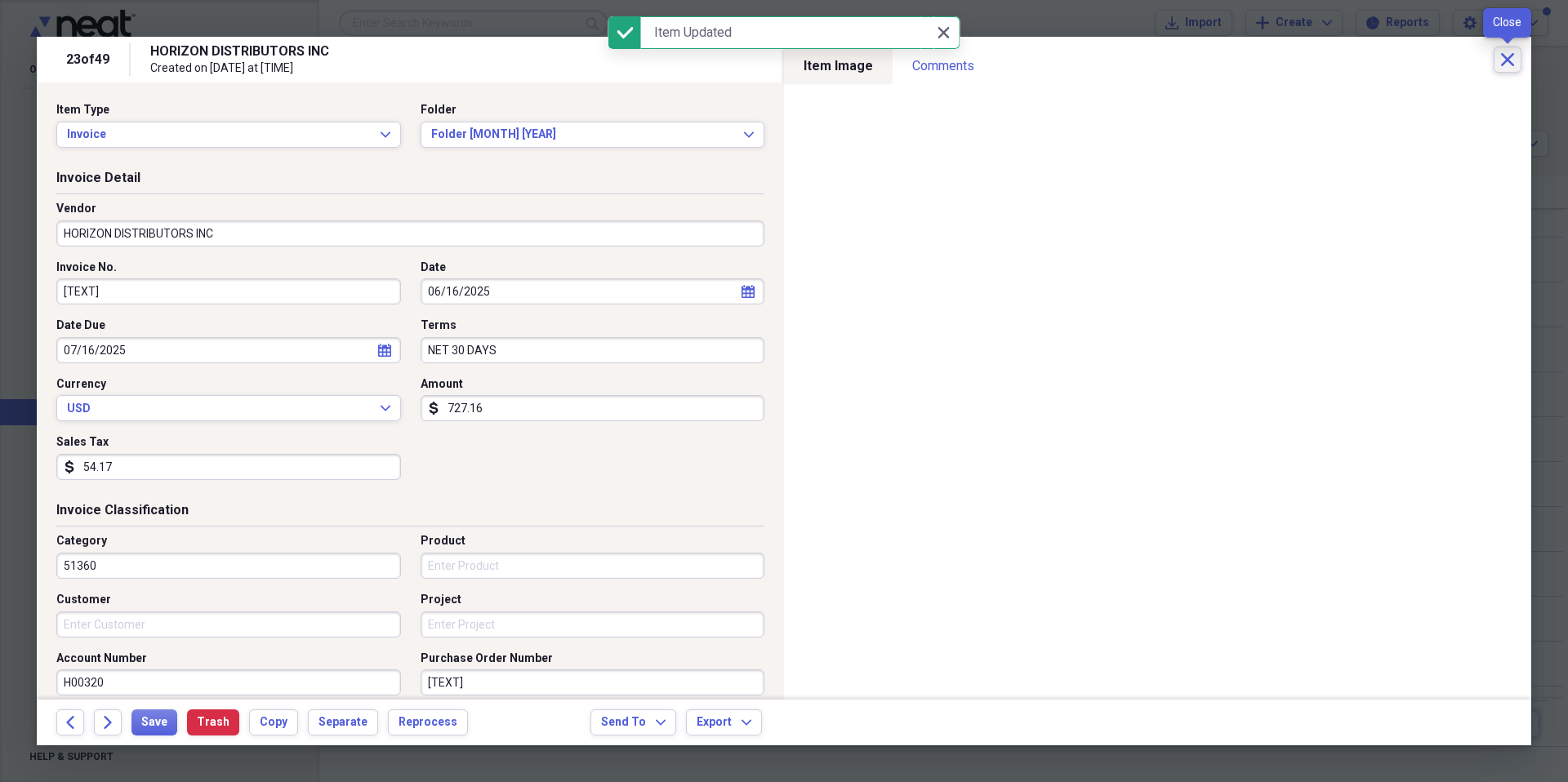 click on "Close" 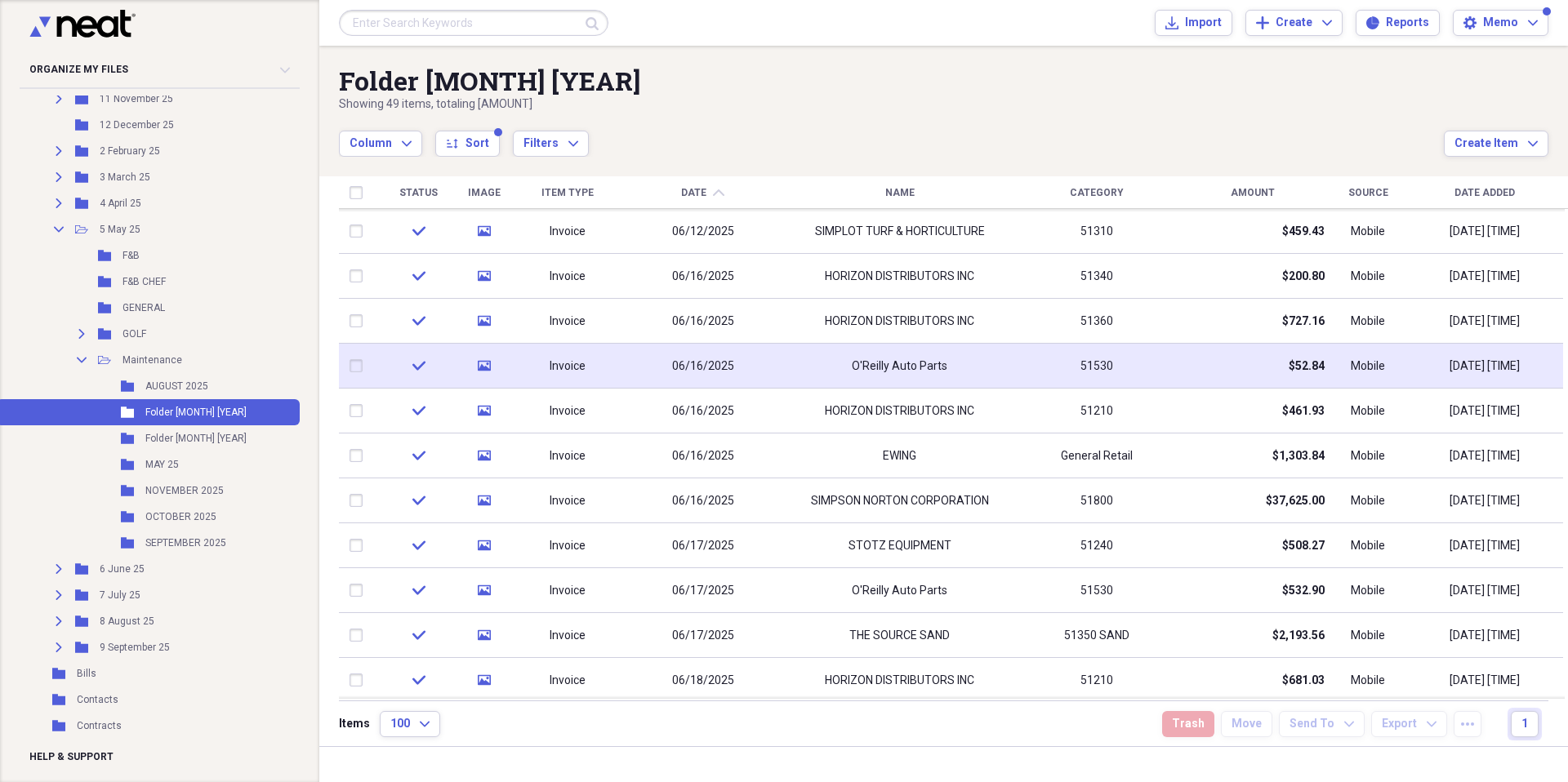 click on "O'Reilly Auto Parts" at bounding box center (899, 367) 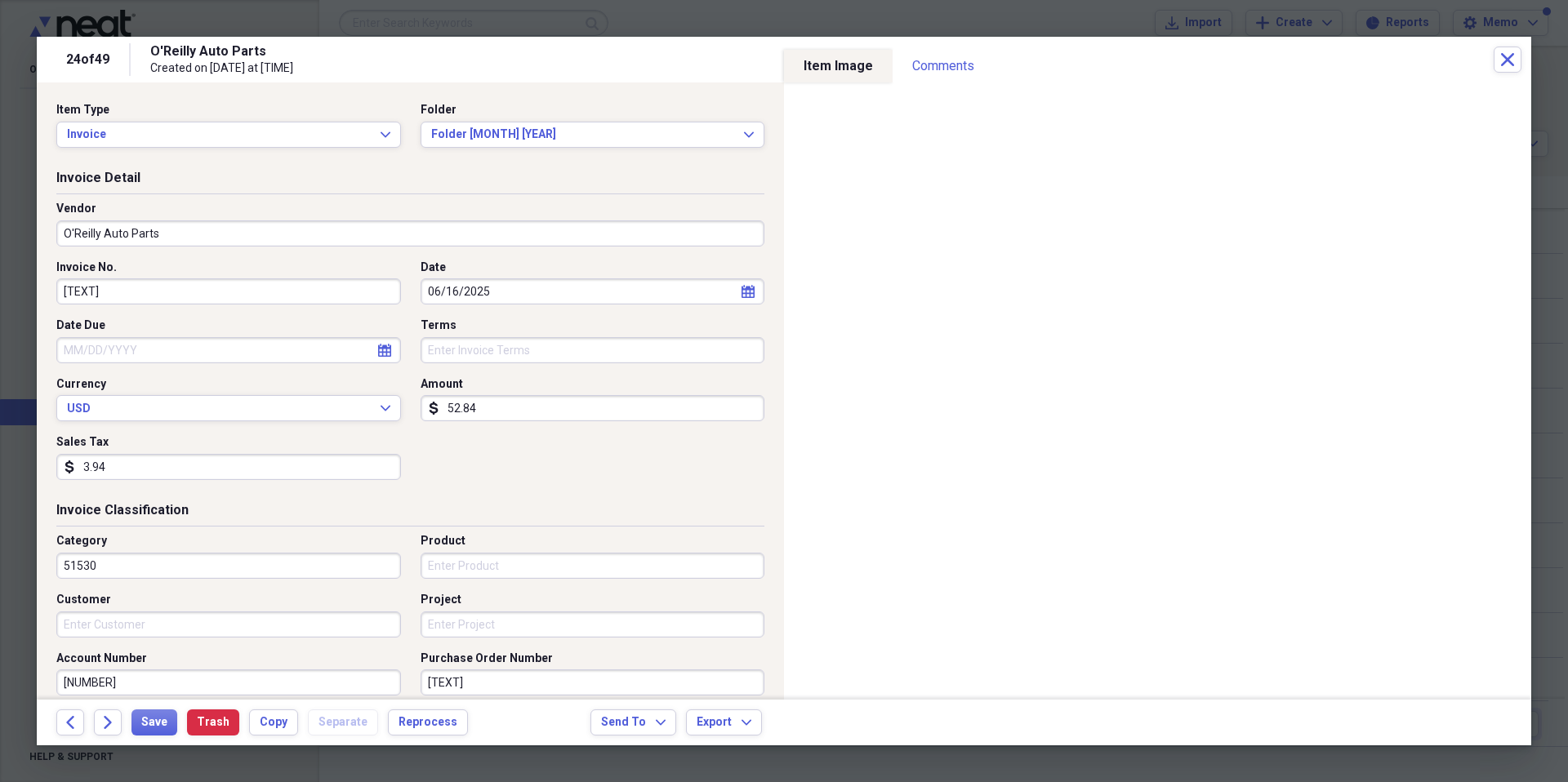 click on "51530" at bounding box center [229, 566] 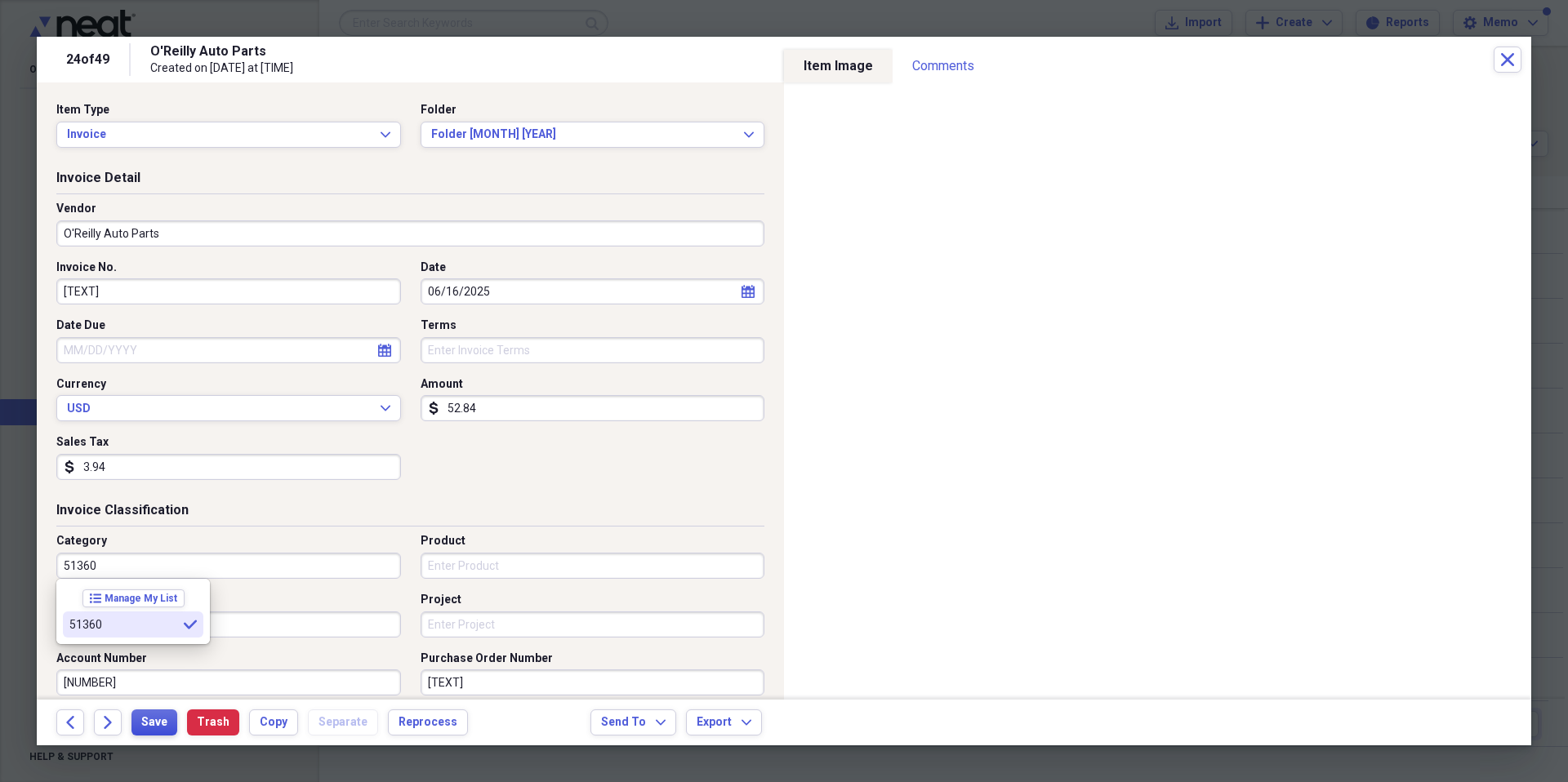 type on "51360" 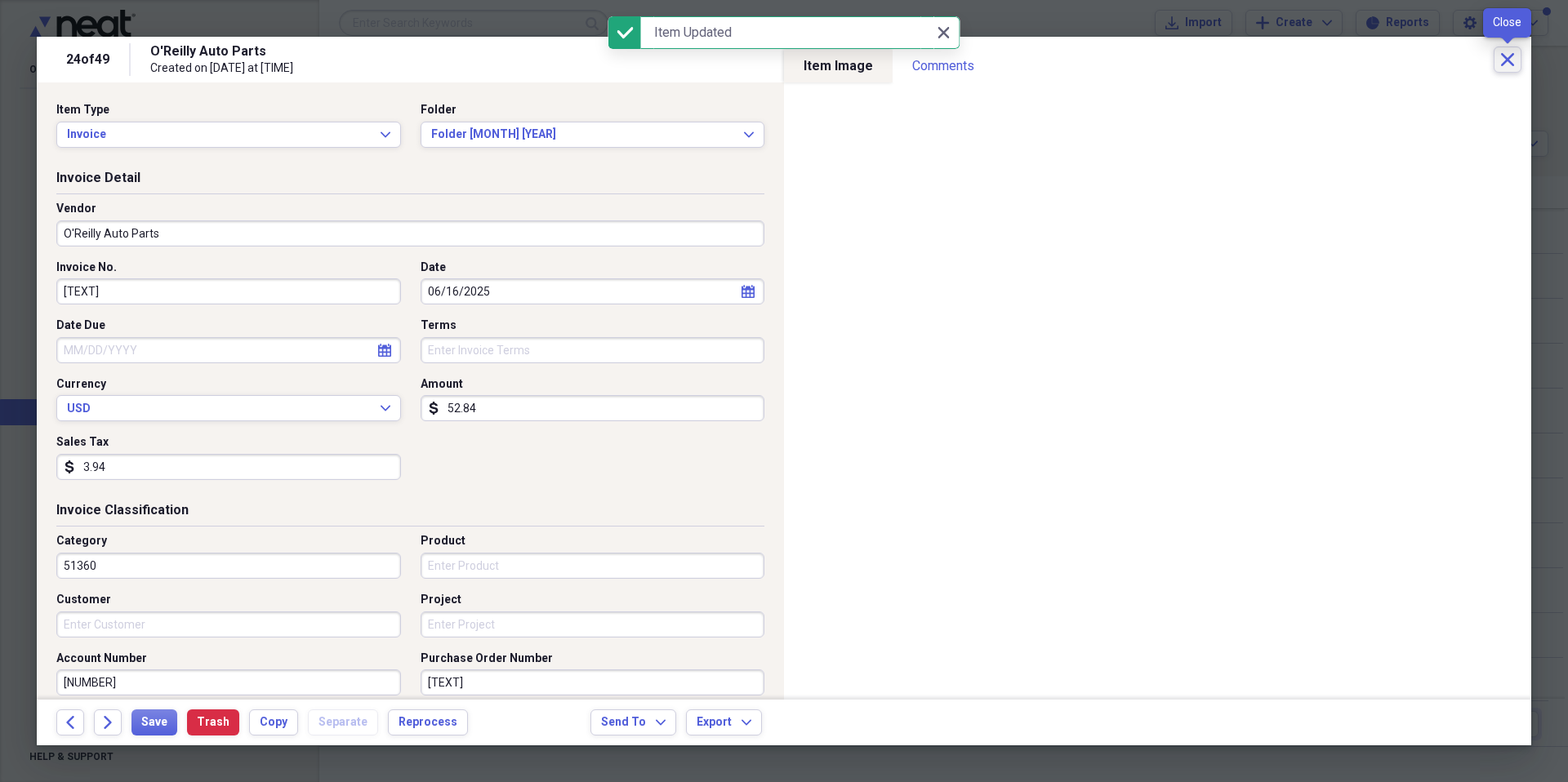 click on "Close" at bounding box center (1508, 60) 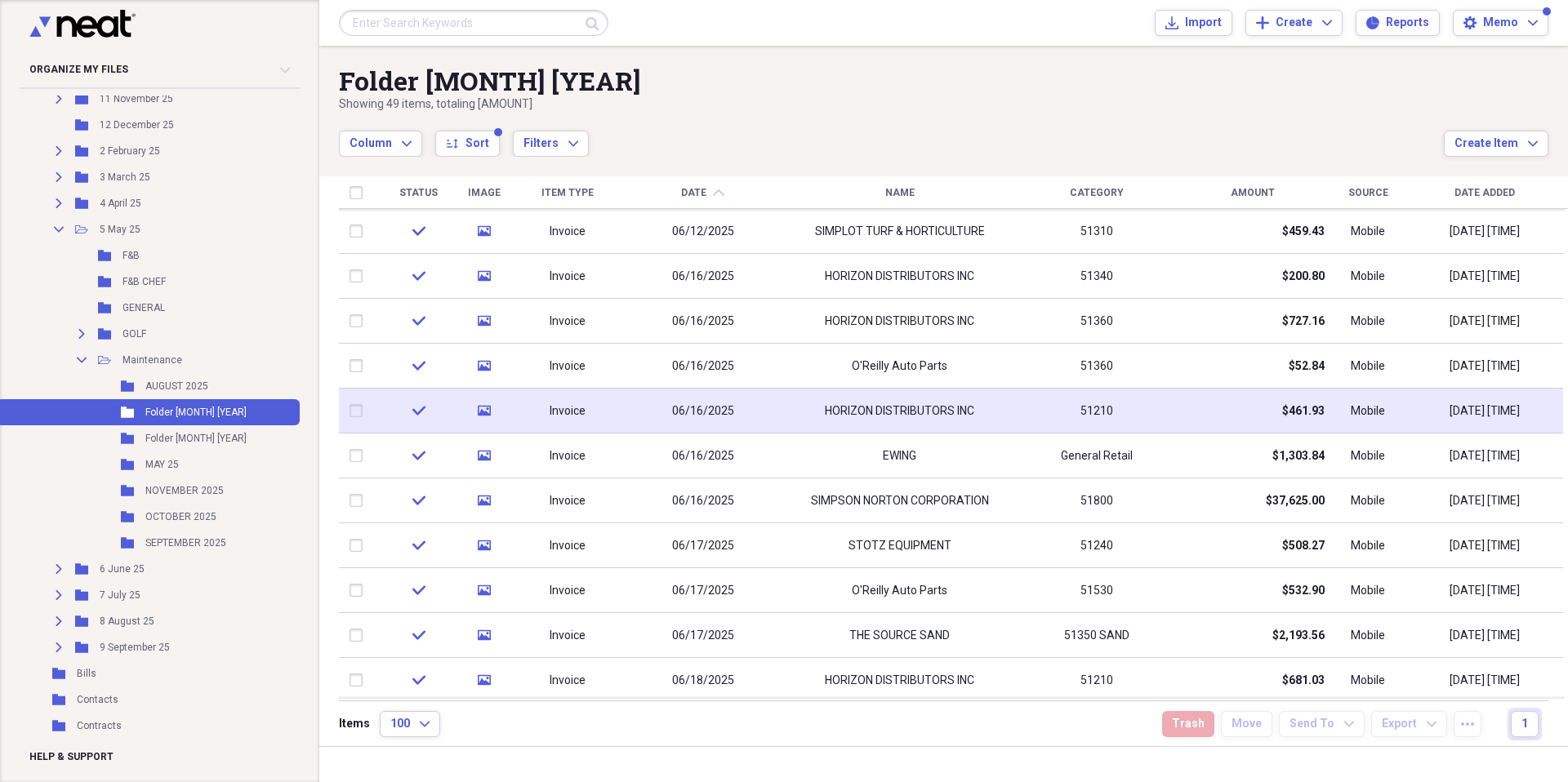 click on "HORIZON DISTRIBUTORS INC" at bounding box center [899, 411] 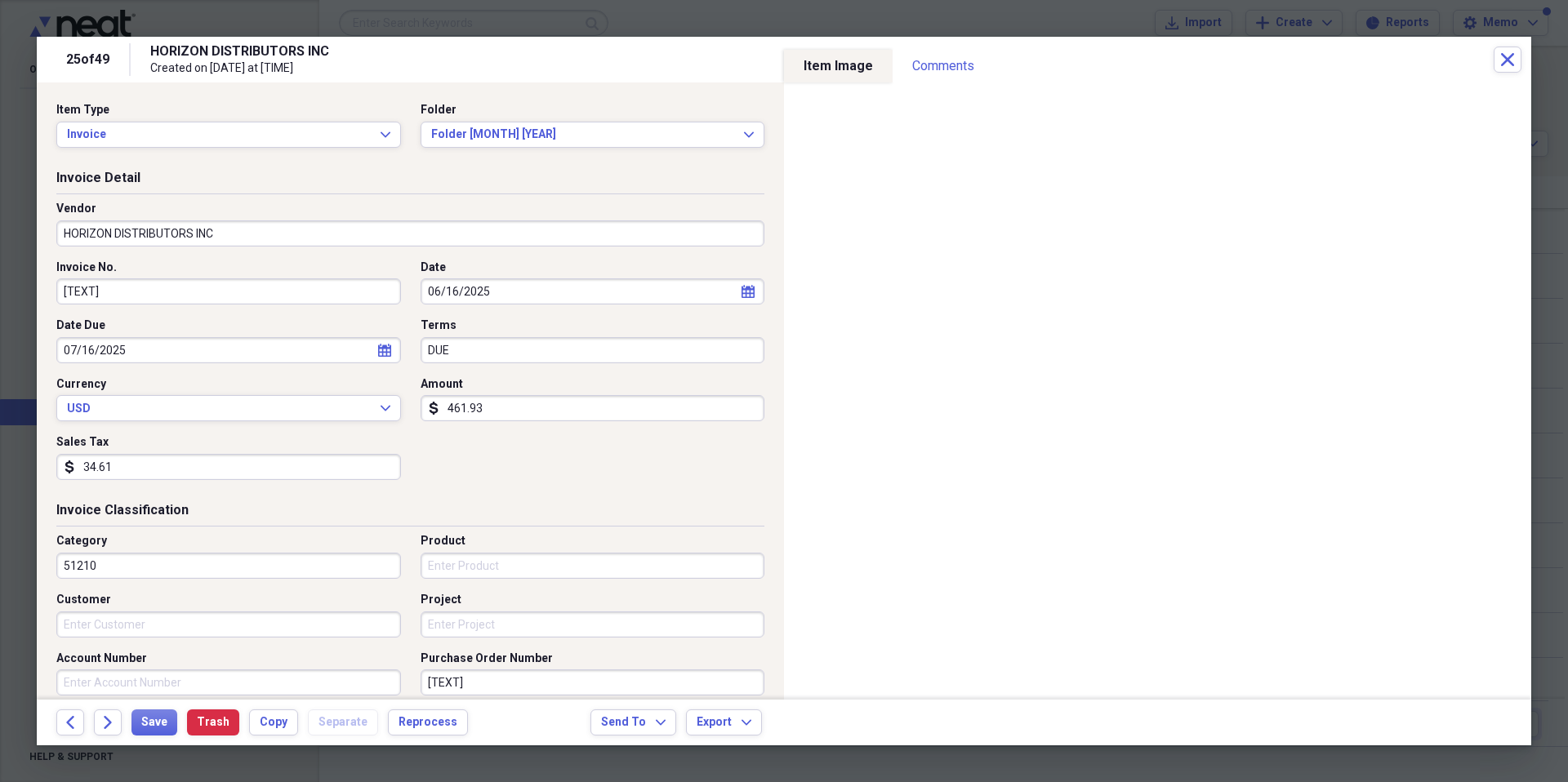 click on "34.61" at bounding box center (229, 467) 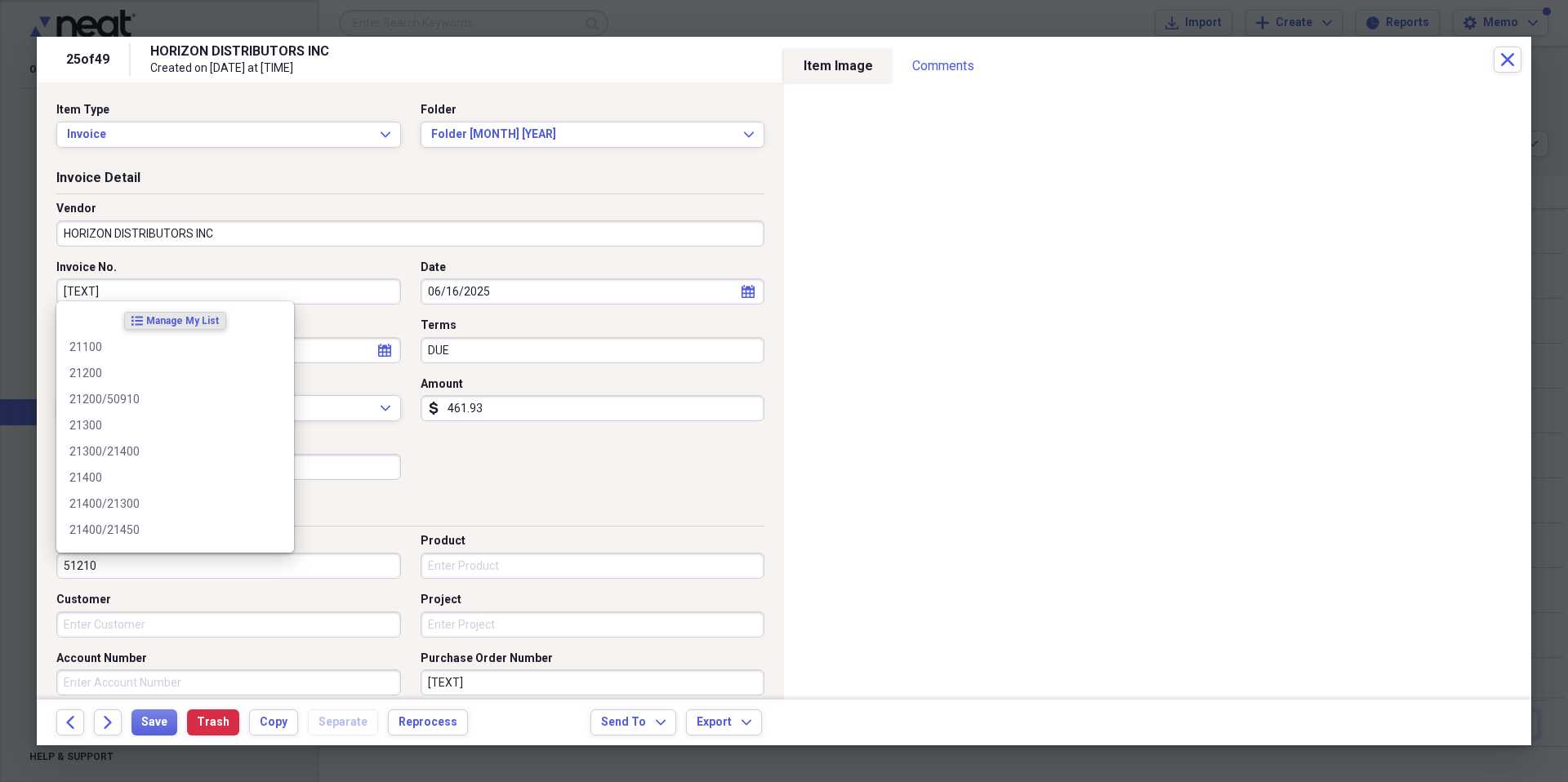 click on "51210" at bounding box center [229, 566] 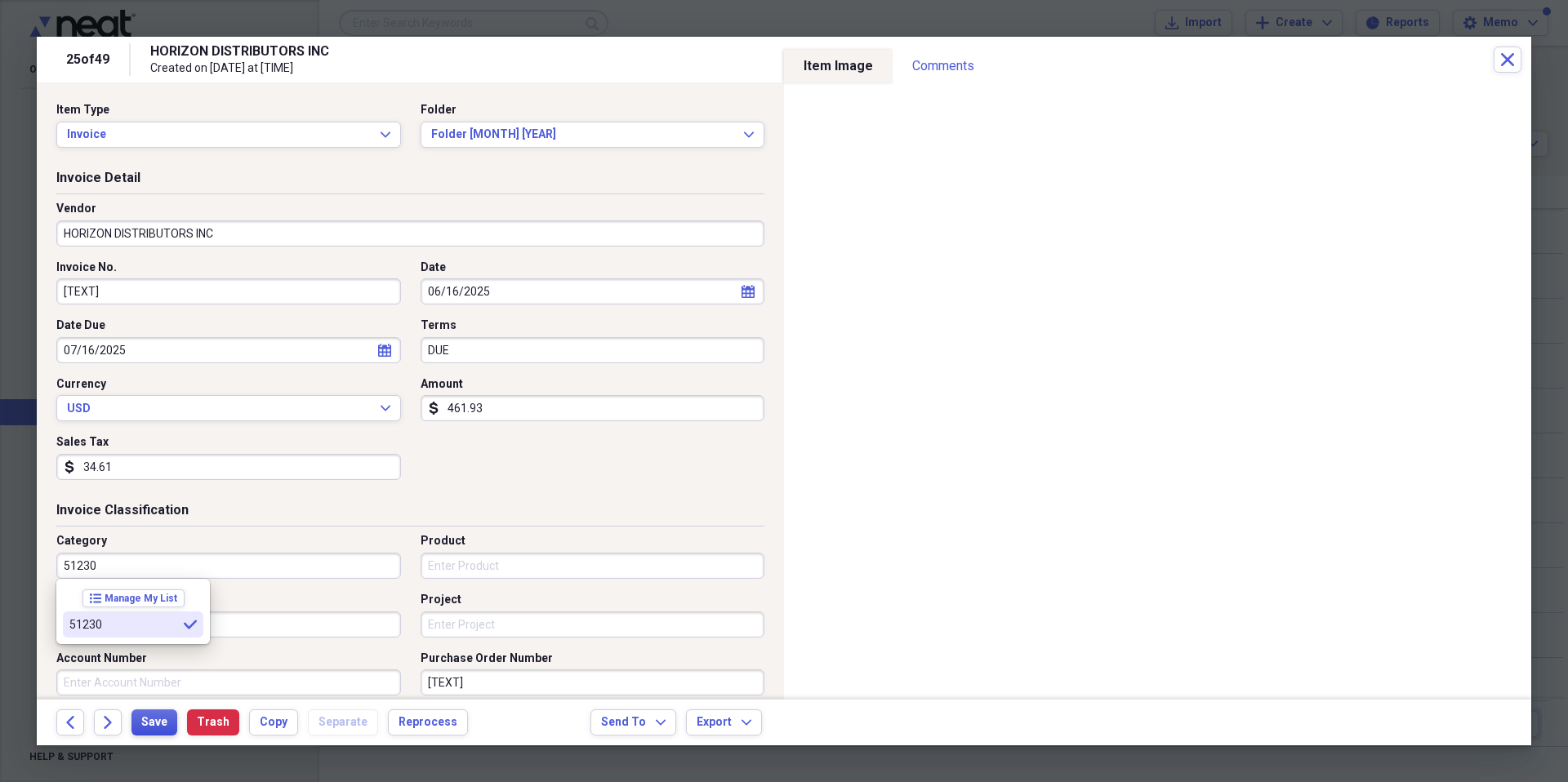 type on "51230" 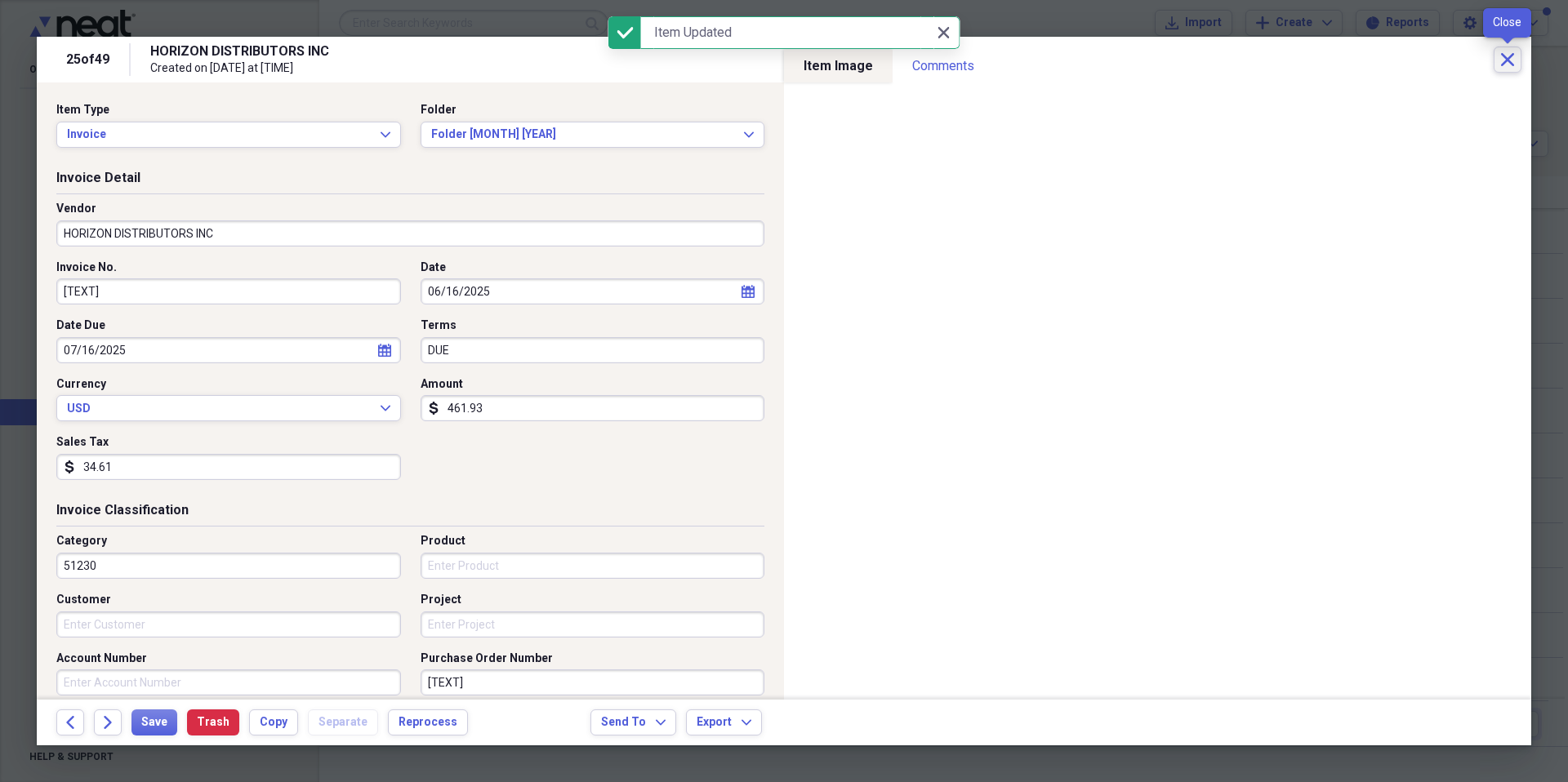click on "Close" at bounding box center (1508, 60) 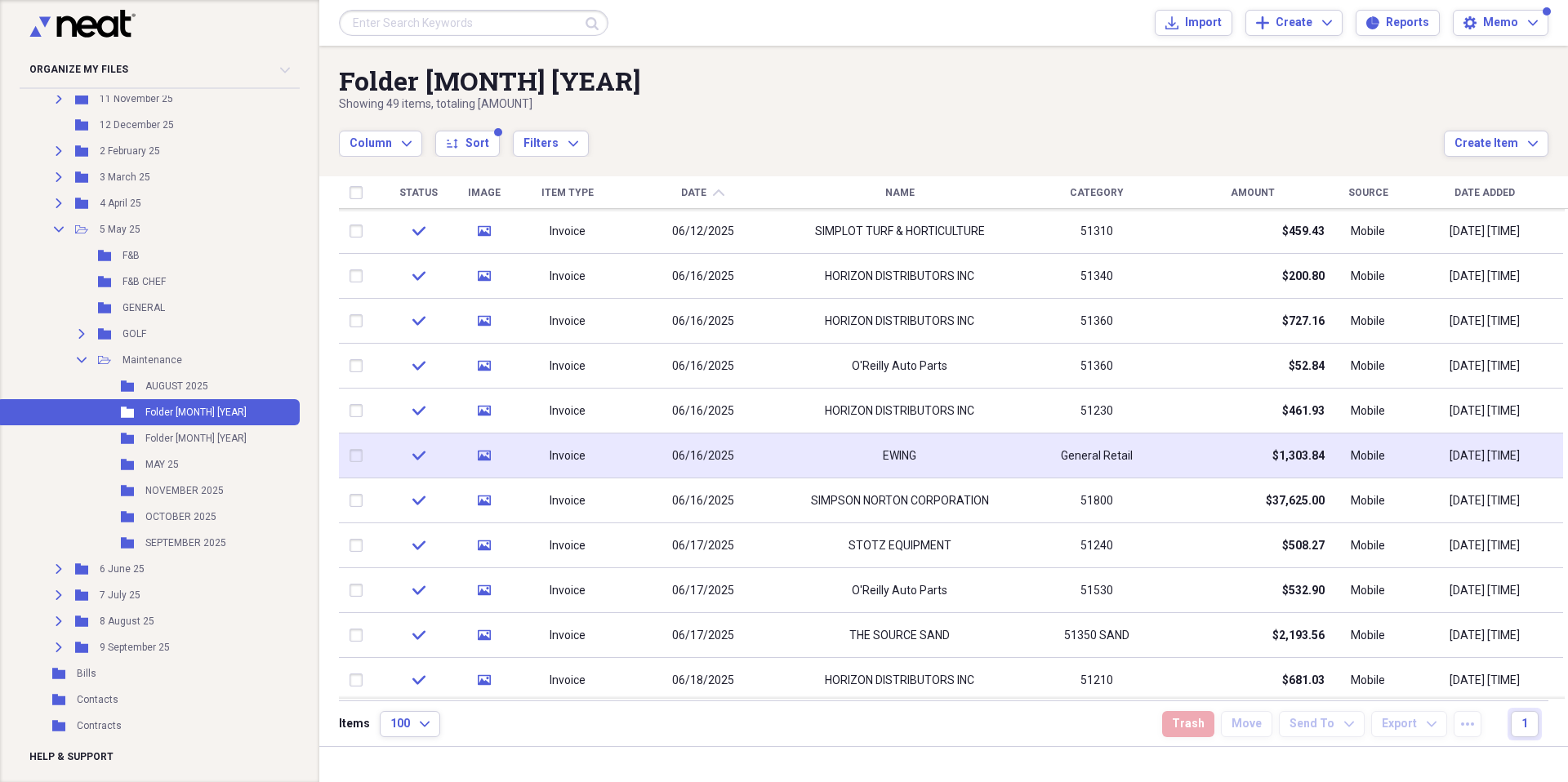 click on "EWING" at bounding box center (899, 455) 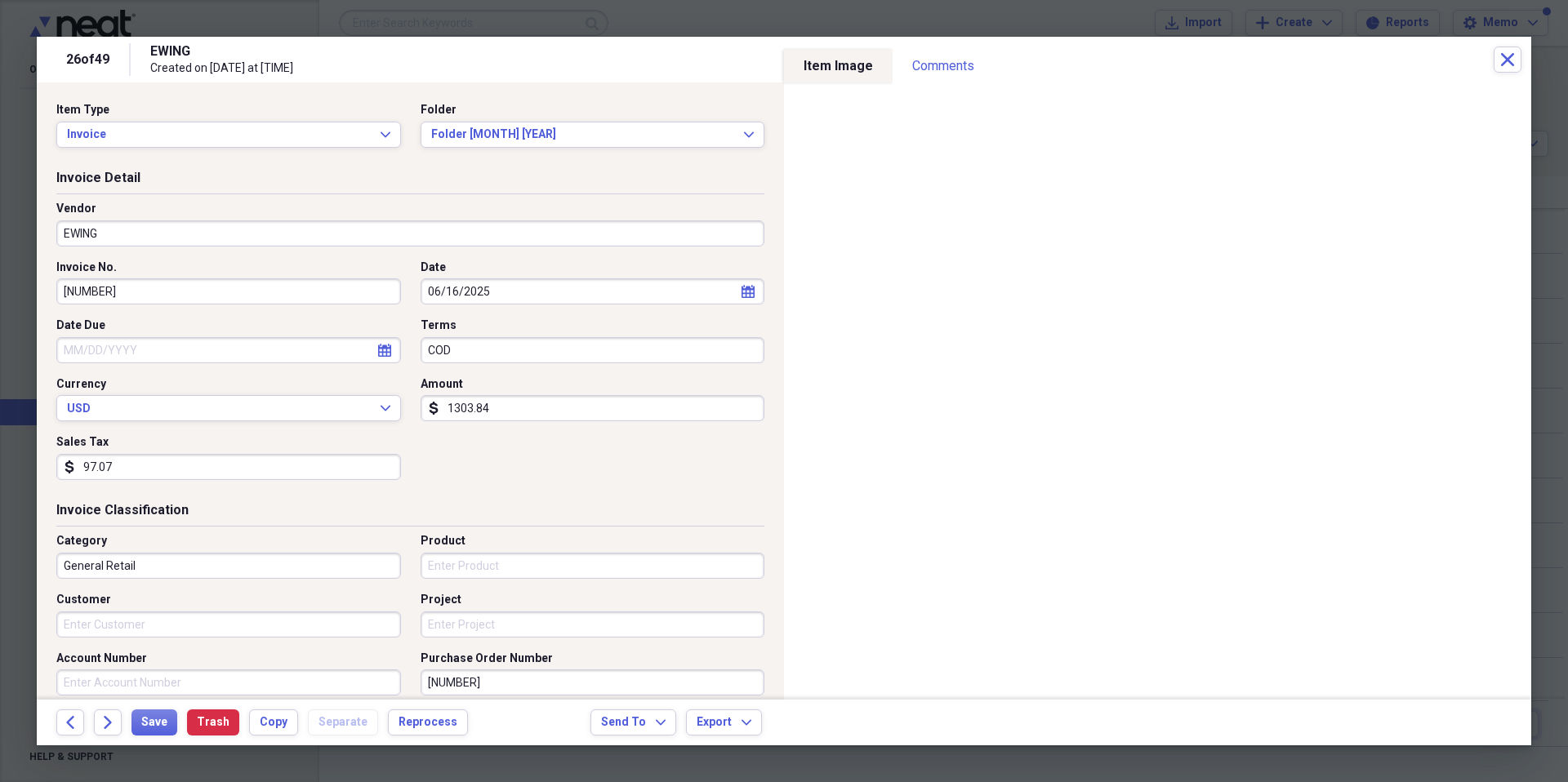 click on "Category General Retail Product Customer Project Account Number Purchase Order Number [NUMBER] Class Location" at bounding box center [410, 650] 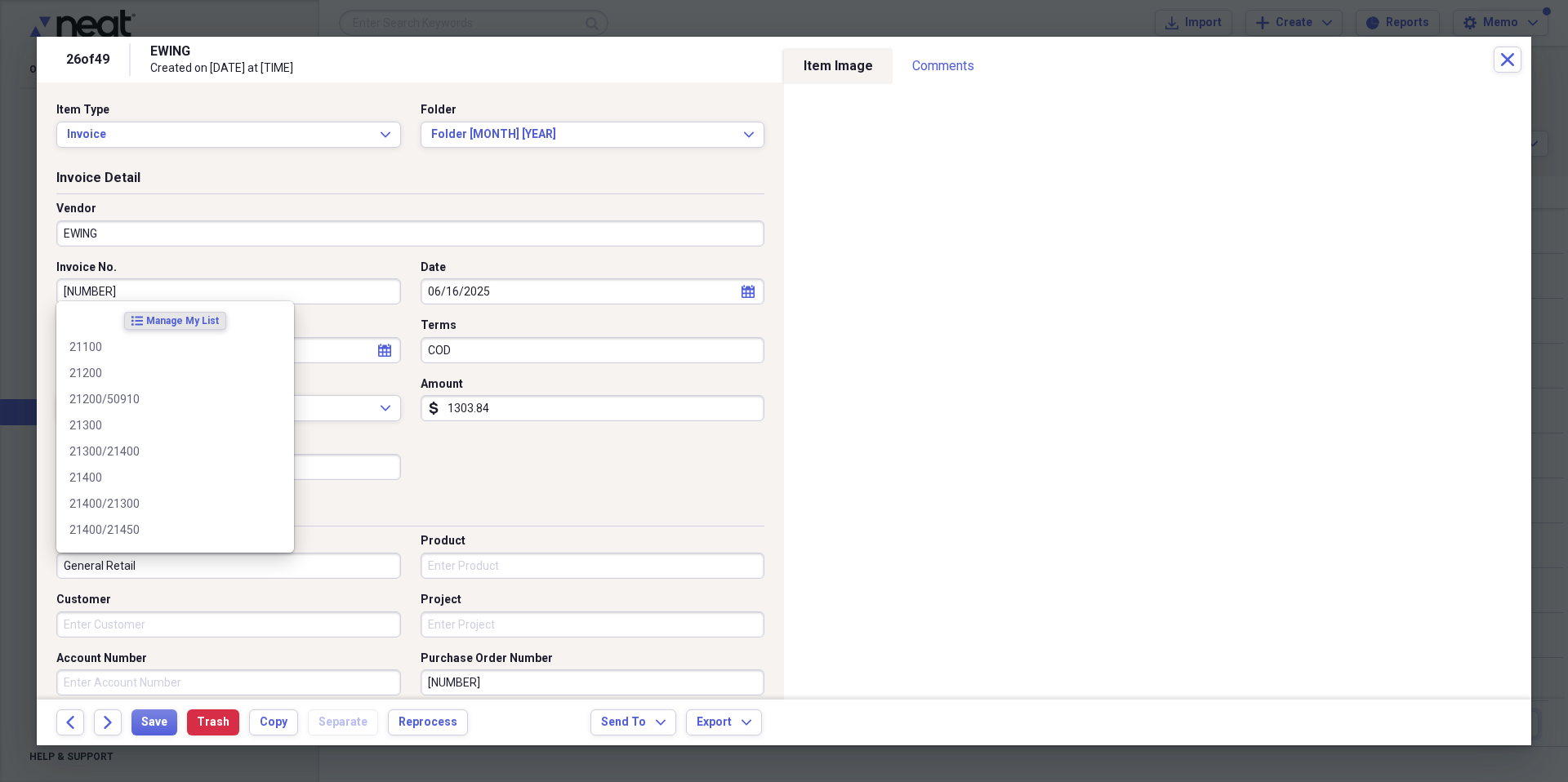 click on "General Retail" at bounding box center (229, 566) 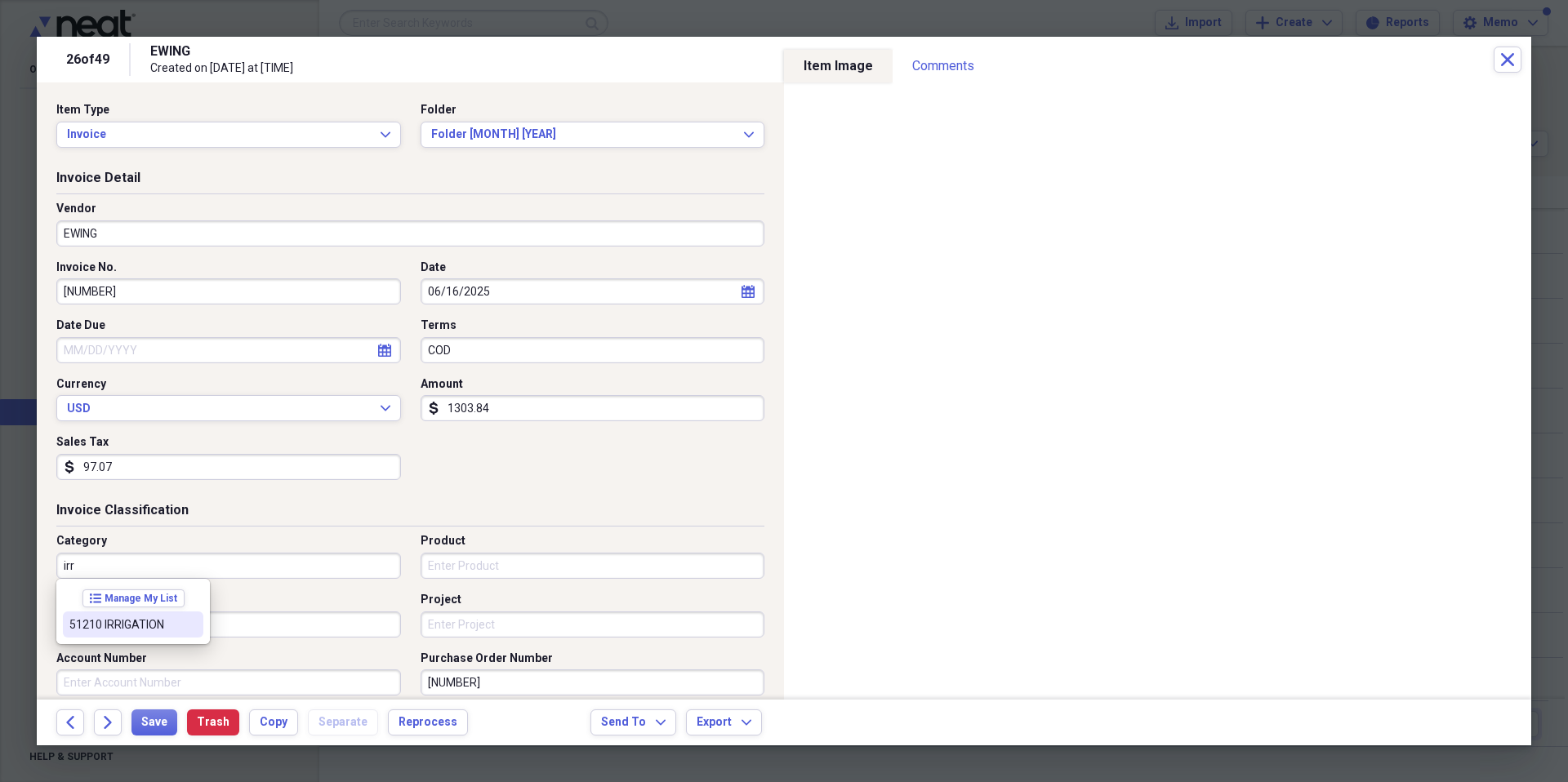 click on "51210 IRRIGATION" at bounding box center (123, 624) 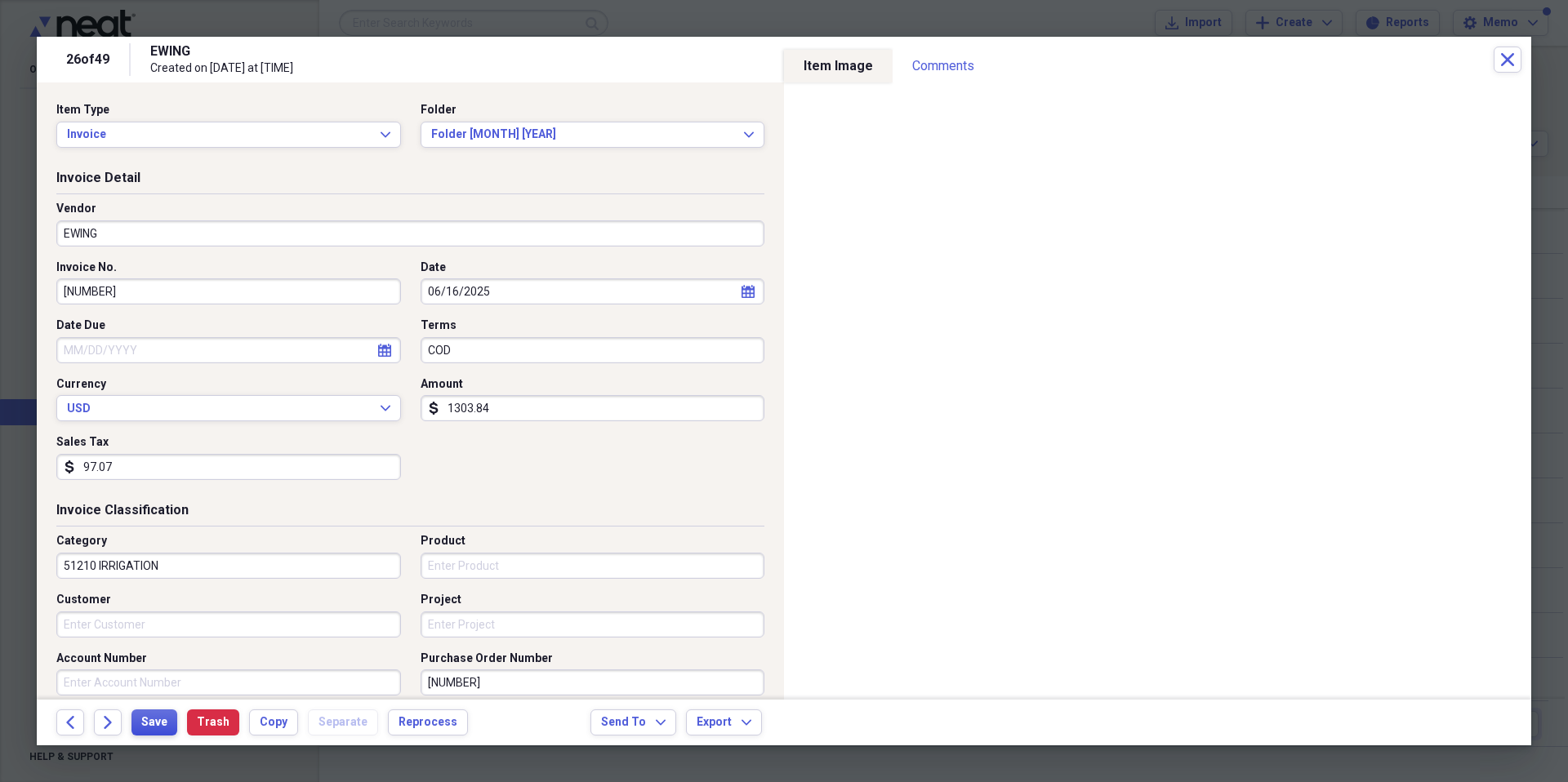 click on "Save" at bounding box center [154, 722] 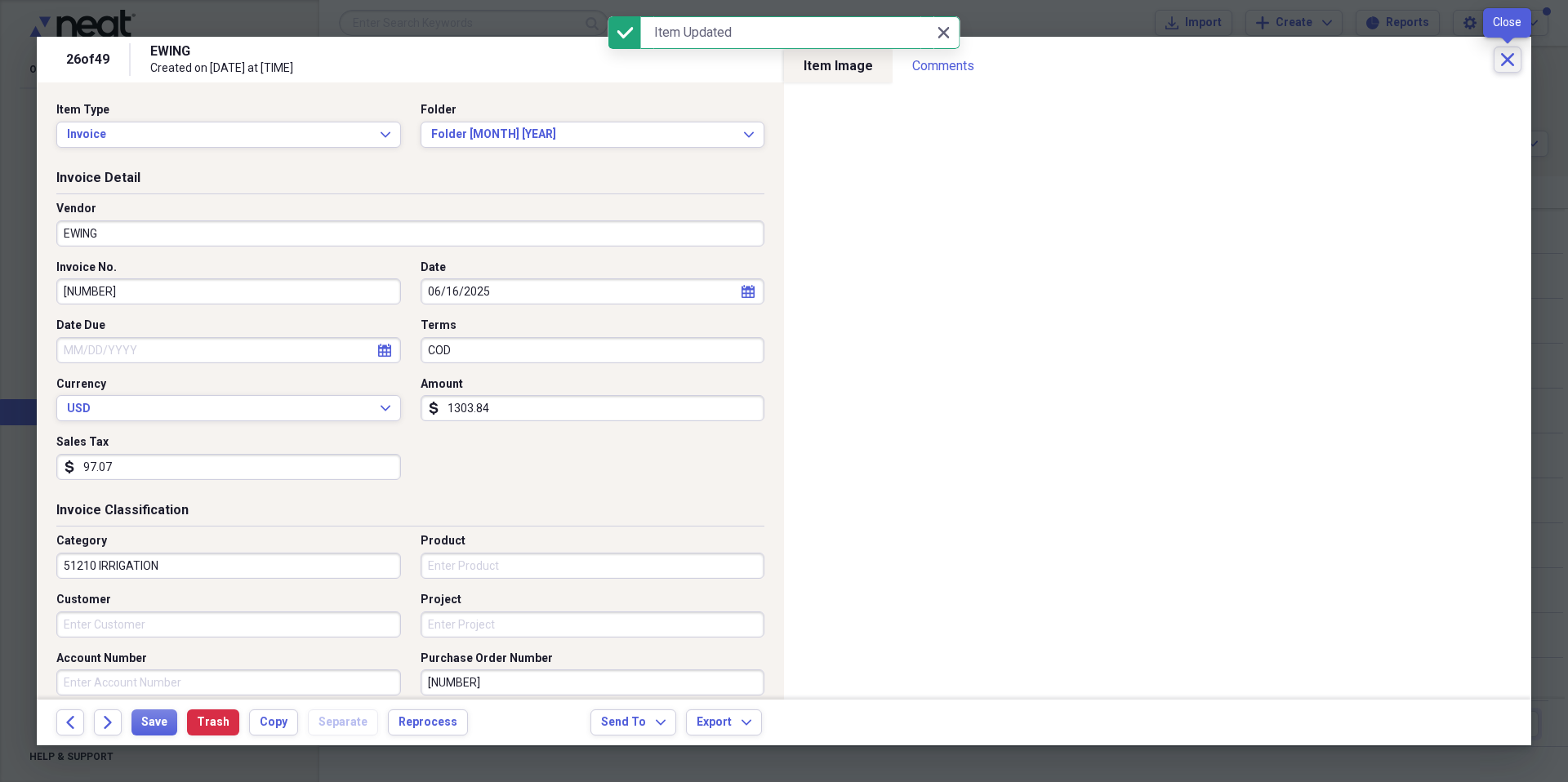 click on "Close" at bounding box center [1508, 60] 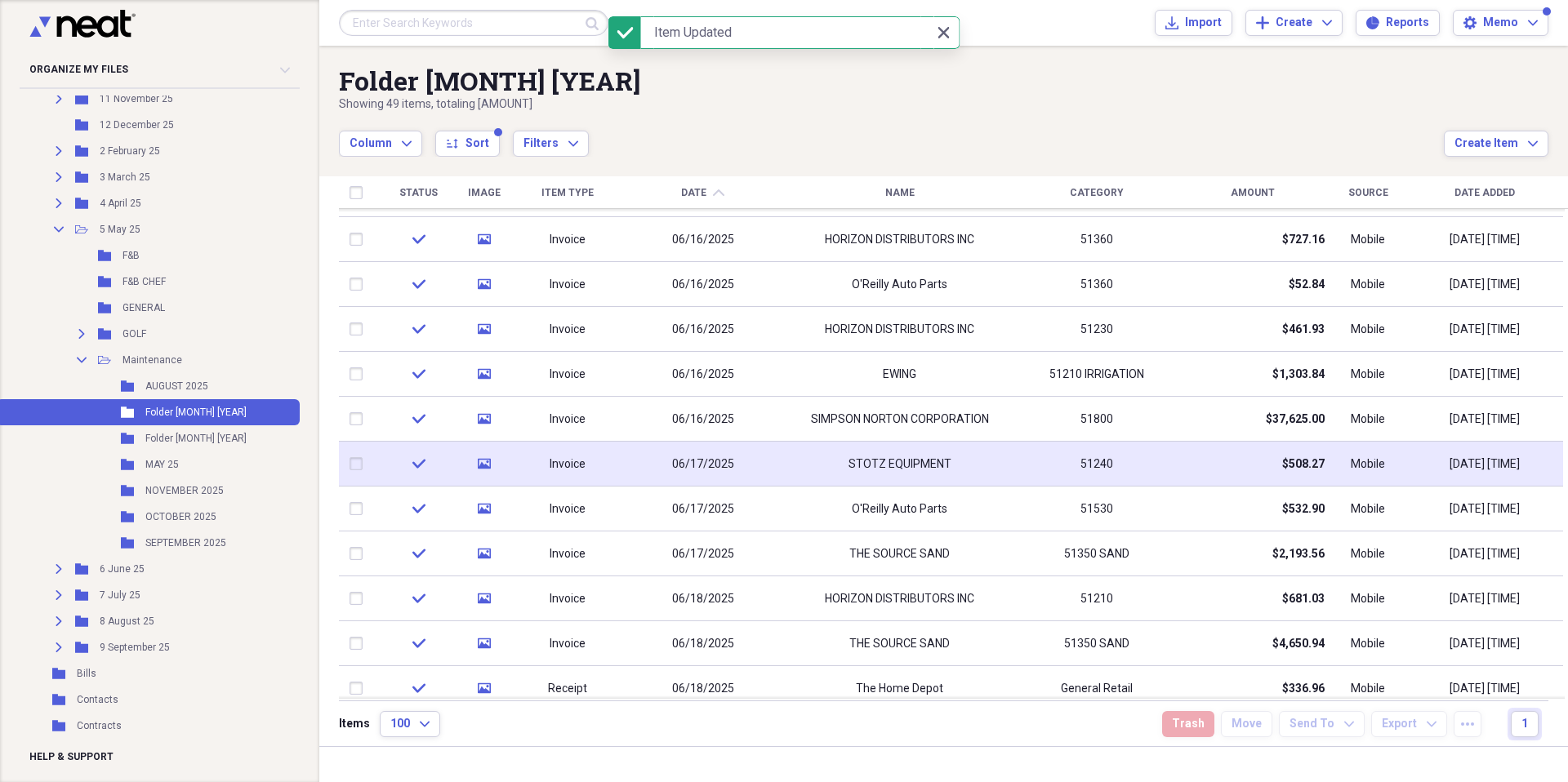 click on "STOTZ EQUIPMENT" at bounding box center [900, 464] 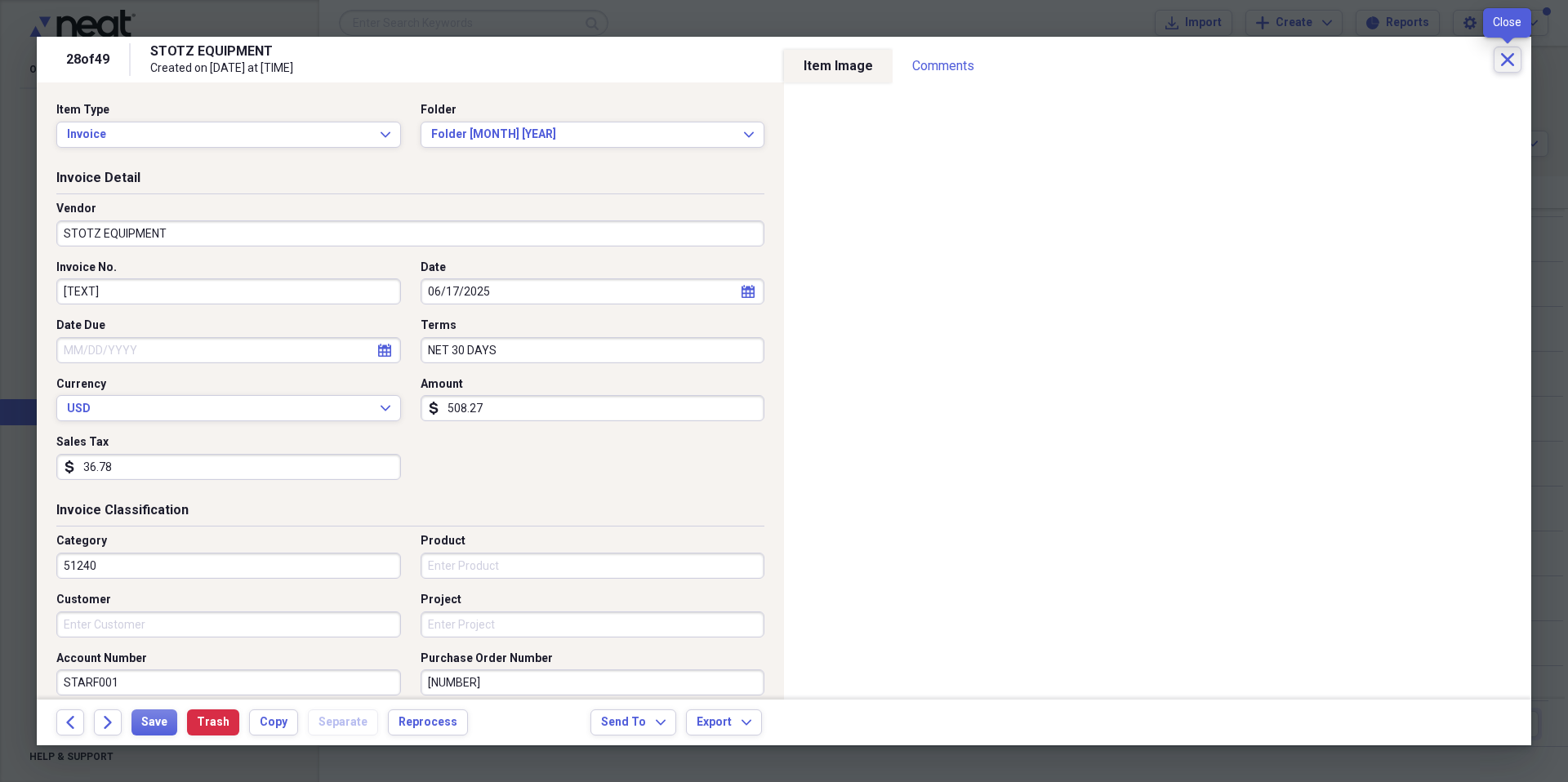 click 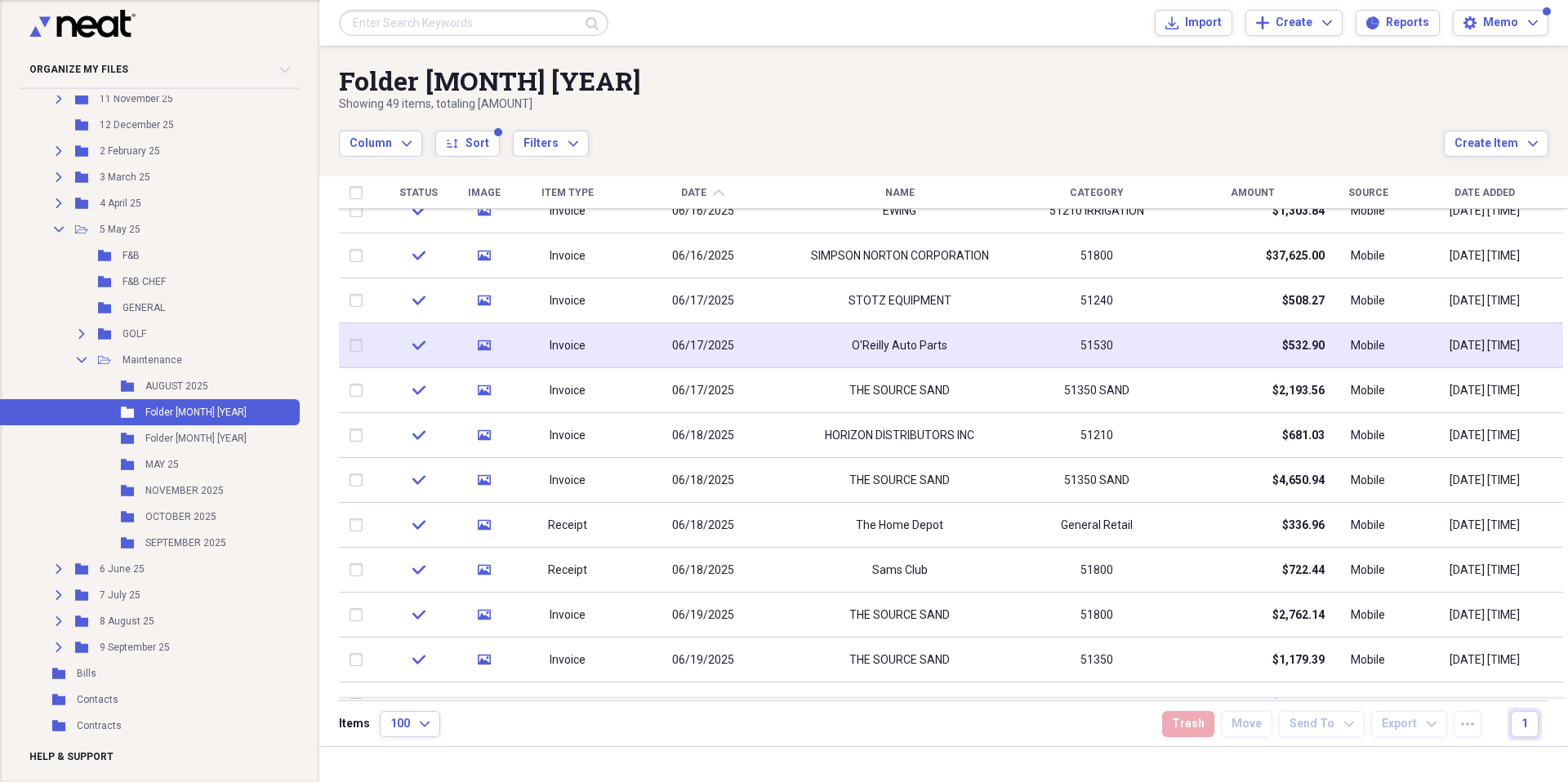 click on "O'Reilly Auto Parts" at bounding box center [899, 346] 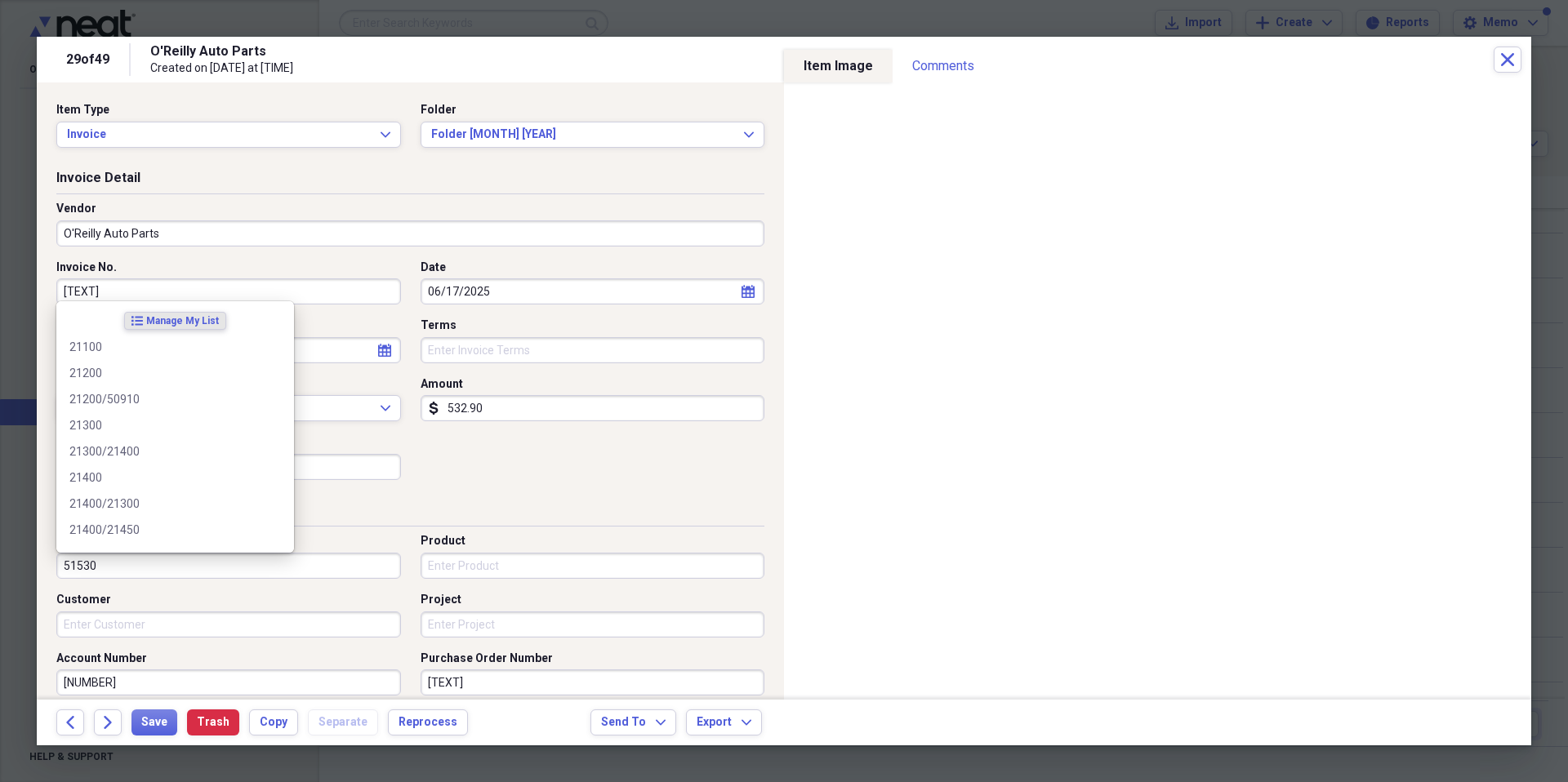 click on "51530" at bounding box center [229, 566] 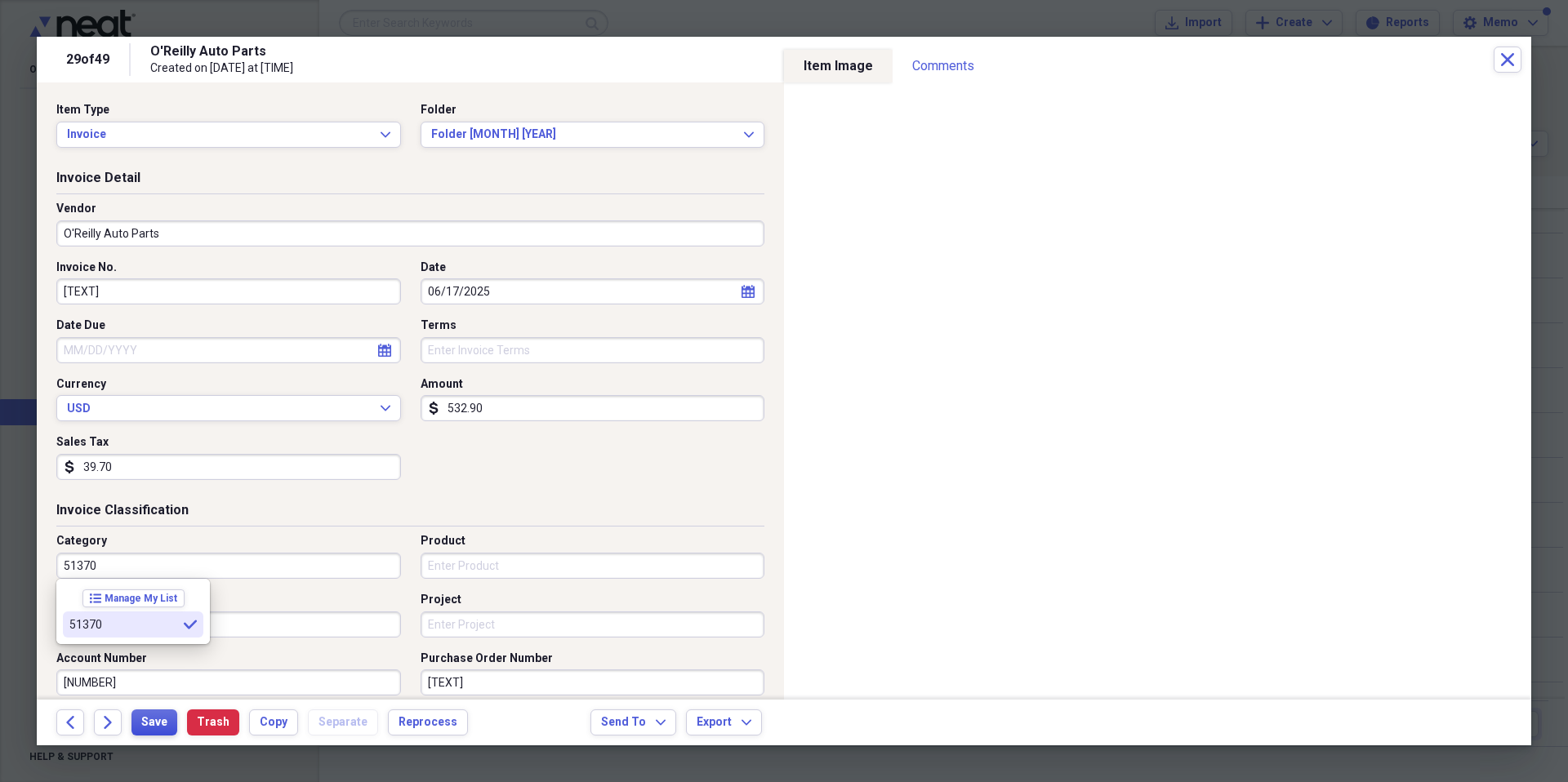 type on "51370" 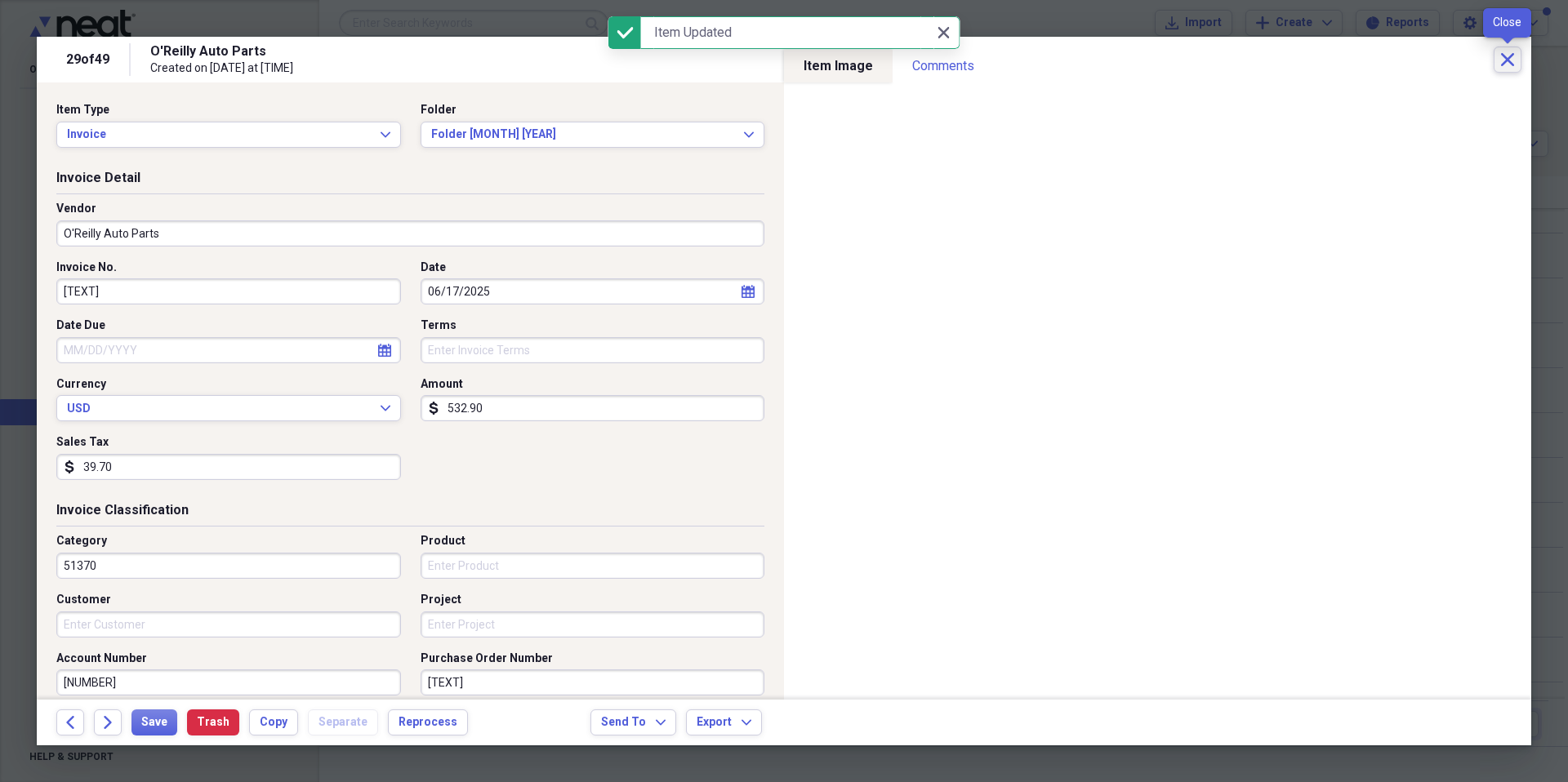click on "Close" at bounding box center [1508, 60] 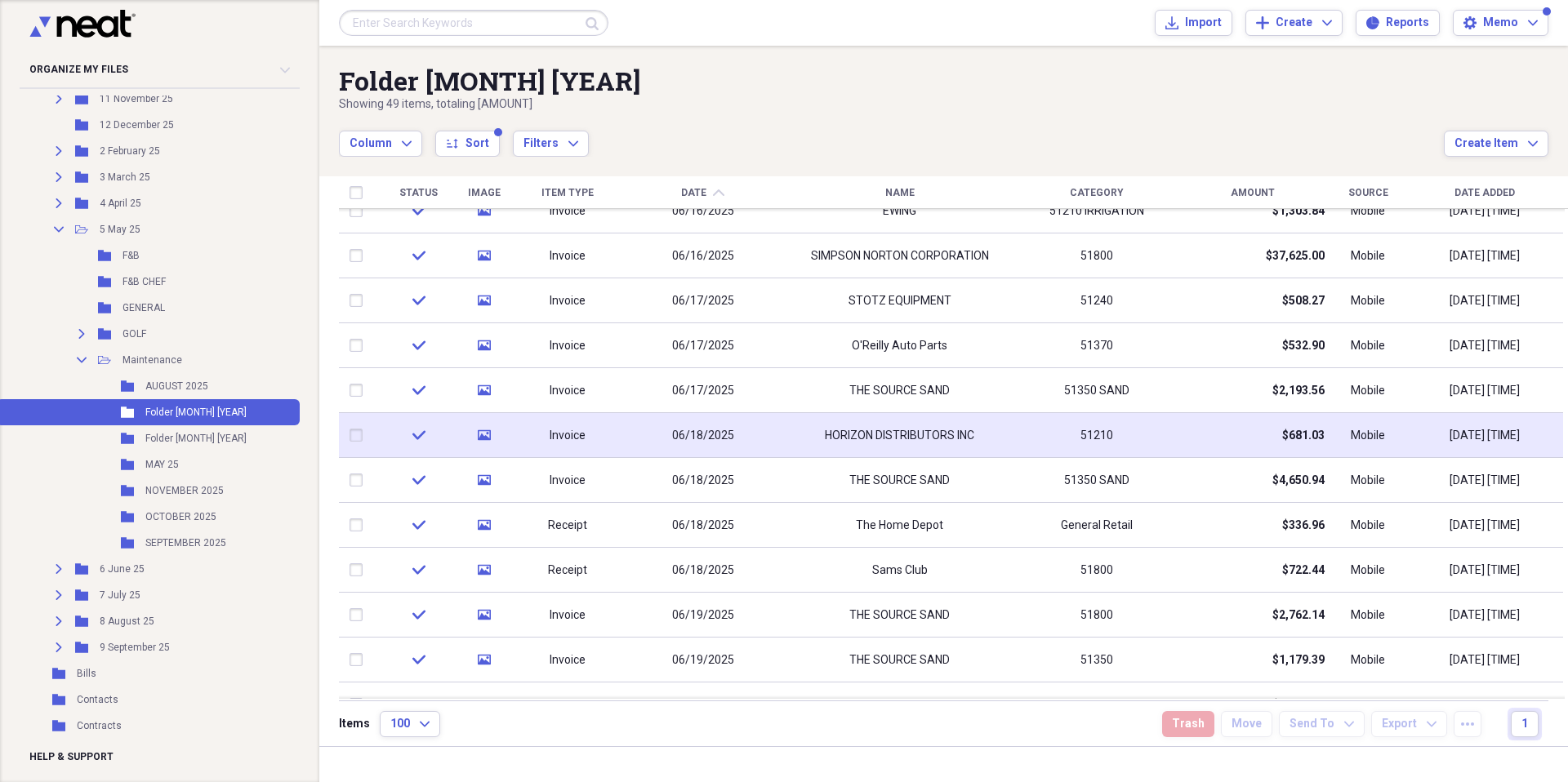 click on "HORIZON DISTRIBUTORS INC" at bounding box center (899, 436) 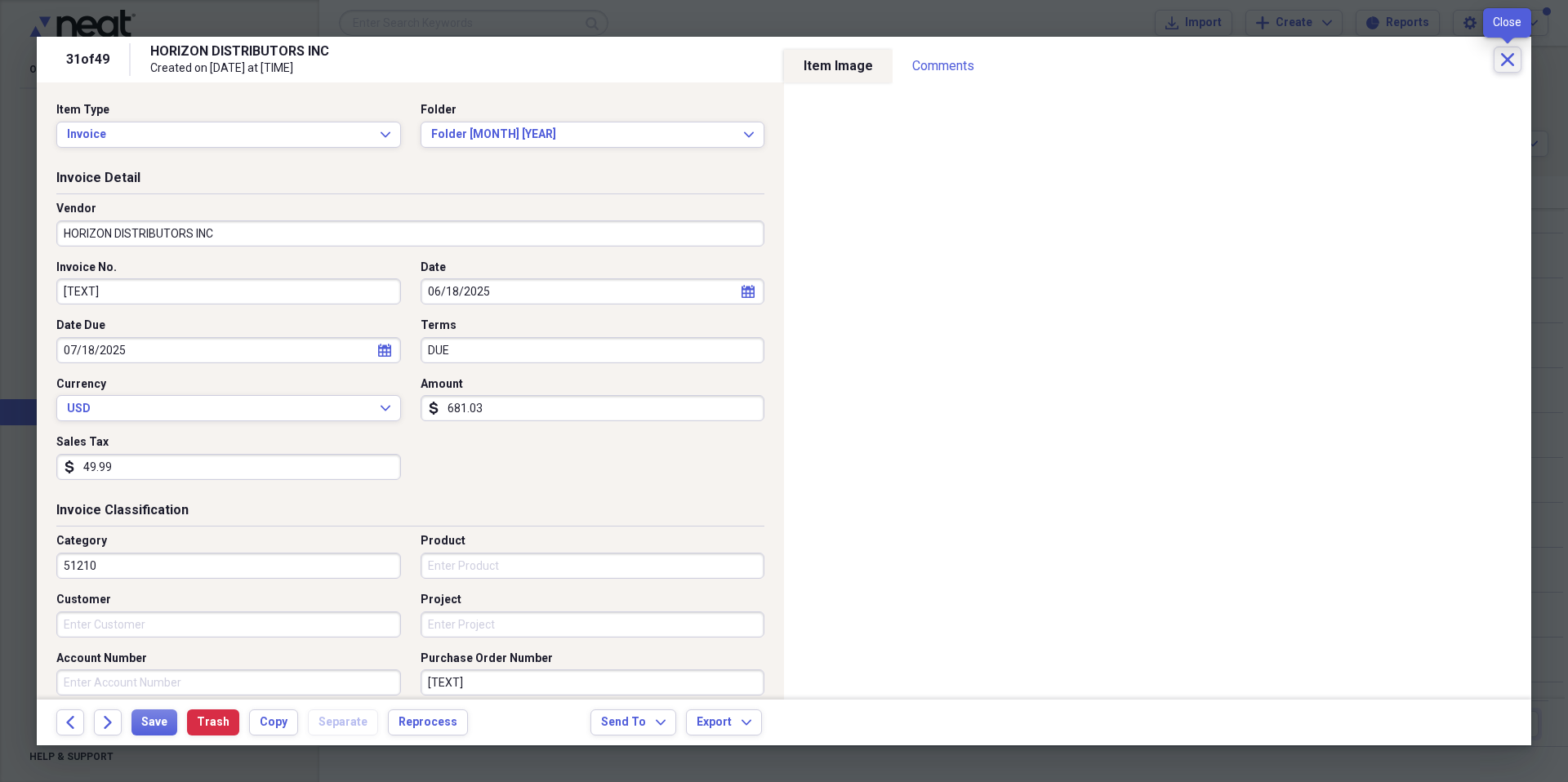 click on "Close" at bounding box center (1508, 60) 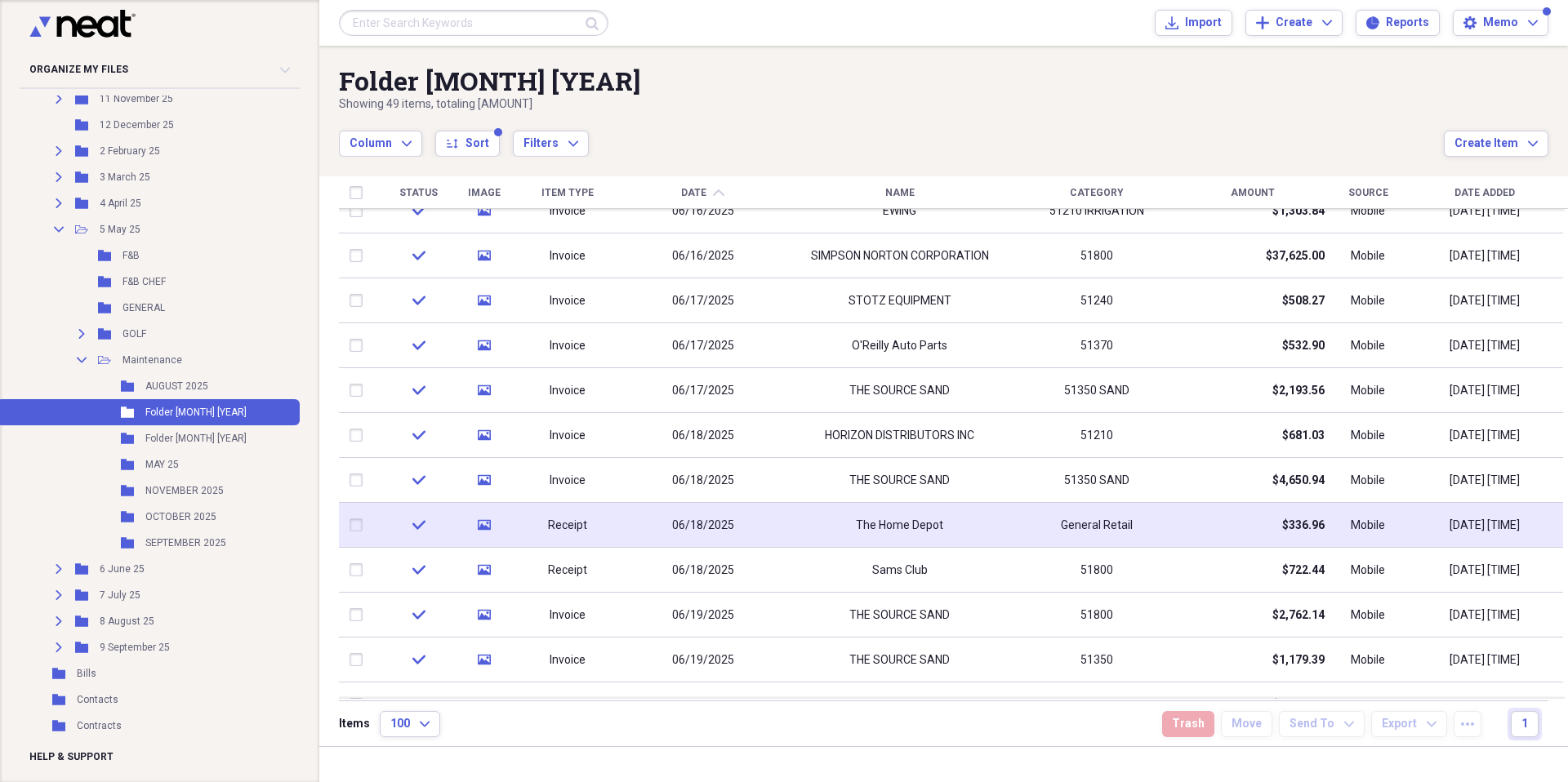 click on "The Home Depot" at bounding box center [899, 526] 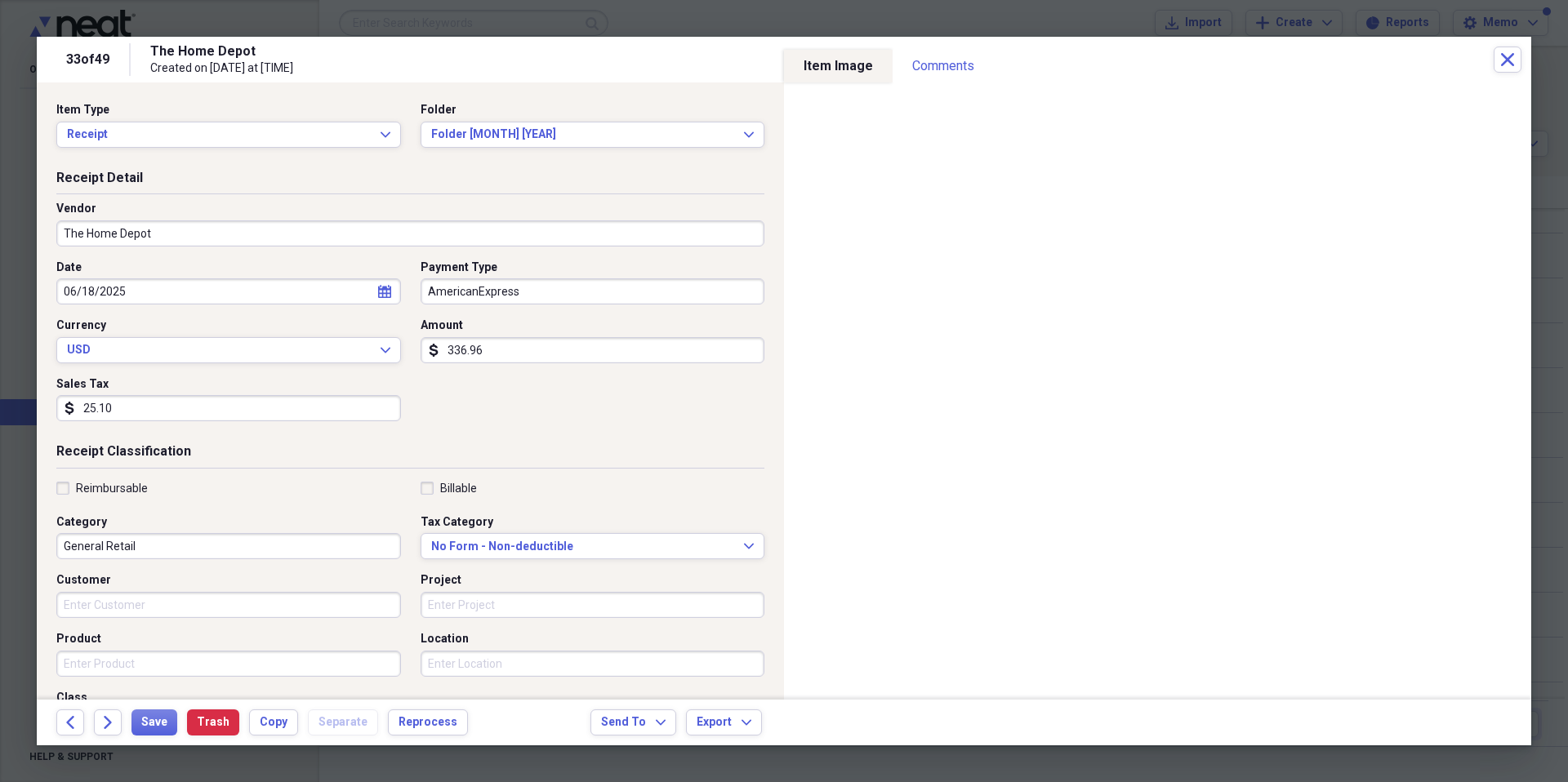 click on "General Retail" at bounding box center [229, 546] 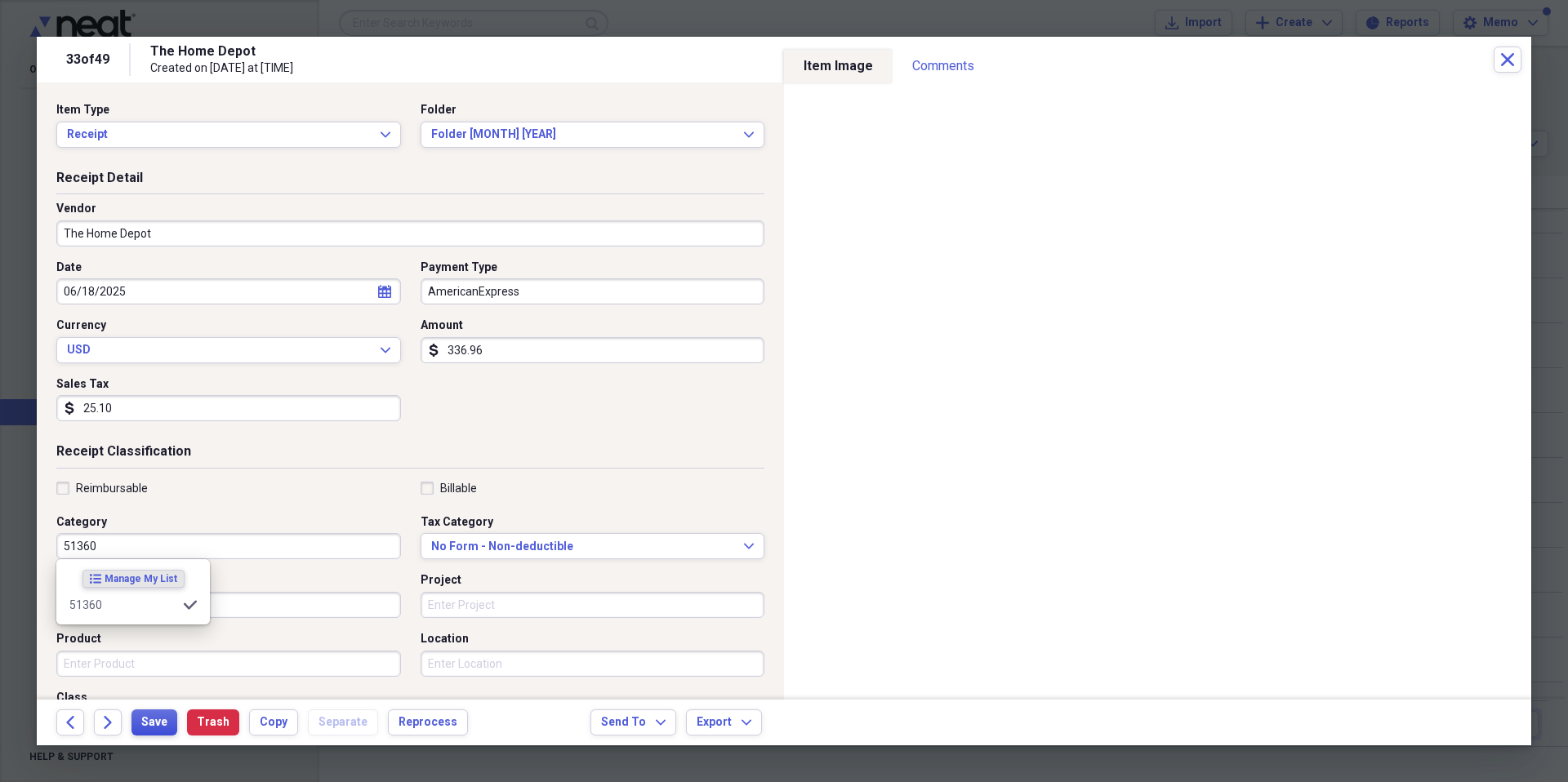 type on "51360" 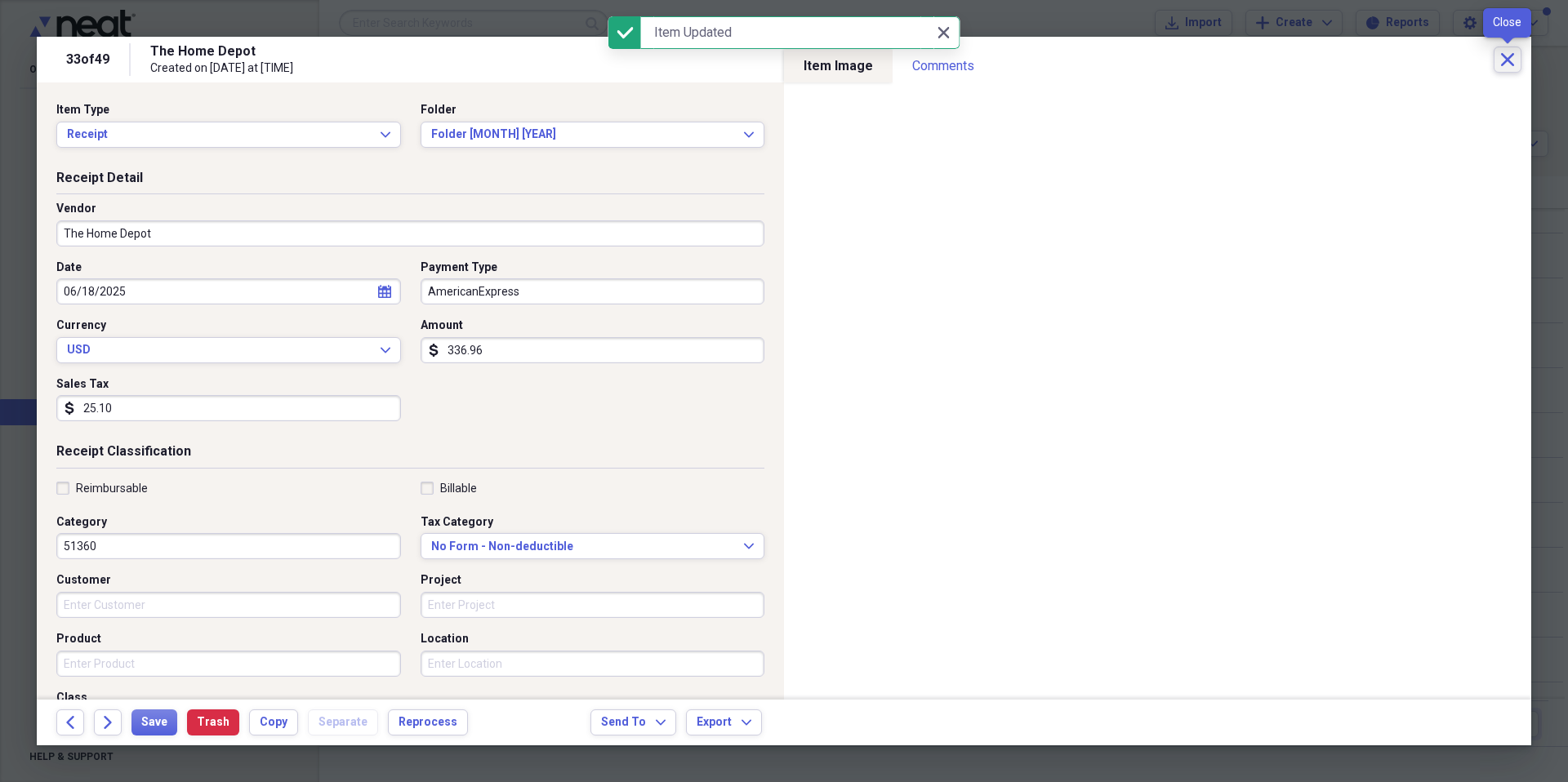 click on "Close" at bounding box center [1508, 60] 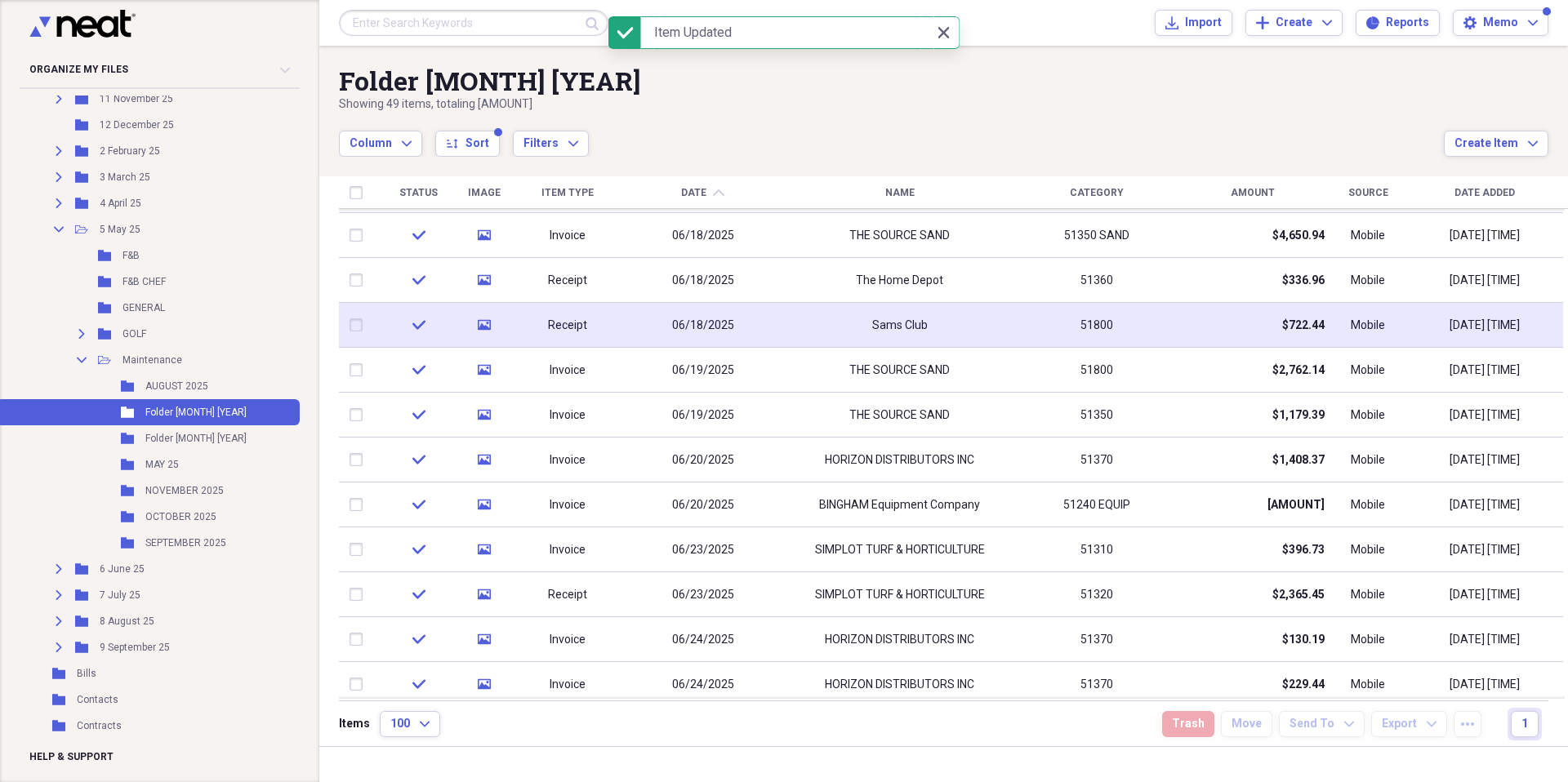 click on "Sams Club" at bounding box center (900, 326) 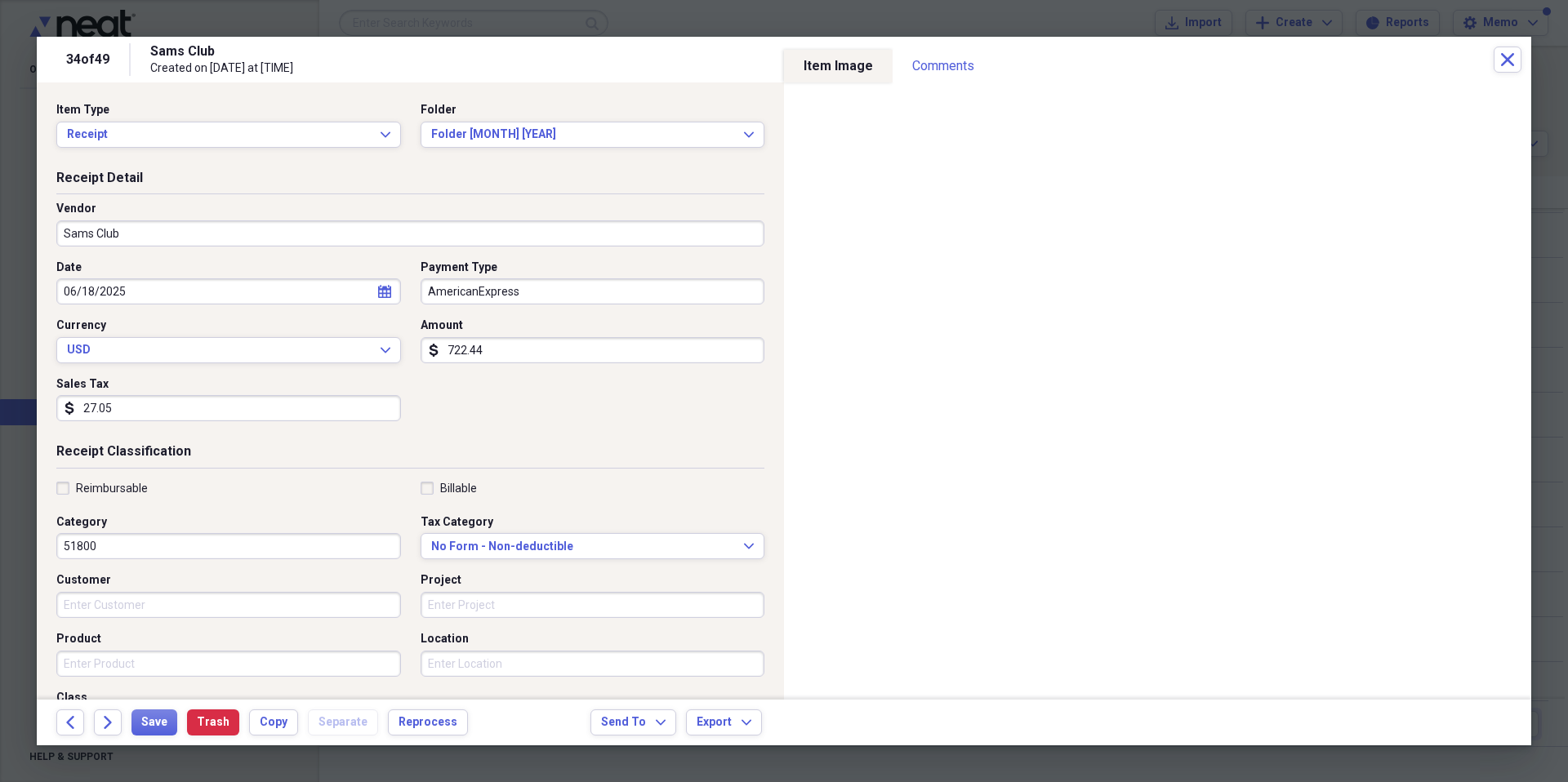 click on "51800" at bounding box center [229, 546] 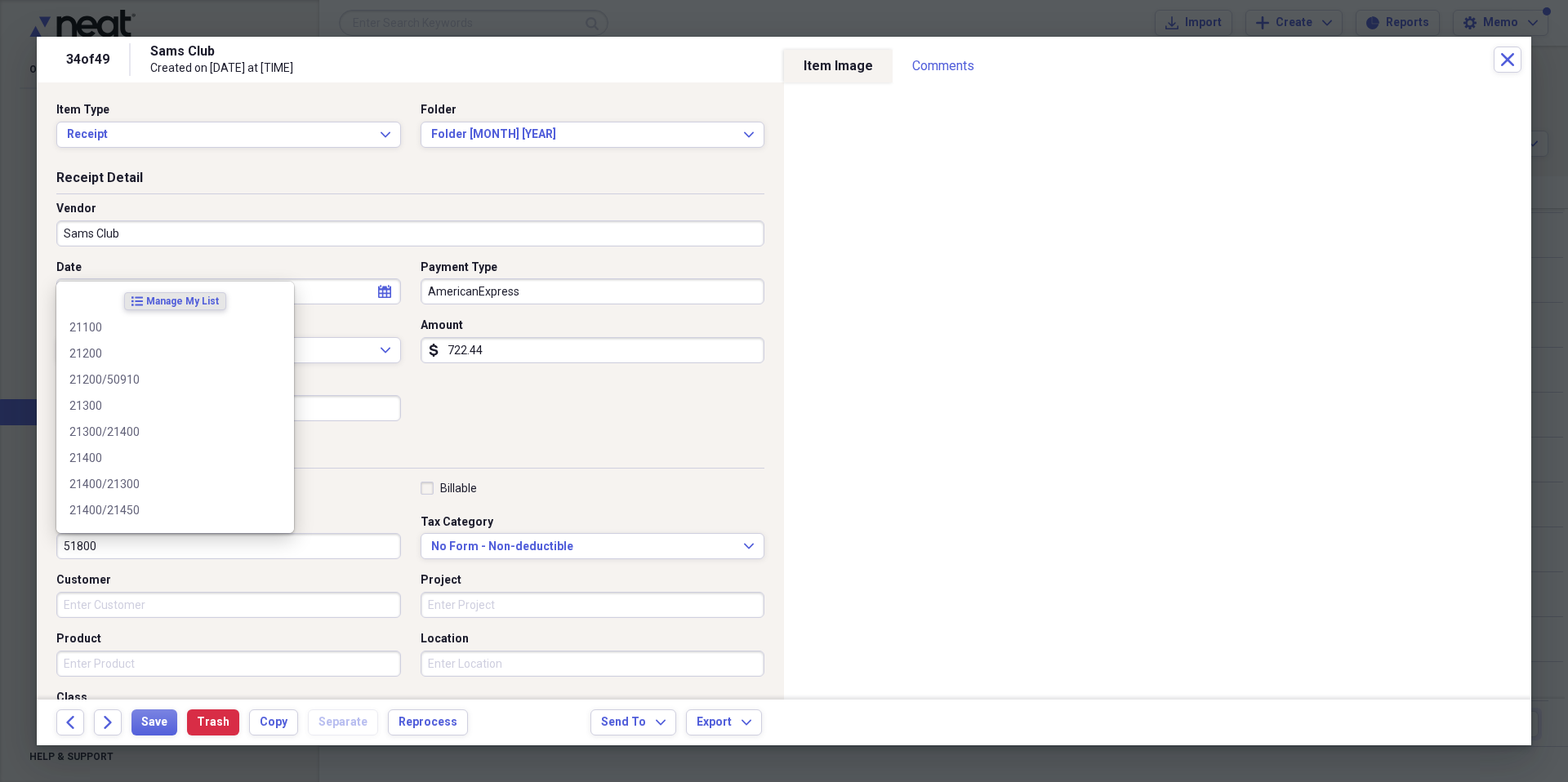 click on "51800" at bounding box center [229, 546] 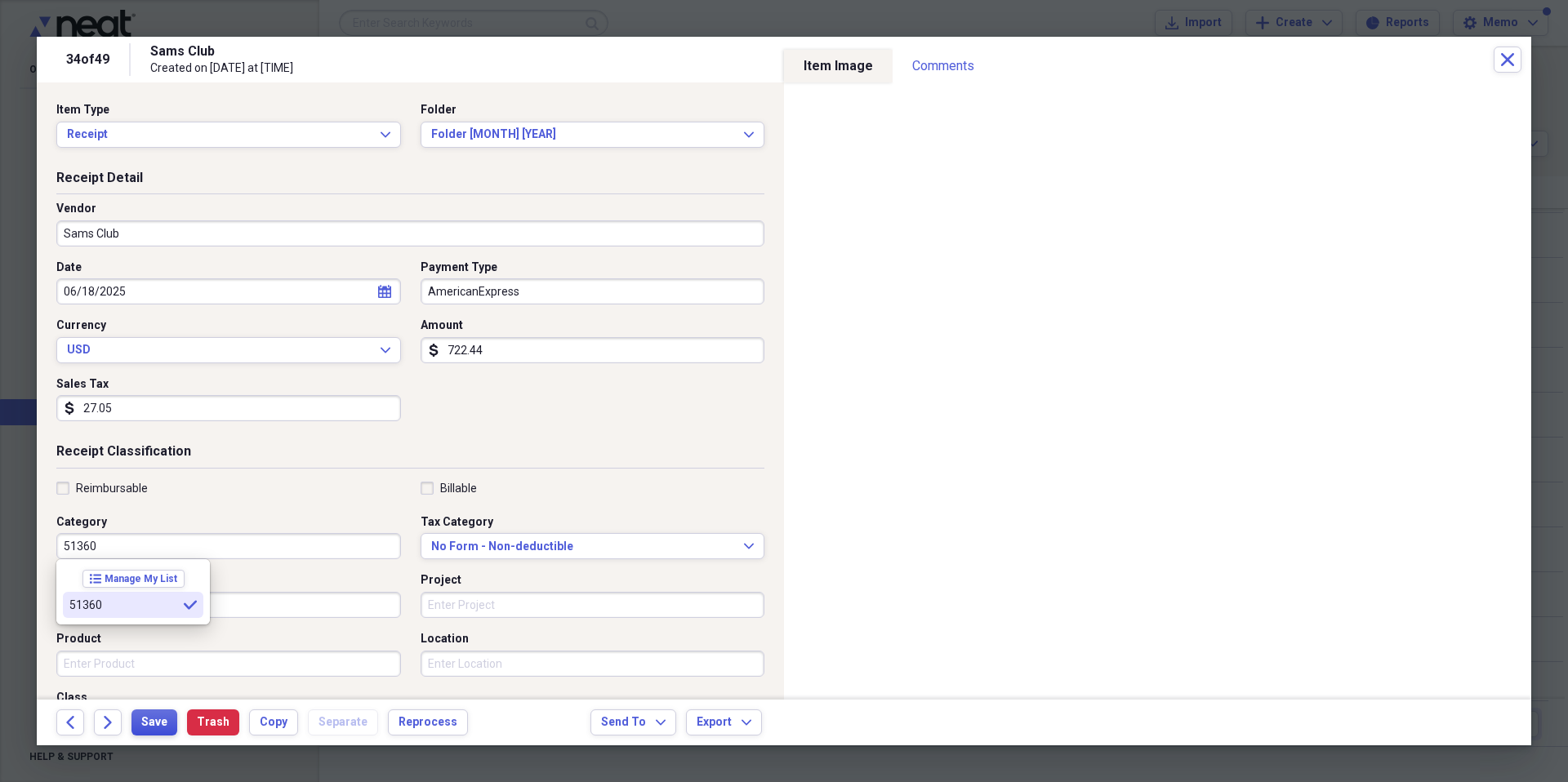 type on "51360" 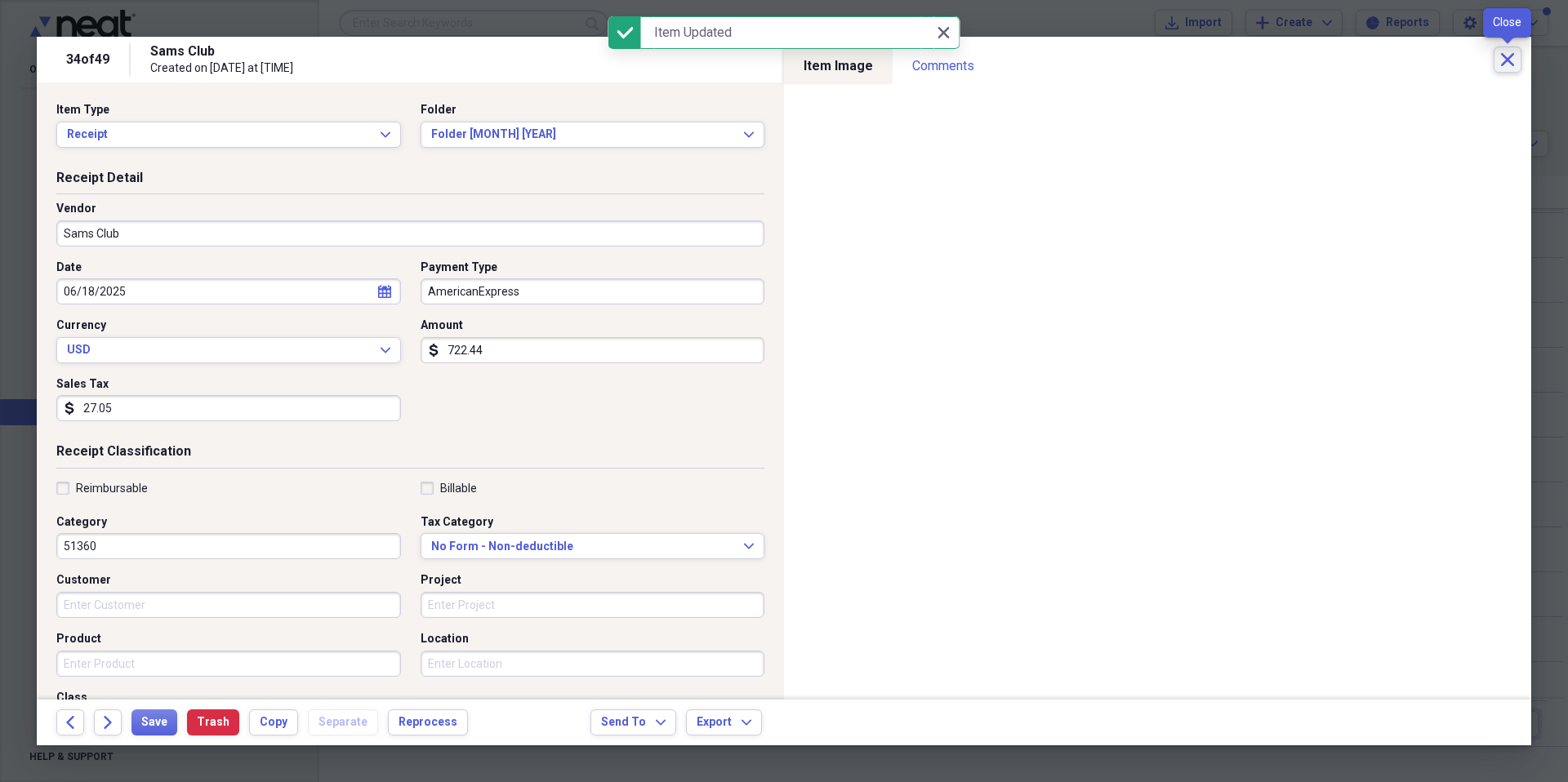 click on "Close" at bounding box center (1508, 60) 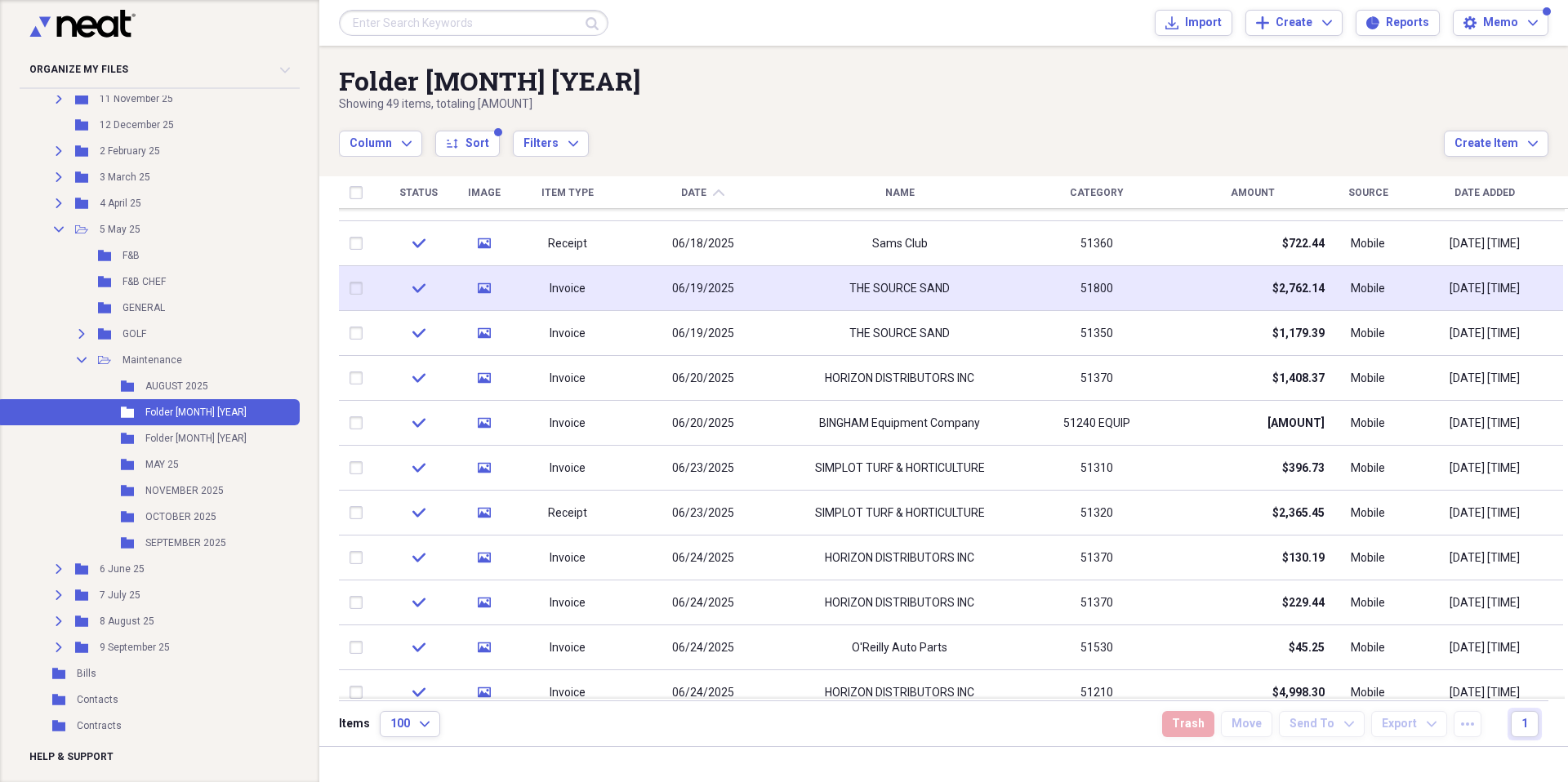 click on "THE SOURCE SAND" at bounding box center (899, 289) 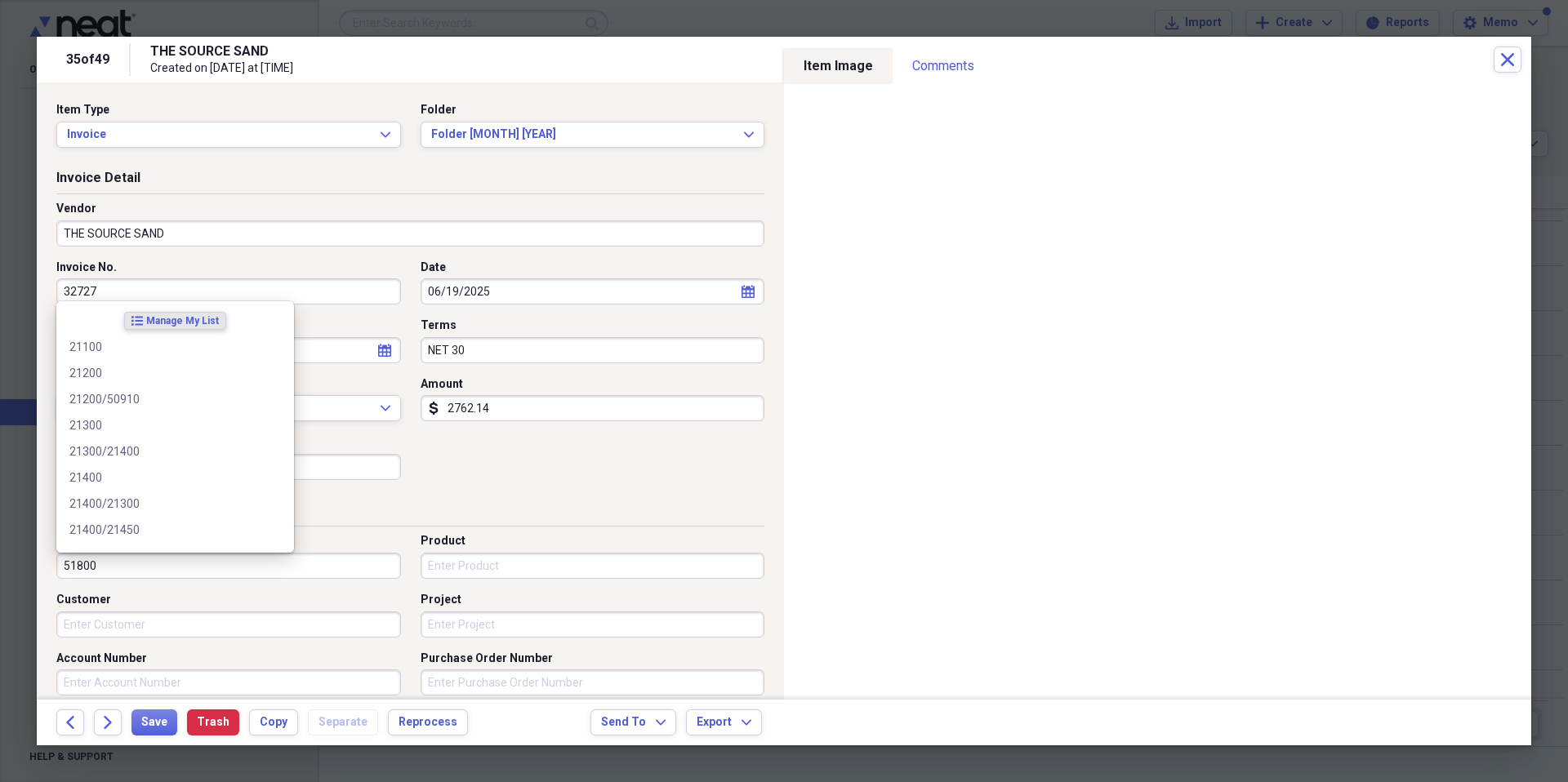 click on "51800" at bounding box center (229, 566) 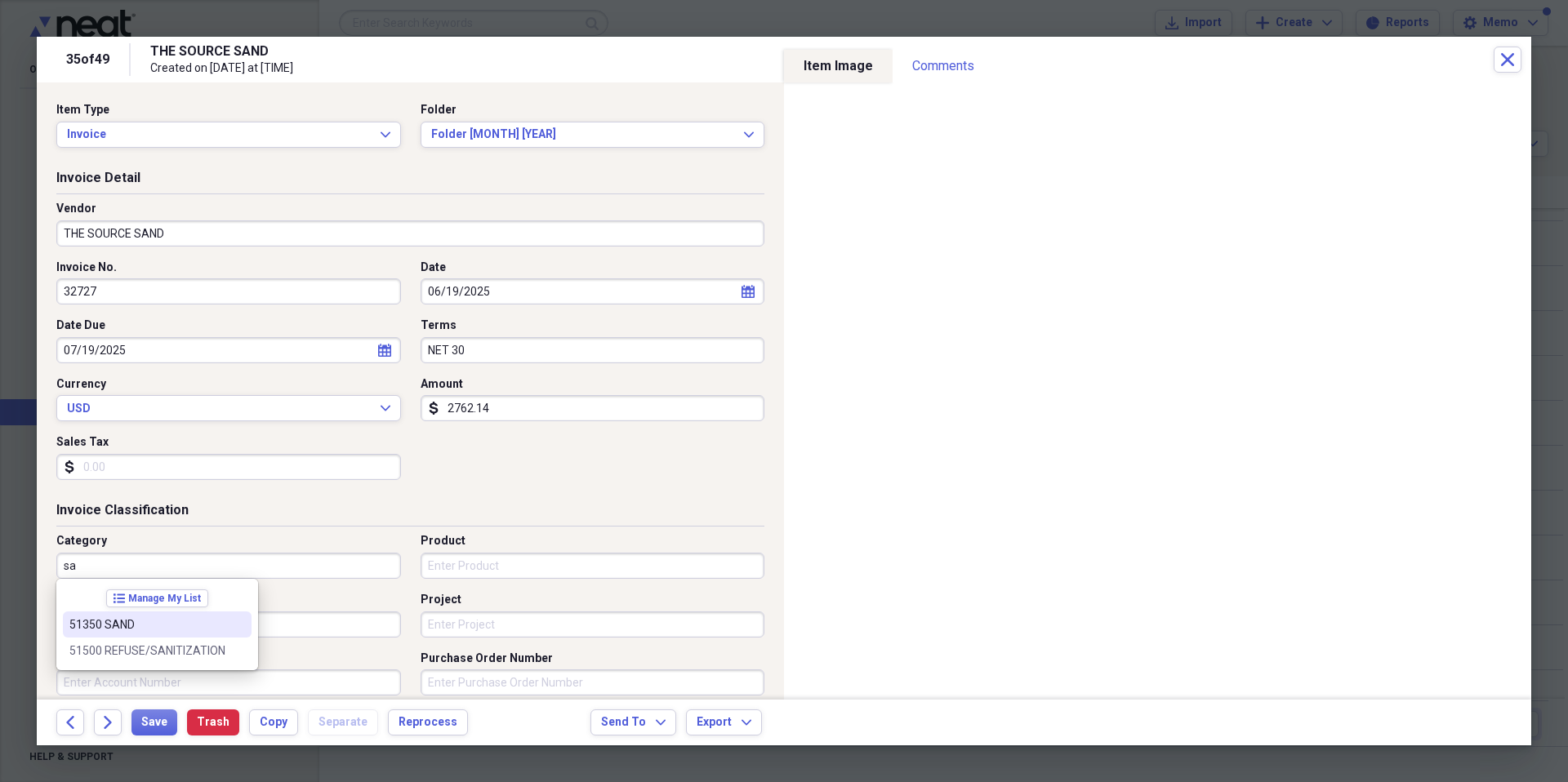 click on "51350 SAND" at bounding box center [157, 624] 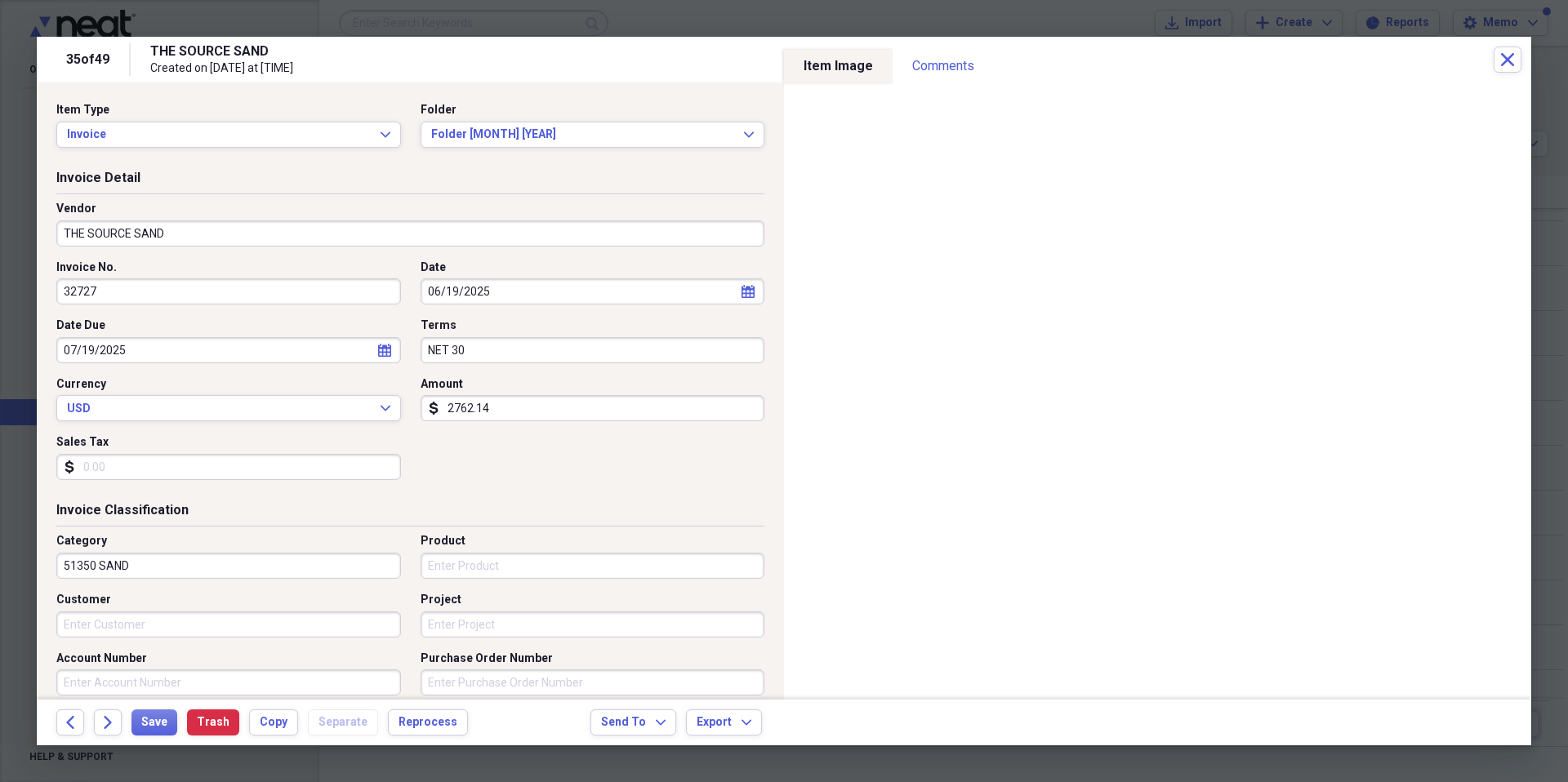 click on "Back Forward Save Trash Copy Separate Reprocess Send To Expand Export Expand" at bounding box center [784, 722] 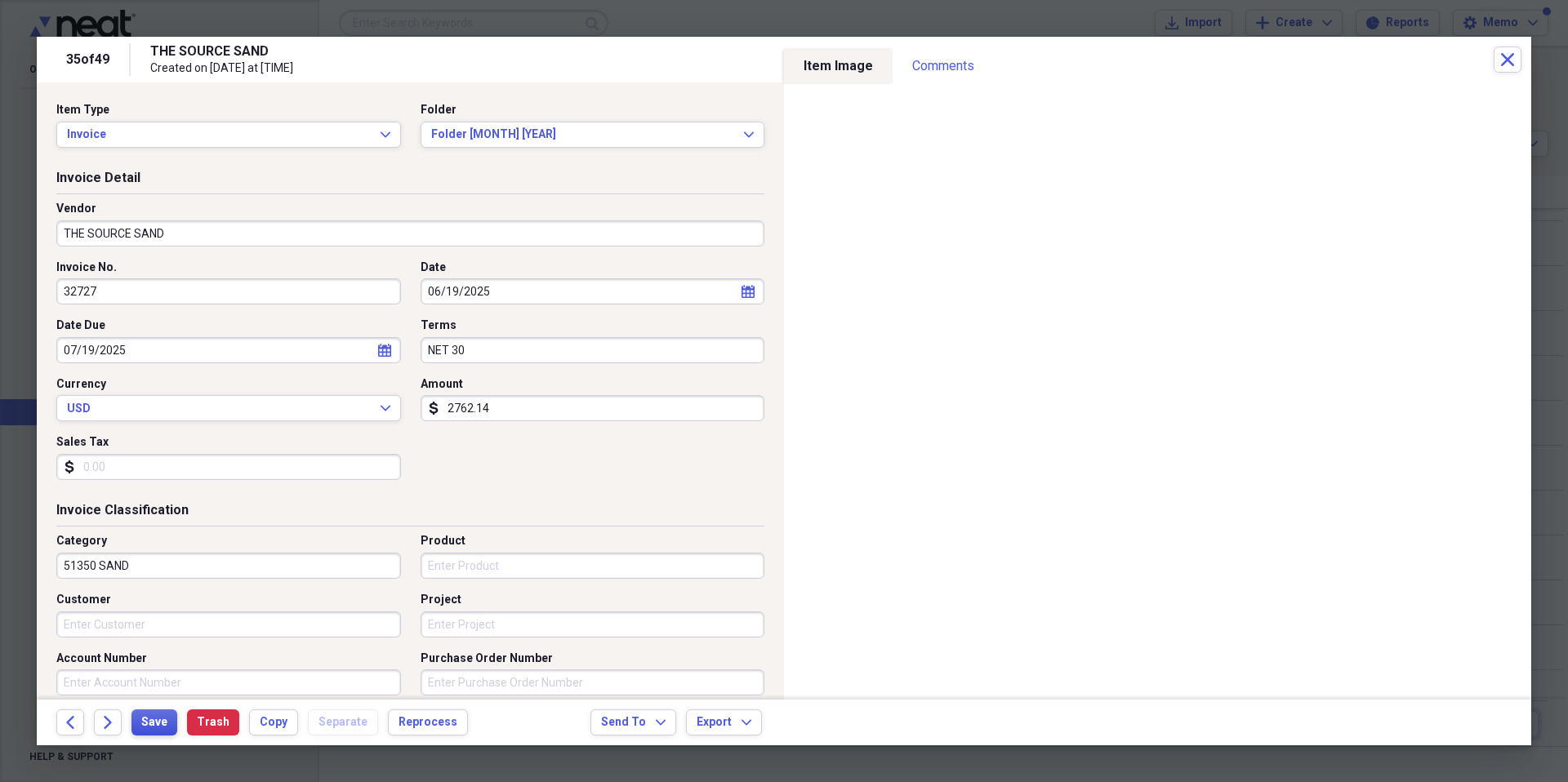 click on "Save" at bounding box center [154, 722] 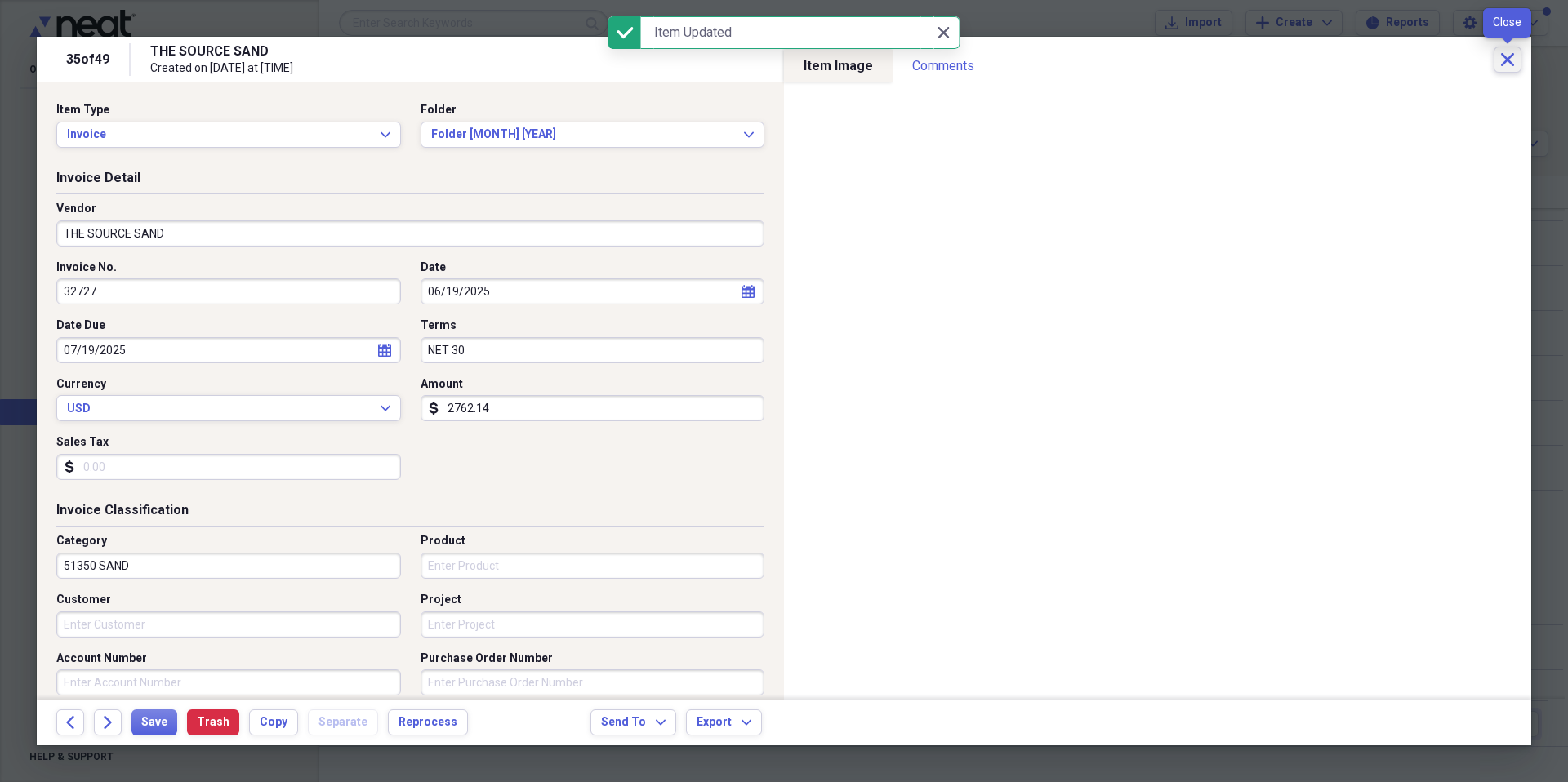 click on "Close" 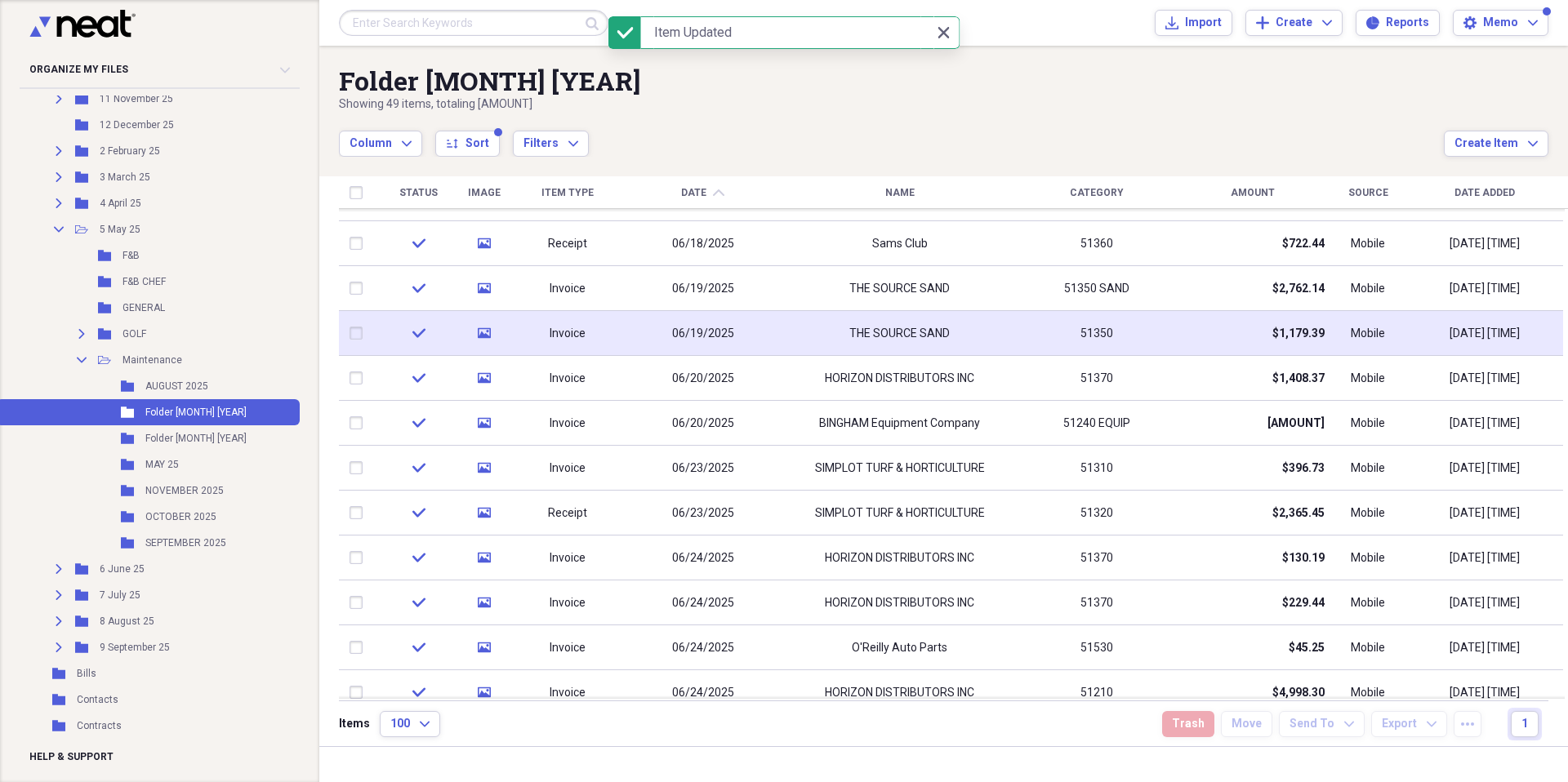 click on "51350" at bounding box center [1096, 333] 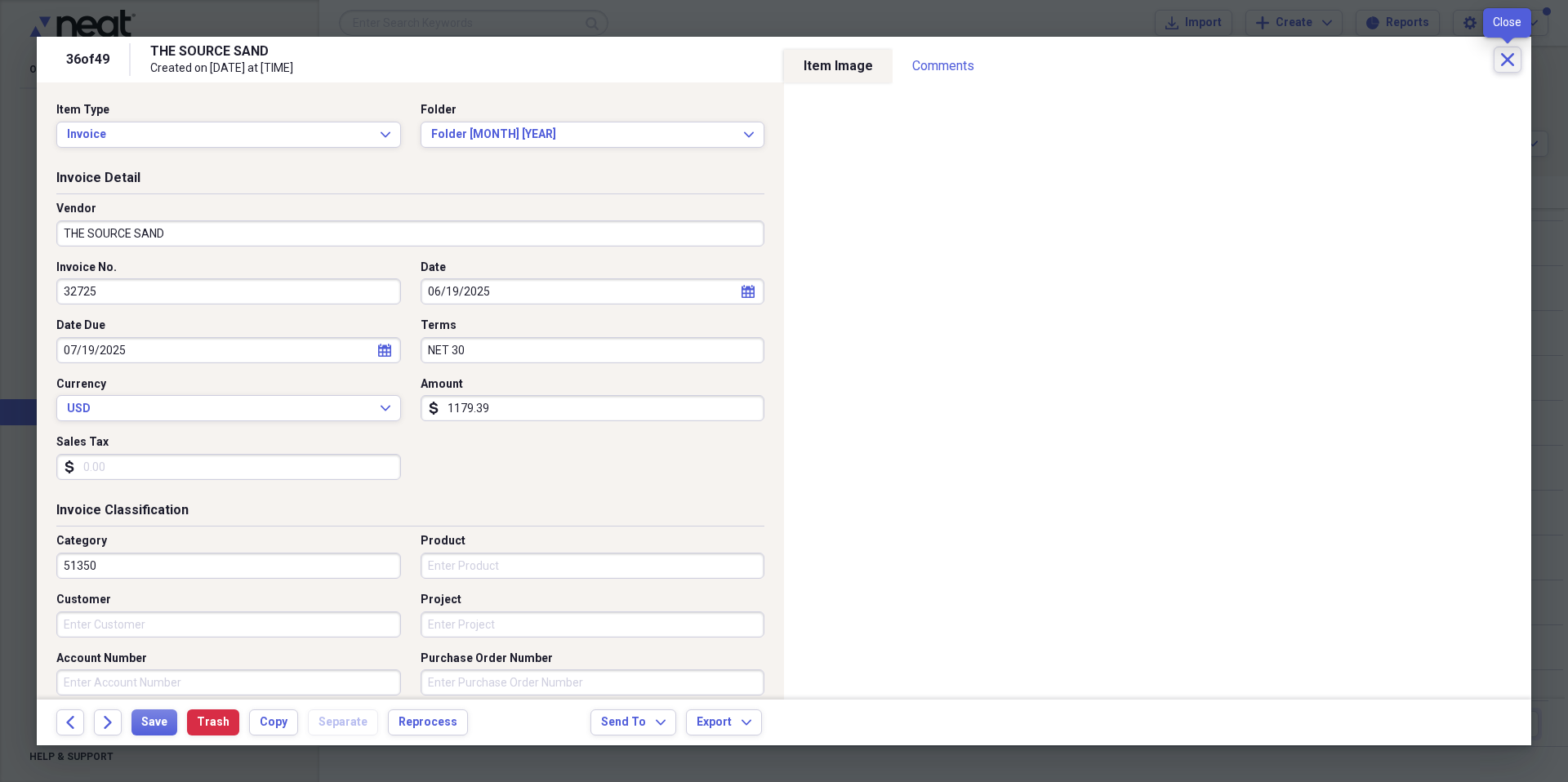click on "Close" at bounding box center (1508, 60) 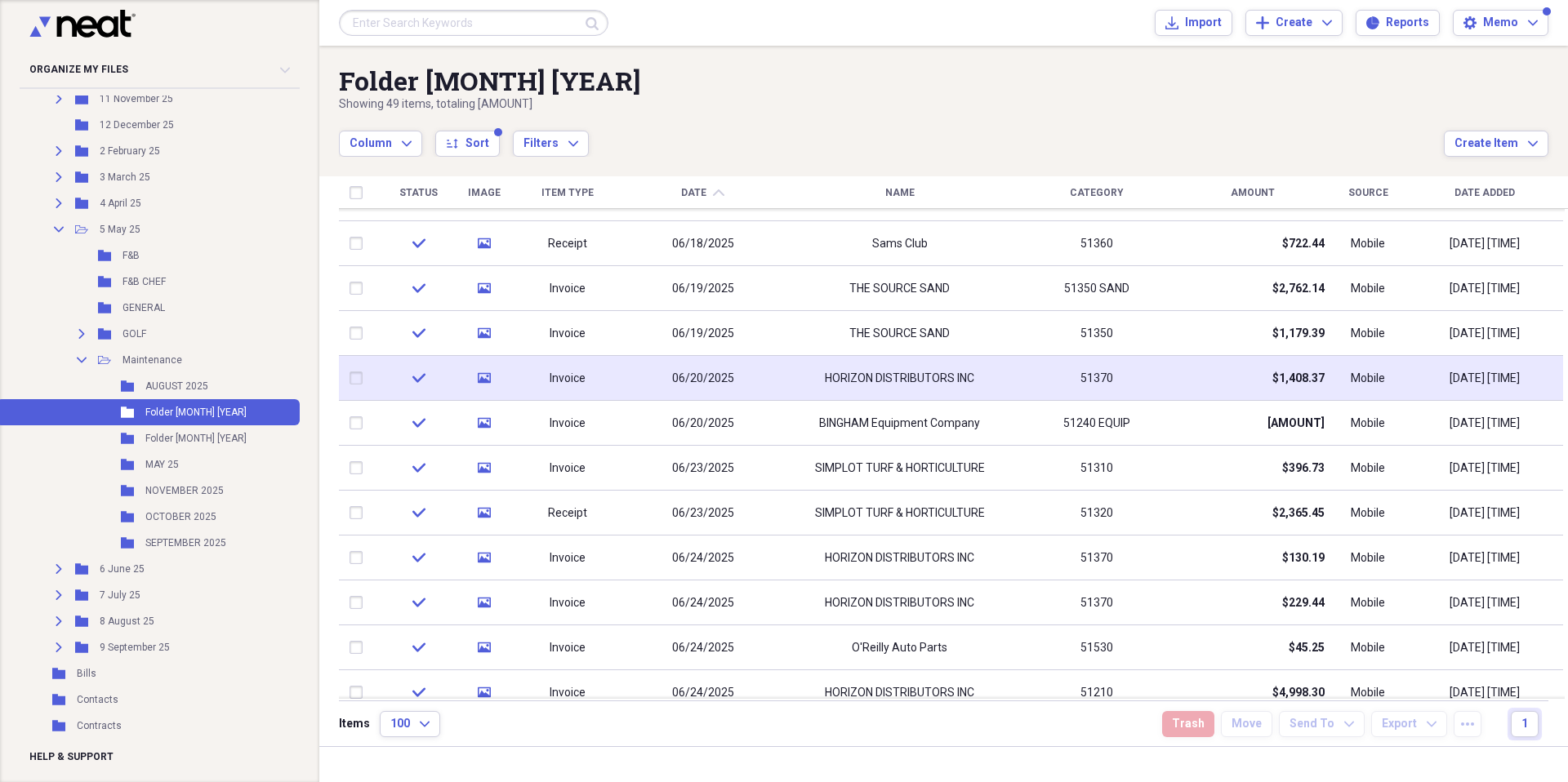 click on "HORIZON DISTRIBUTORS INC" at bounding box center (899, 378) 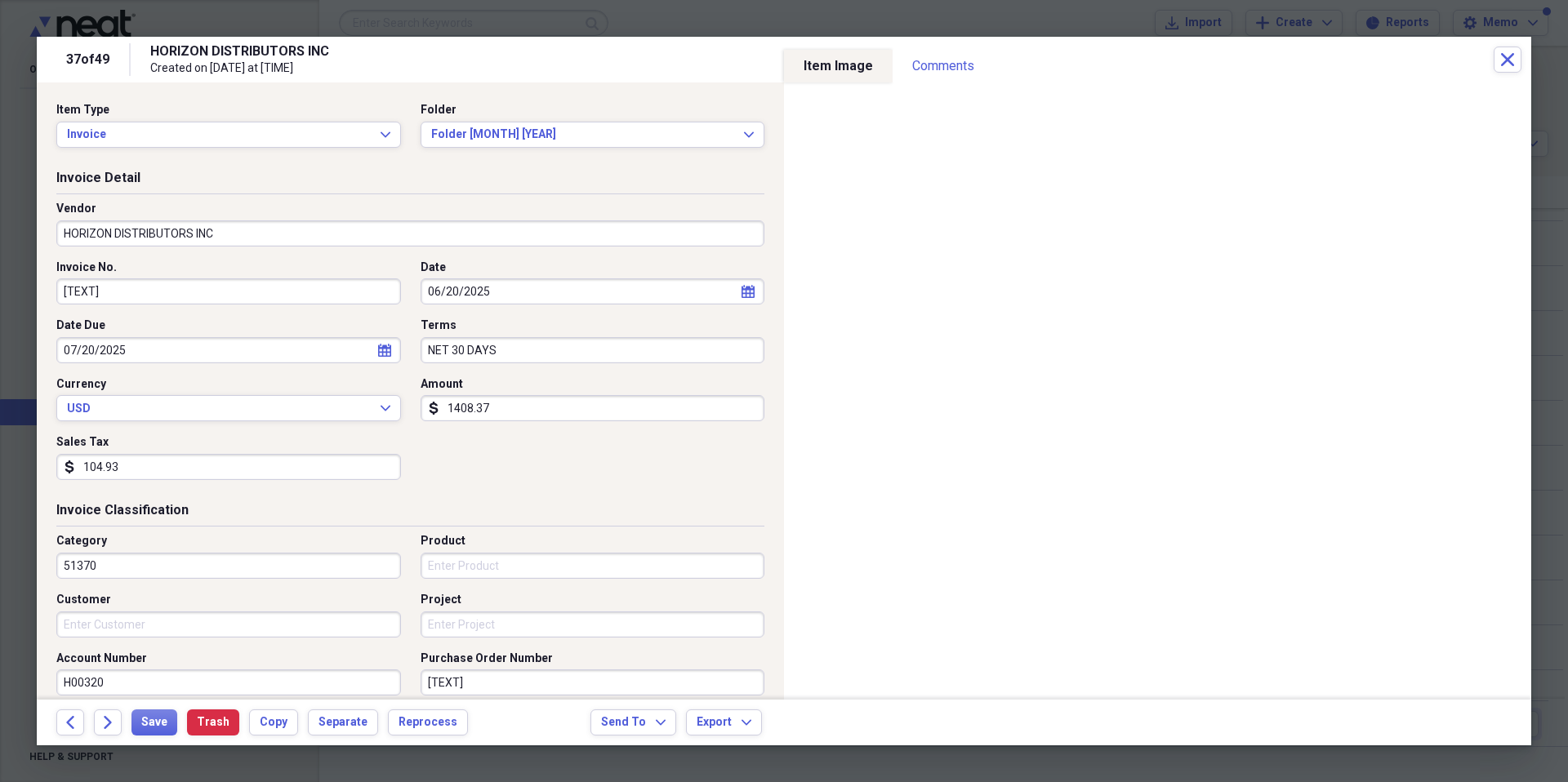 click on "104.93" at bounding box center [229, 467] 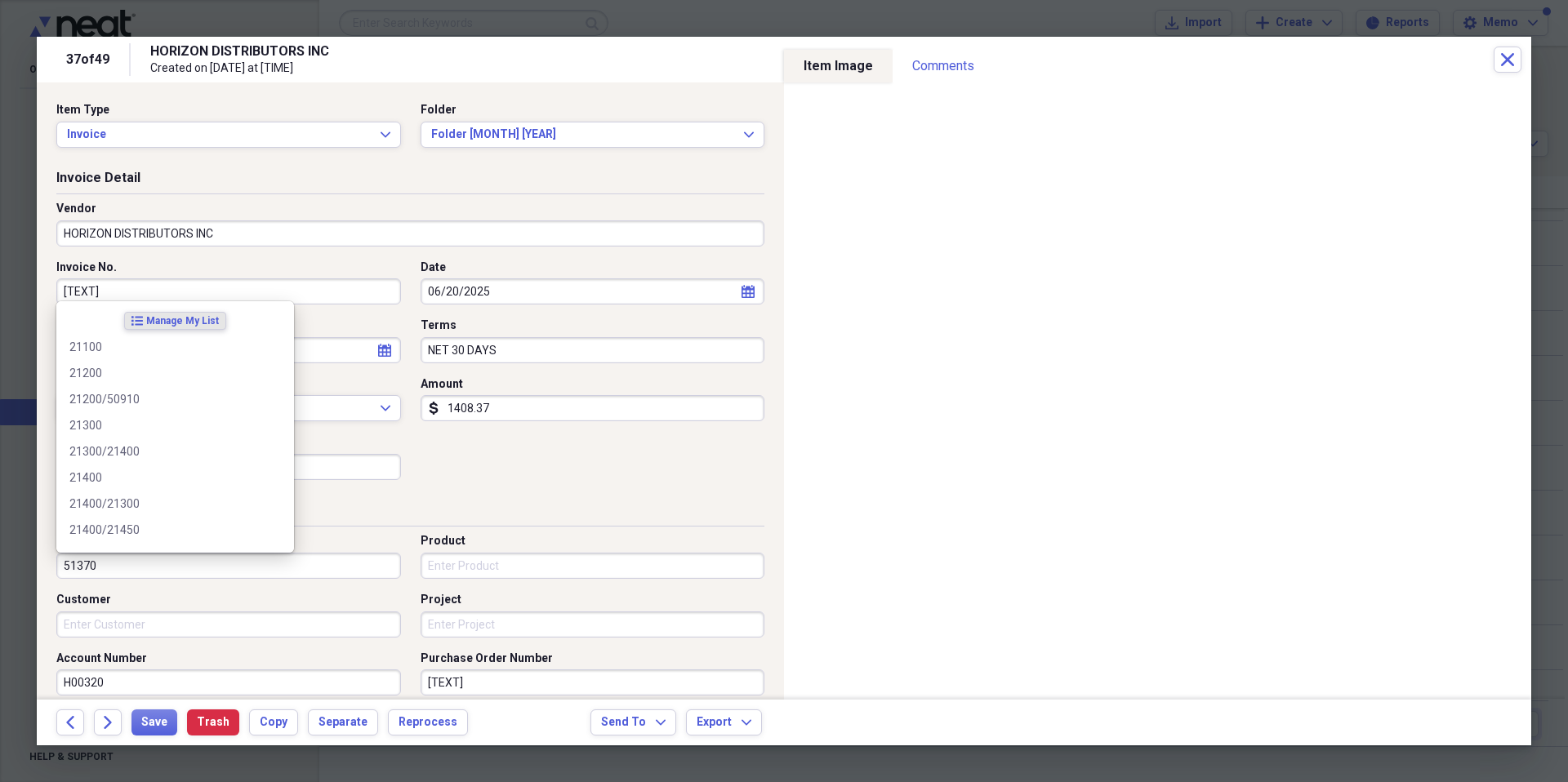 click on "51370" at bounding box center (229, 566) 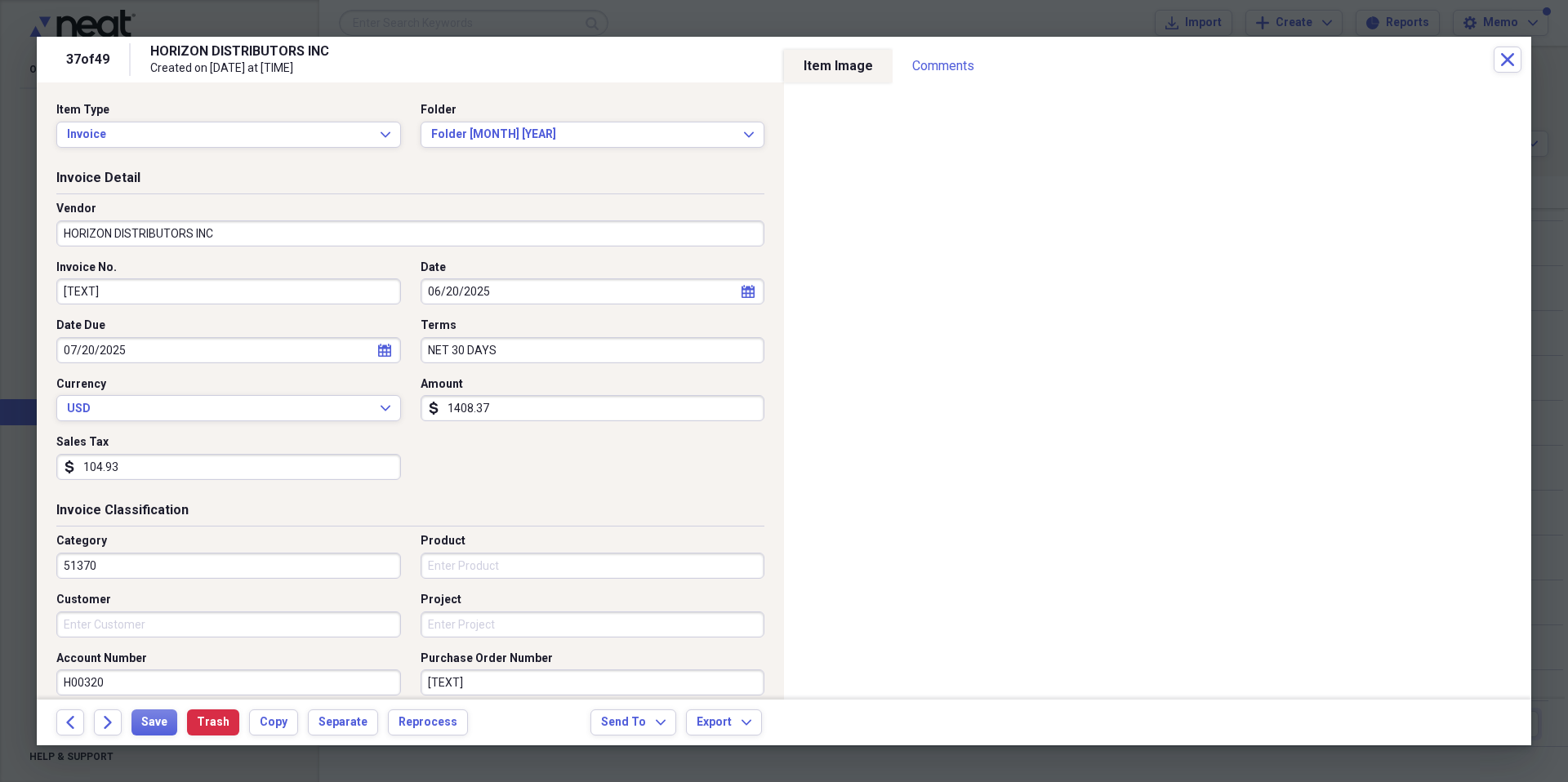 click on "Category [NUMBER] Product Customer Project Account Number [TEXT] Purchase Order Number [TEXT] Class Location" at bounding box center (410, 650) 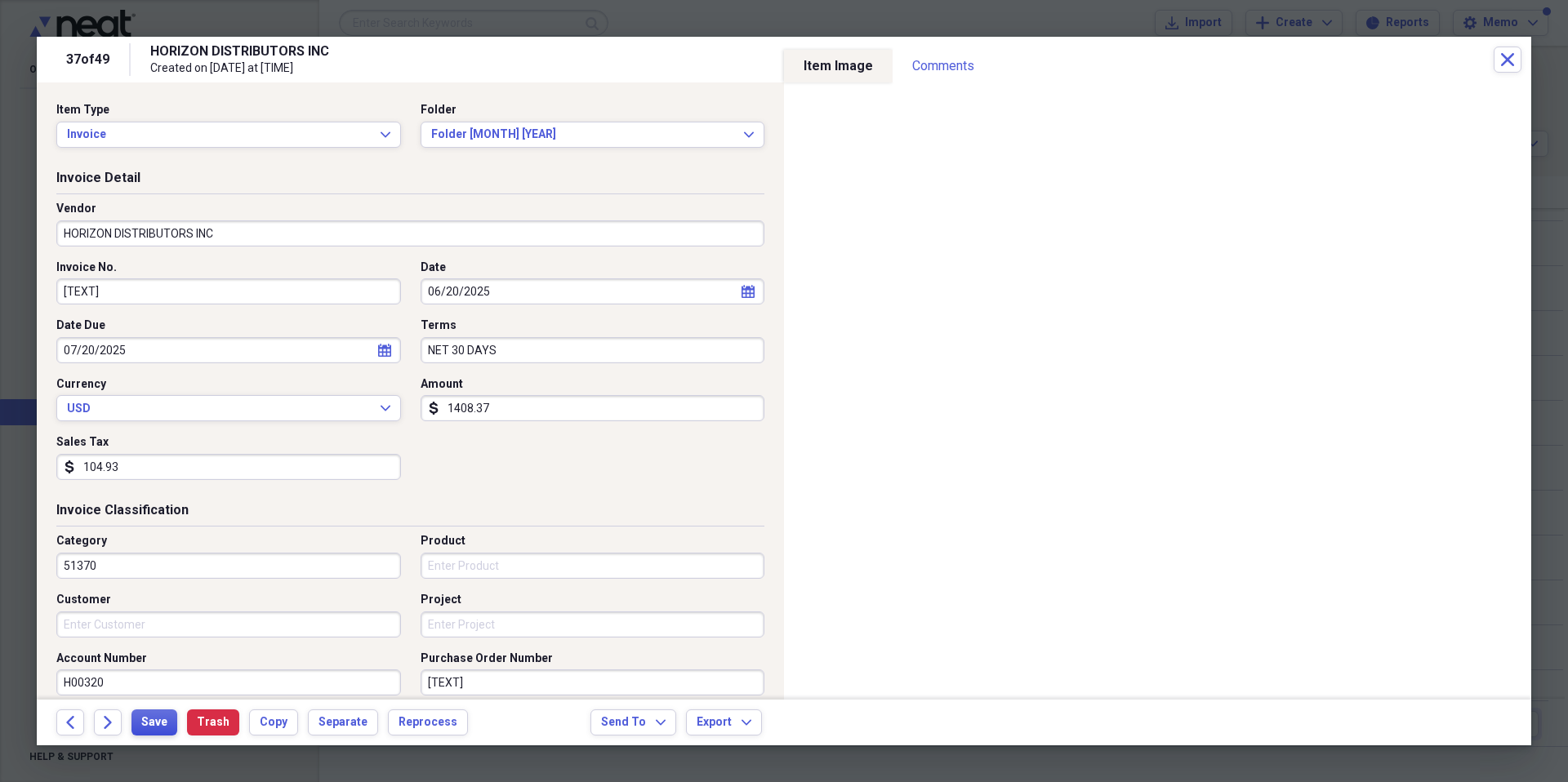click on "Save" at bounding box center (154, 722) 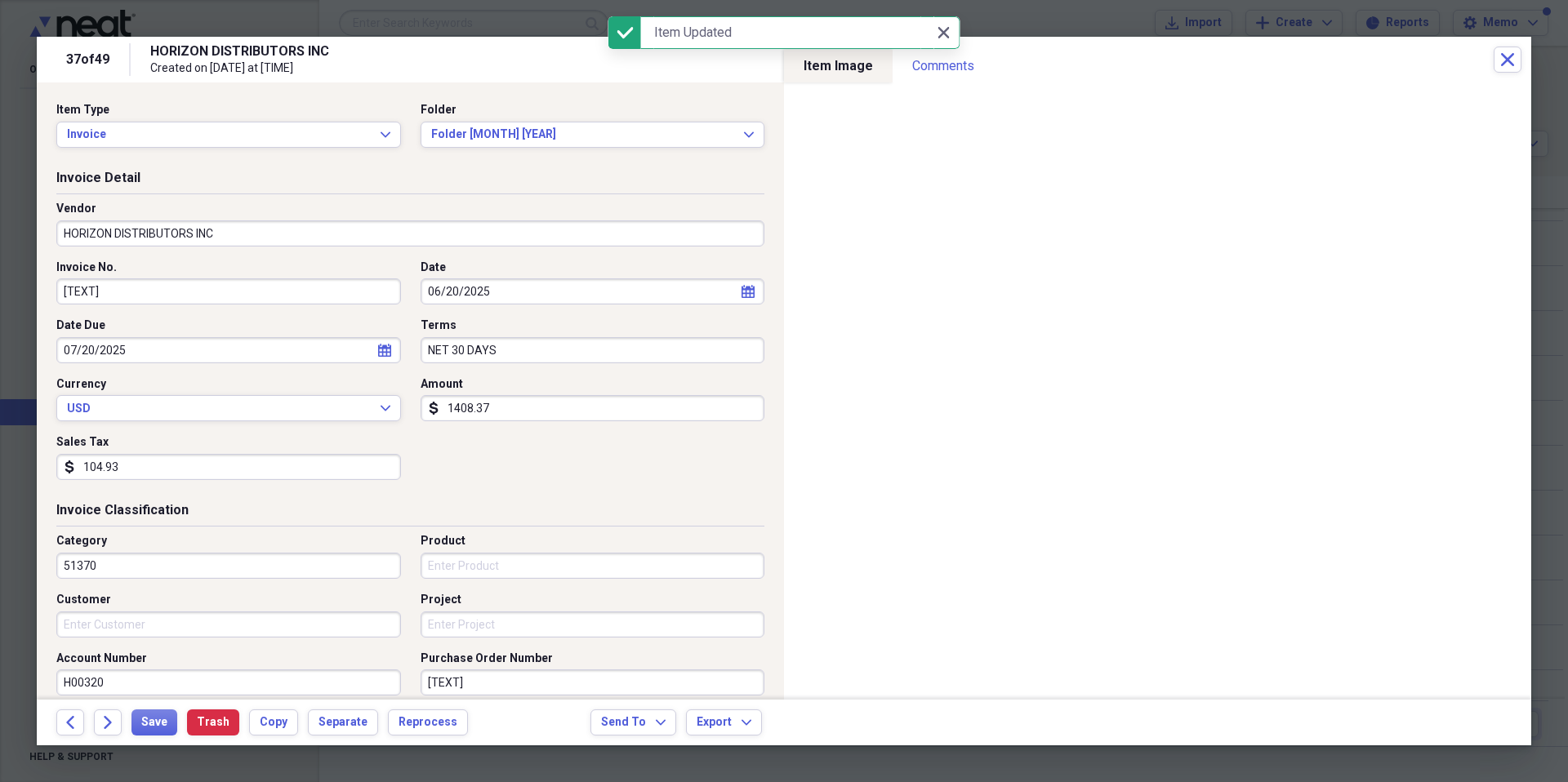 click on "37 of 49 HORIZON DISTRIBUTORS INC Created on [DATE] at [TIME] Close" at bounding box center [784, 60] 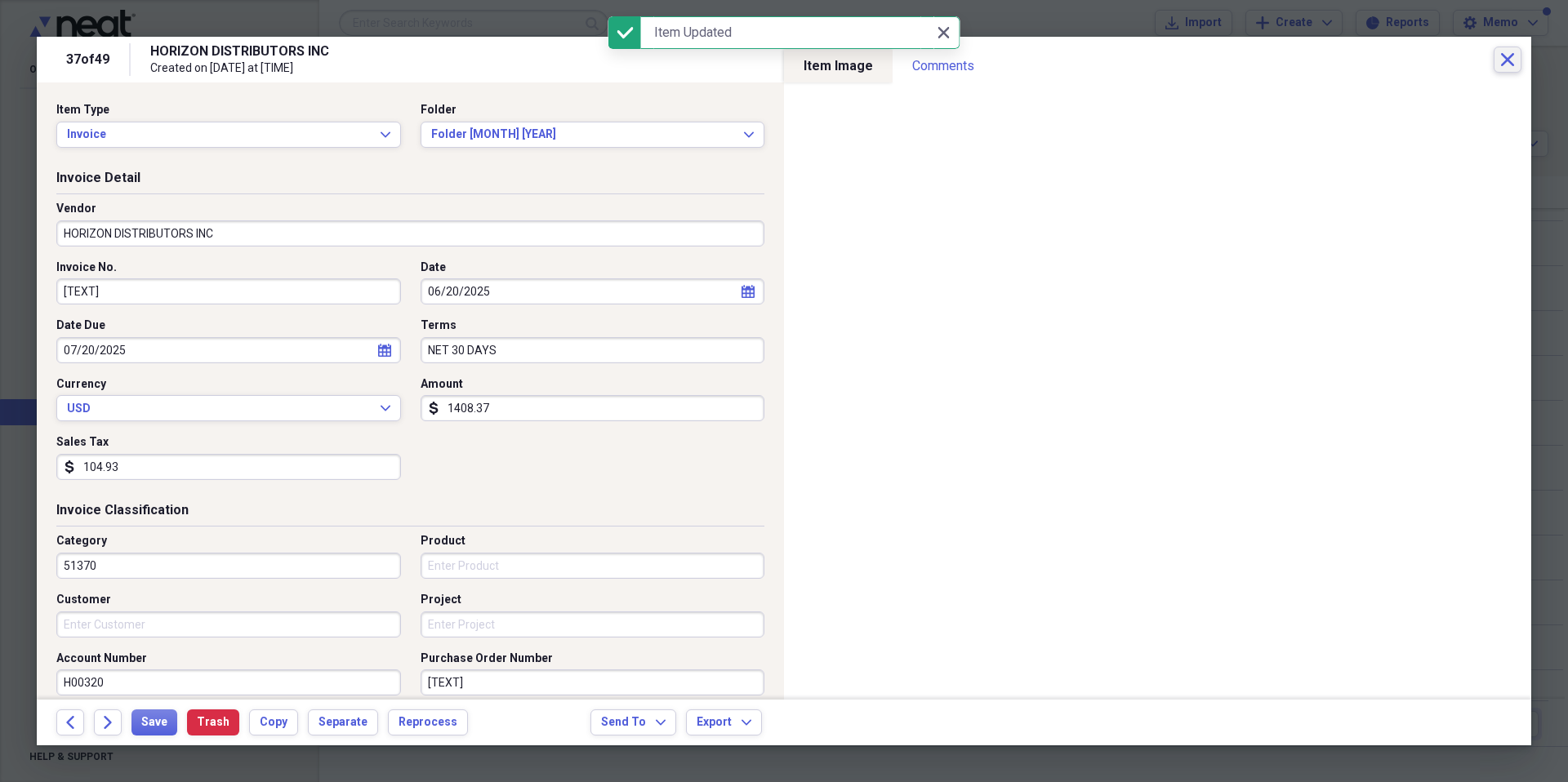 click on "Close" at bounding box center [1508, 60] 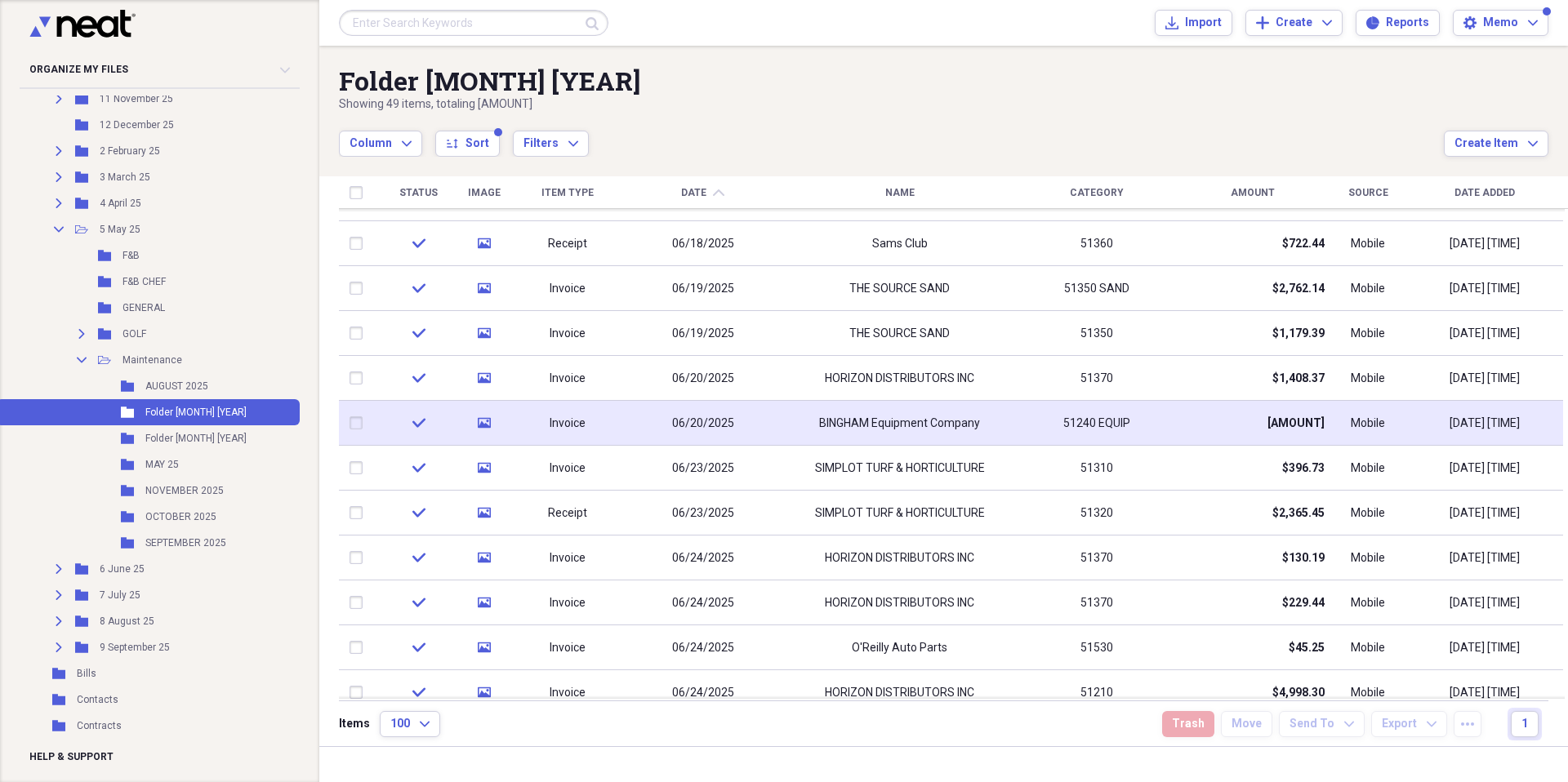 click on "BINGHAM Equipment Company" at bounding box center (899, 424) 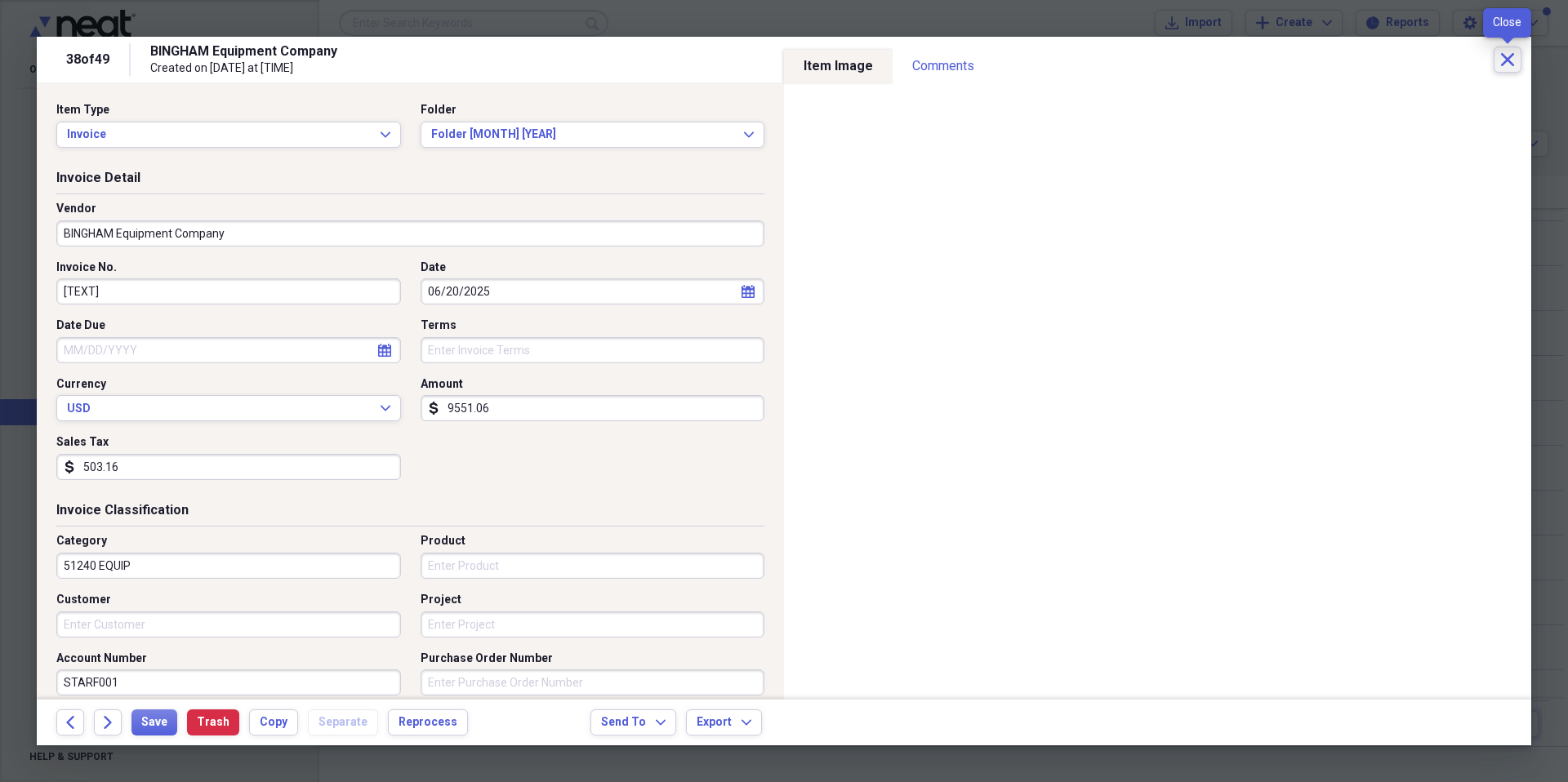 click on "Close" 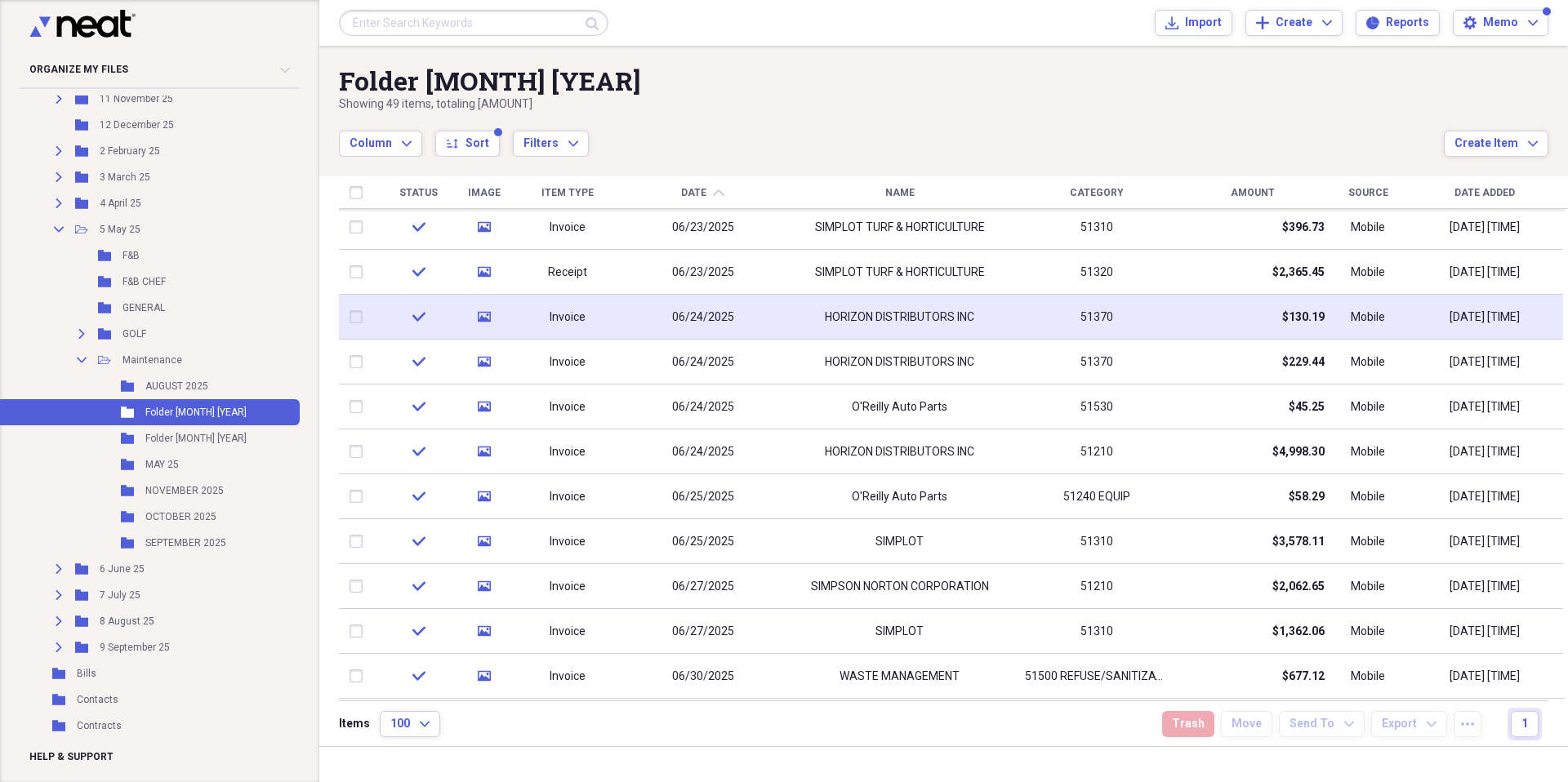click on "HORIZON DISTRIBUTORS INC" at bounding box center (899, 318) 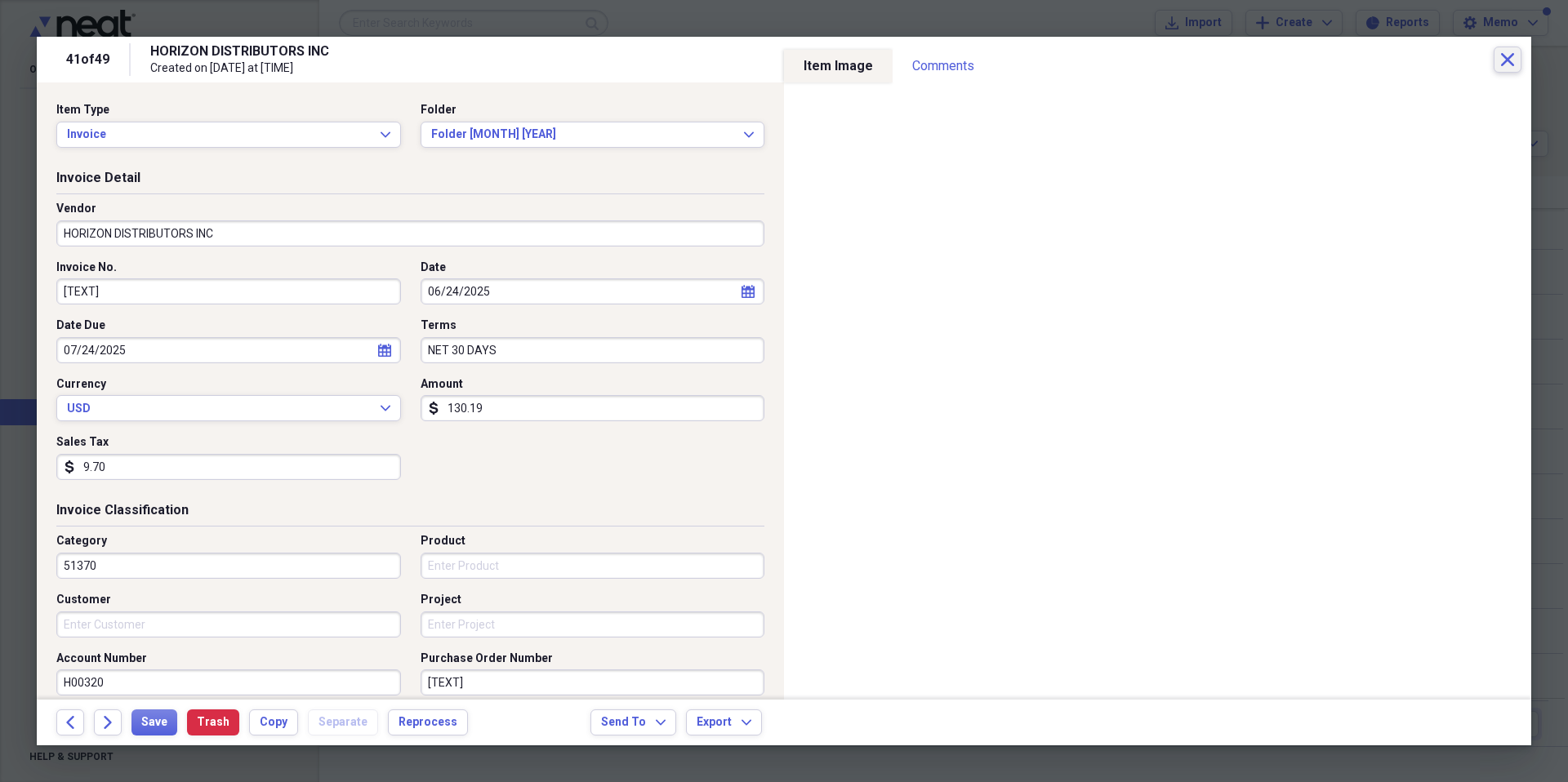 click on "Close" 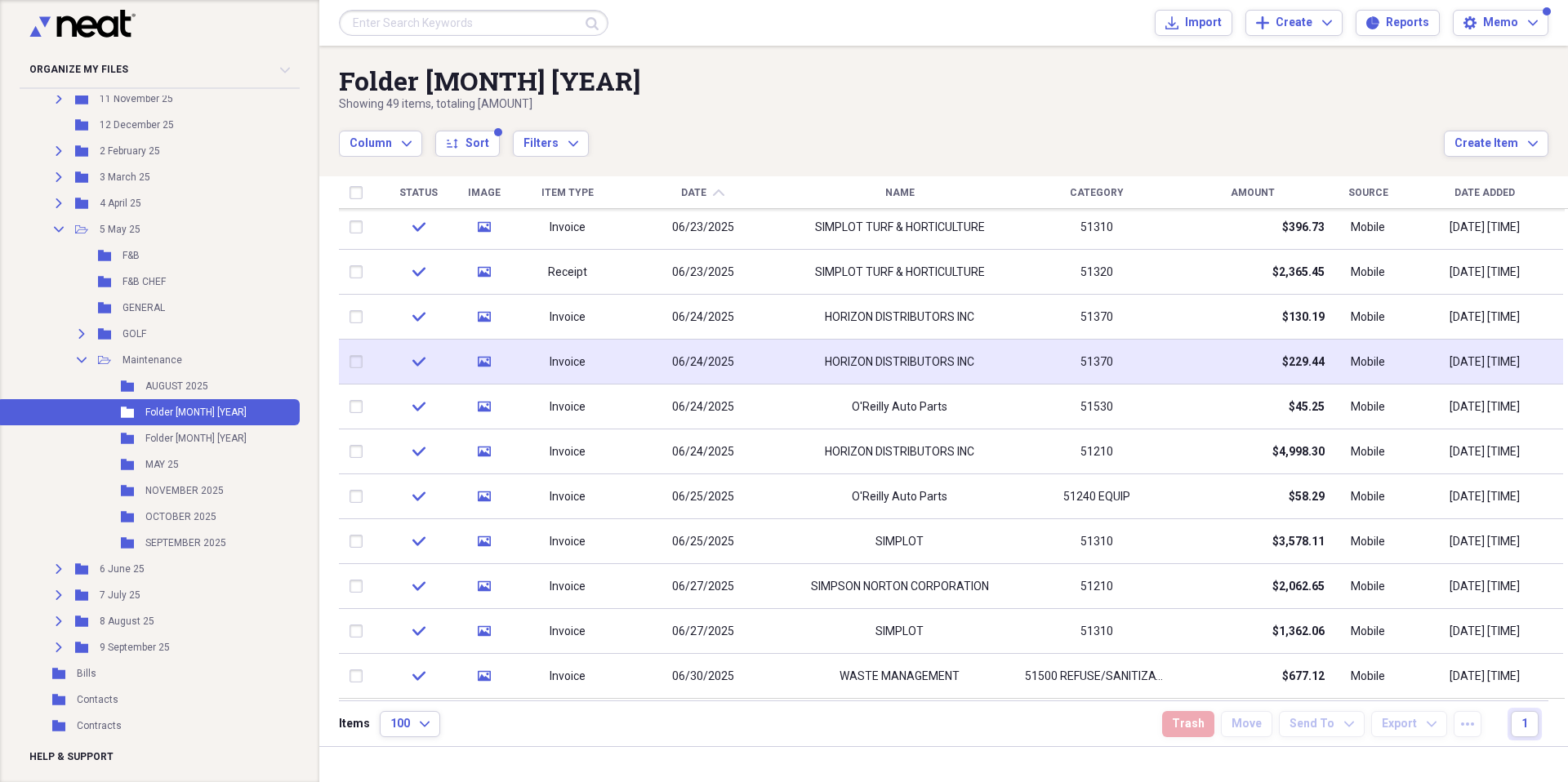 click on "HORIZON DISTRIBUTORS INC" at bounding box center (899, 362) 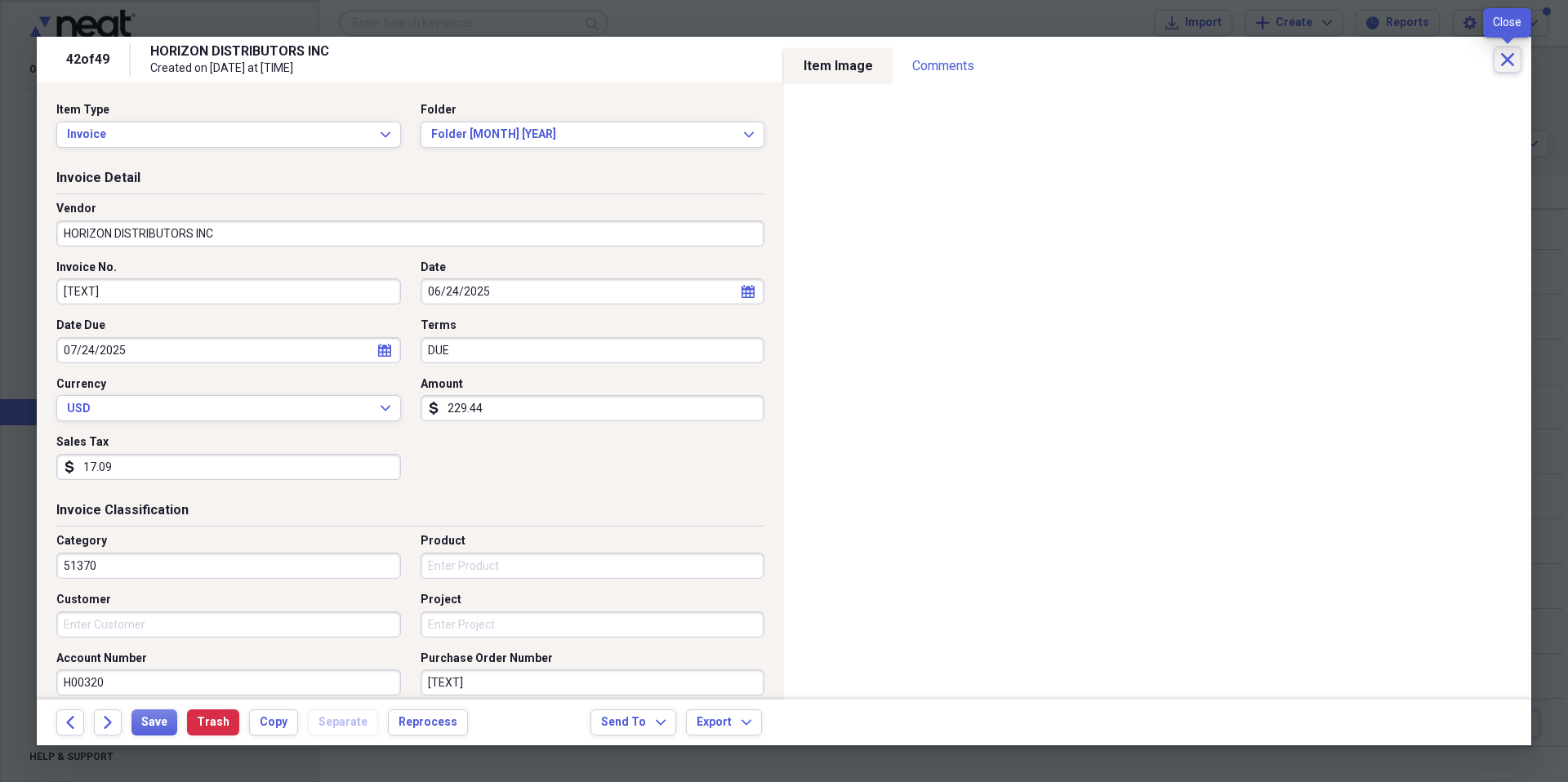 click 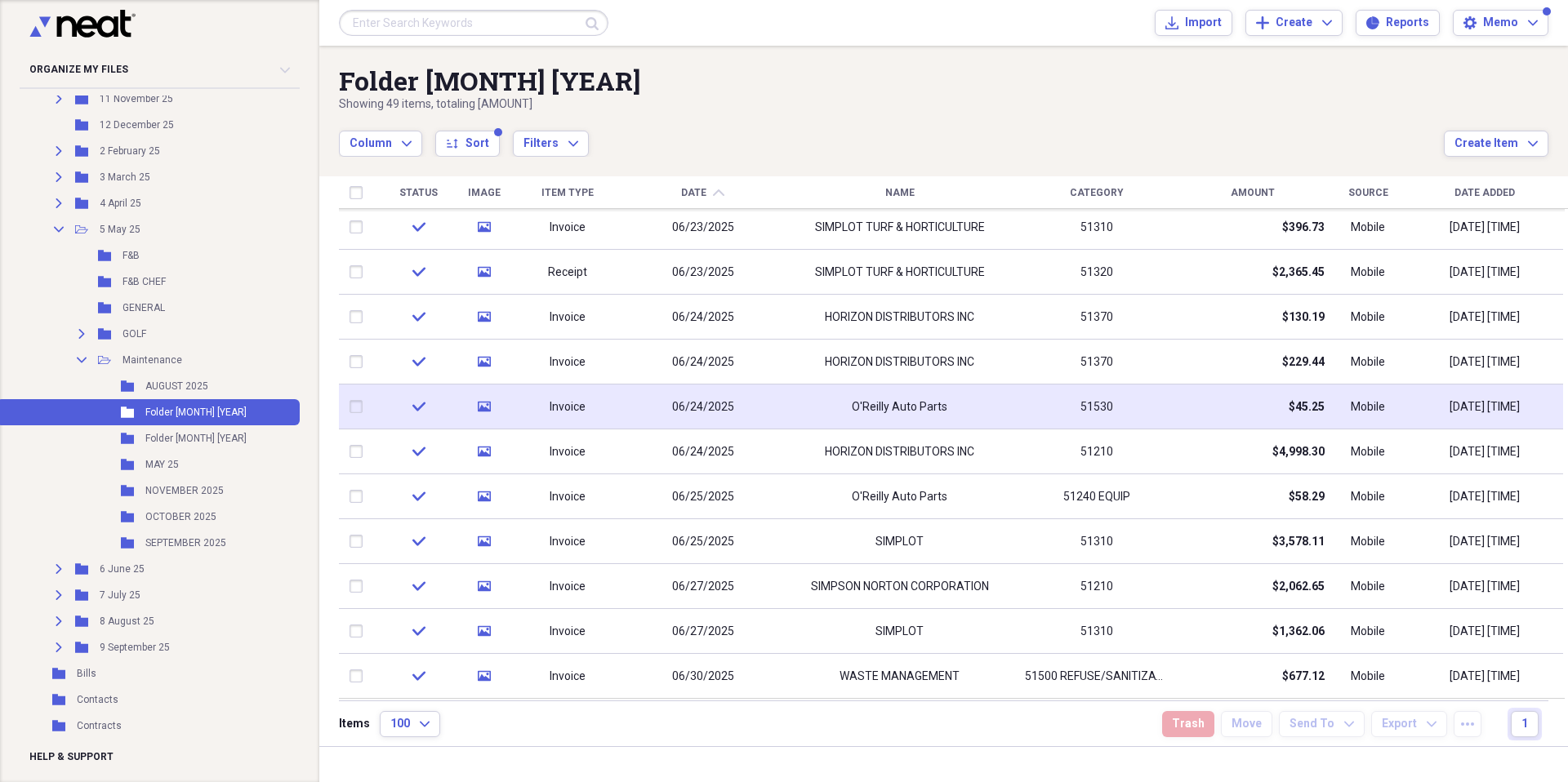 click on "O'Reilly Auto Parts" at bounding box center [899, 407] 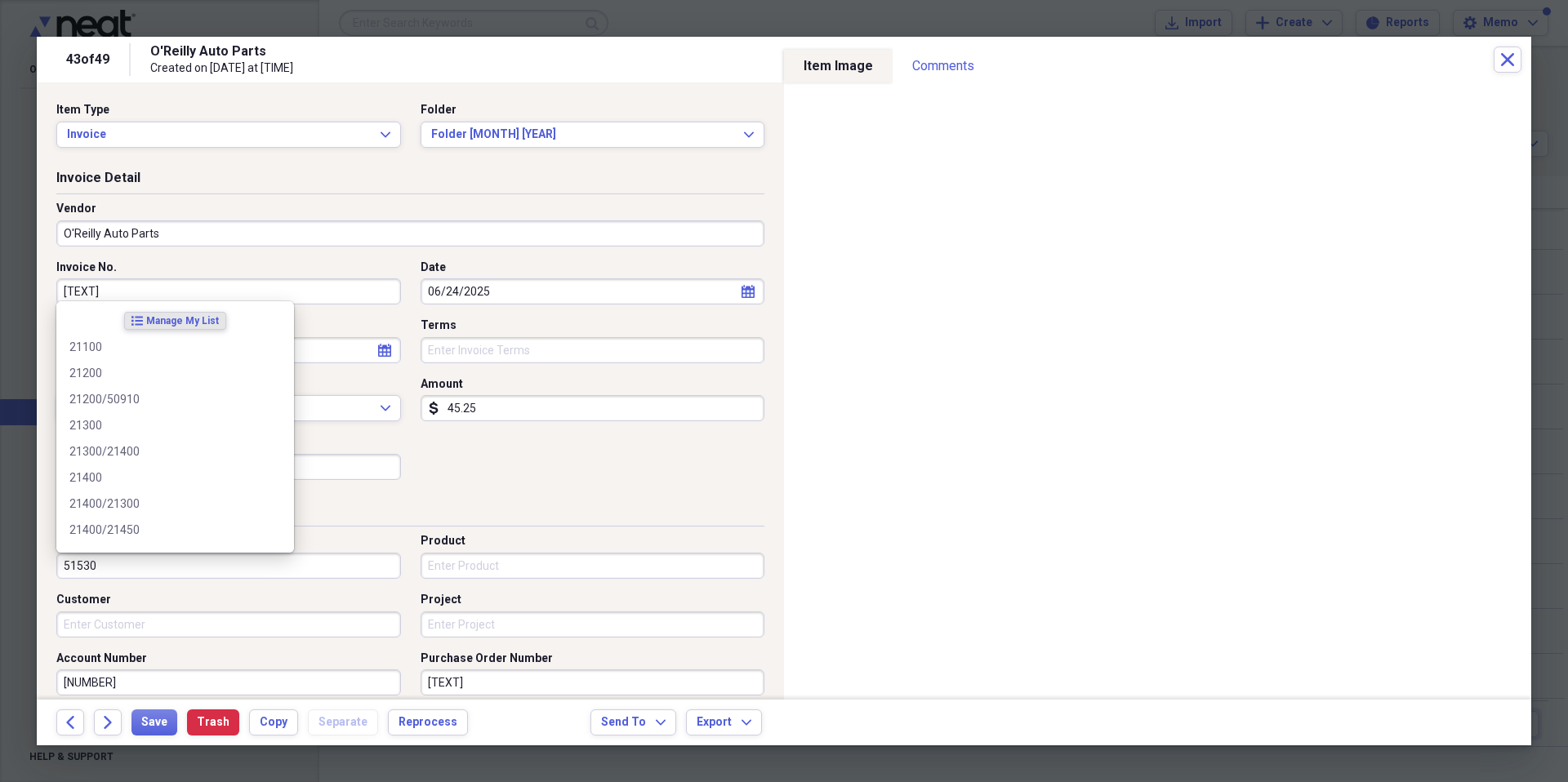 click on "51530" at bounding box center [229, 566] 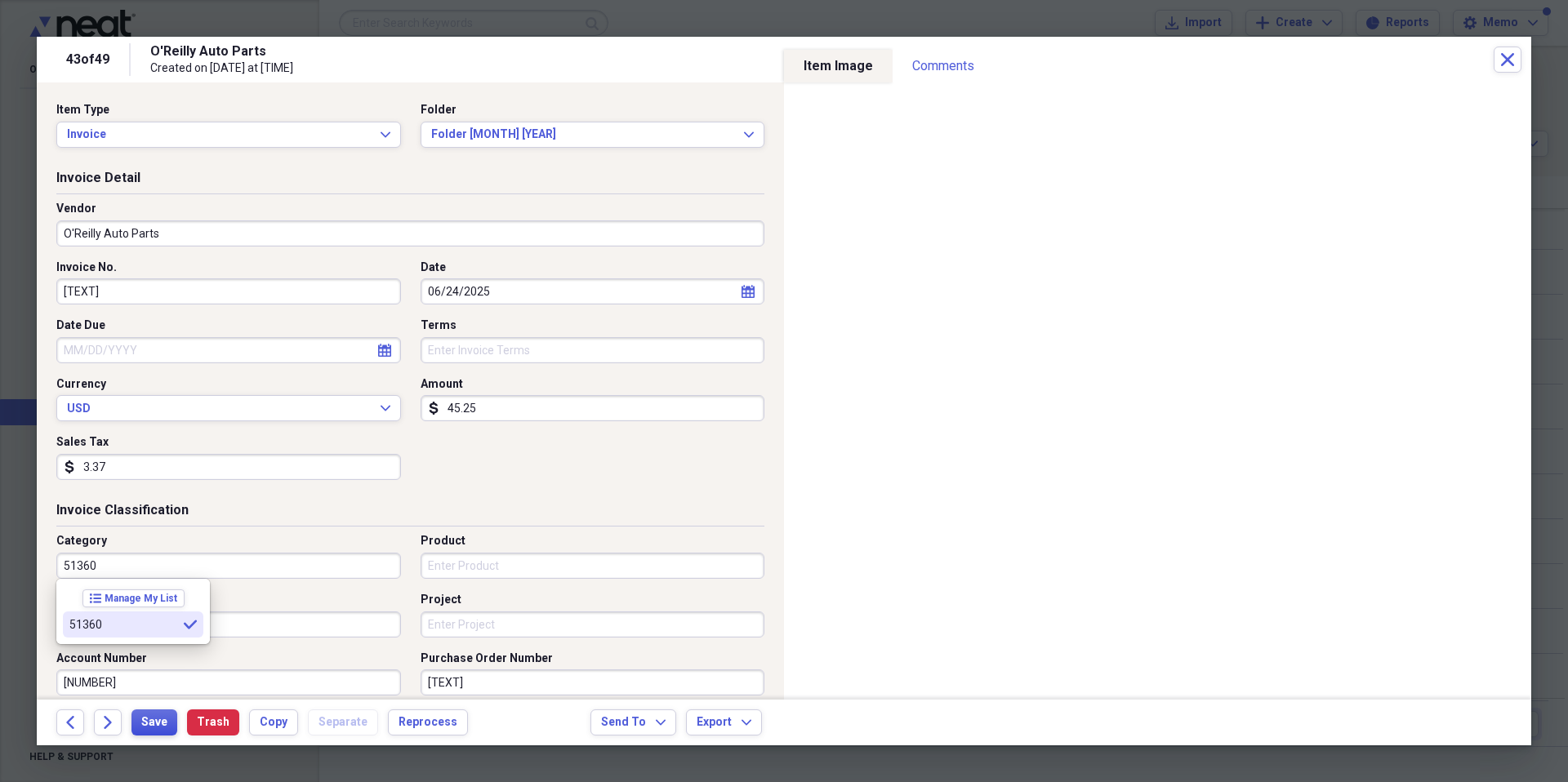 type on "51360" 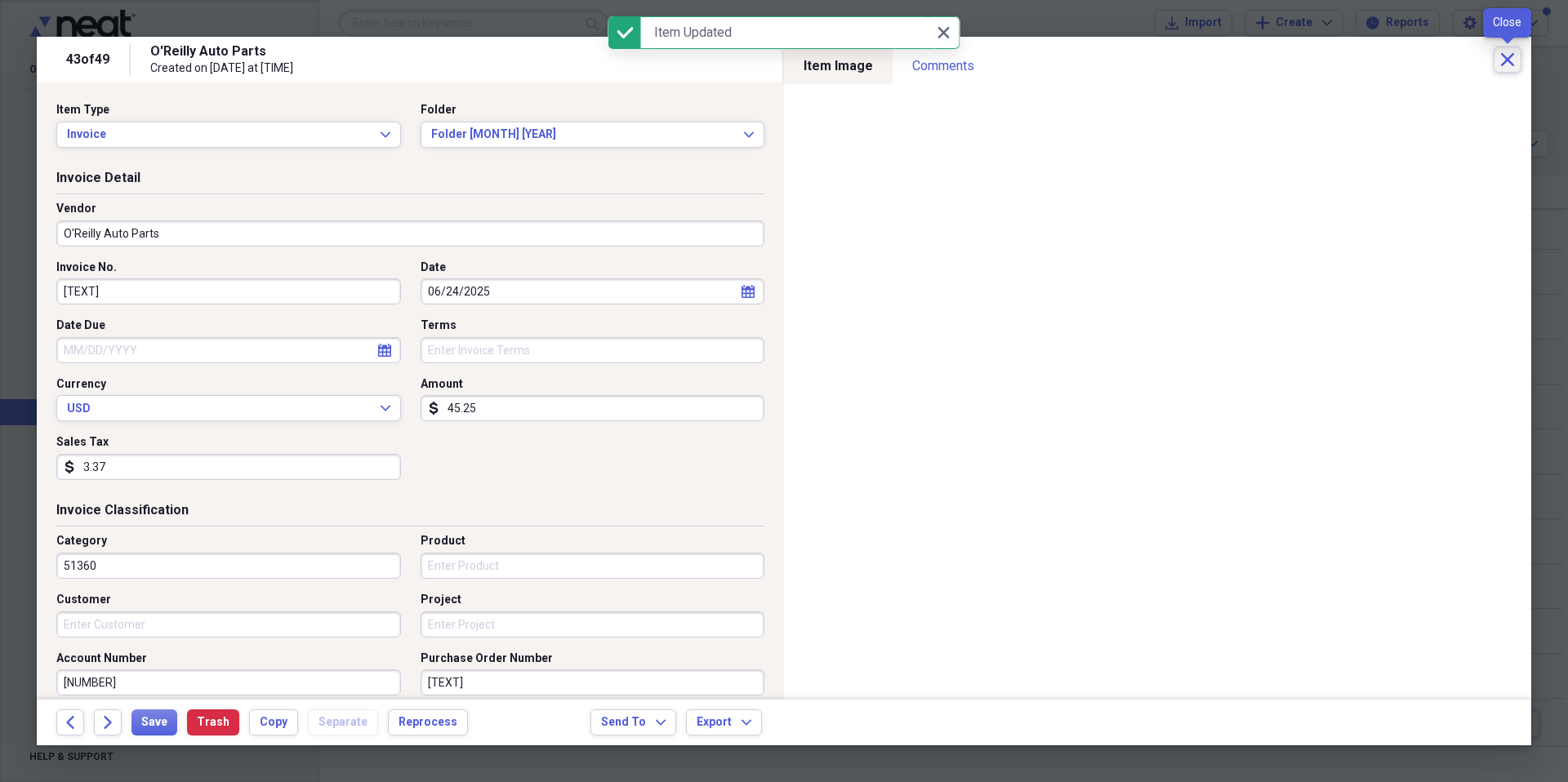 click 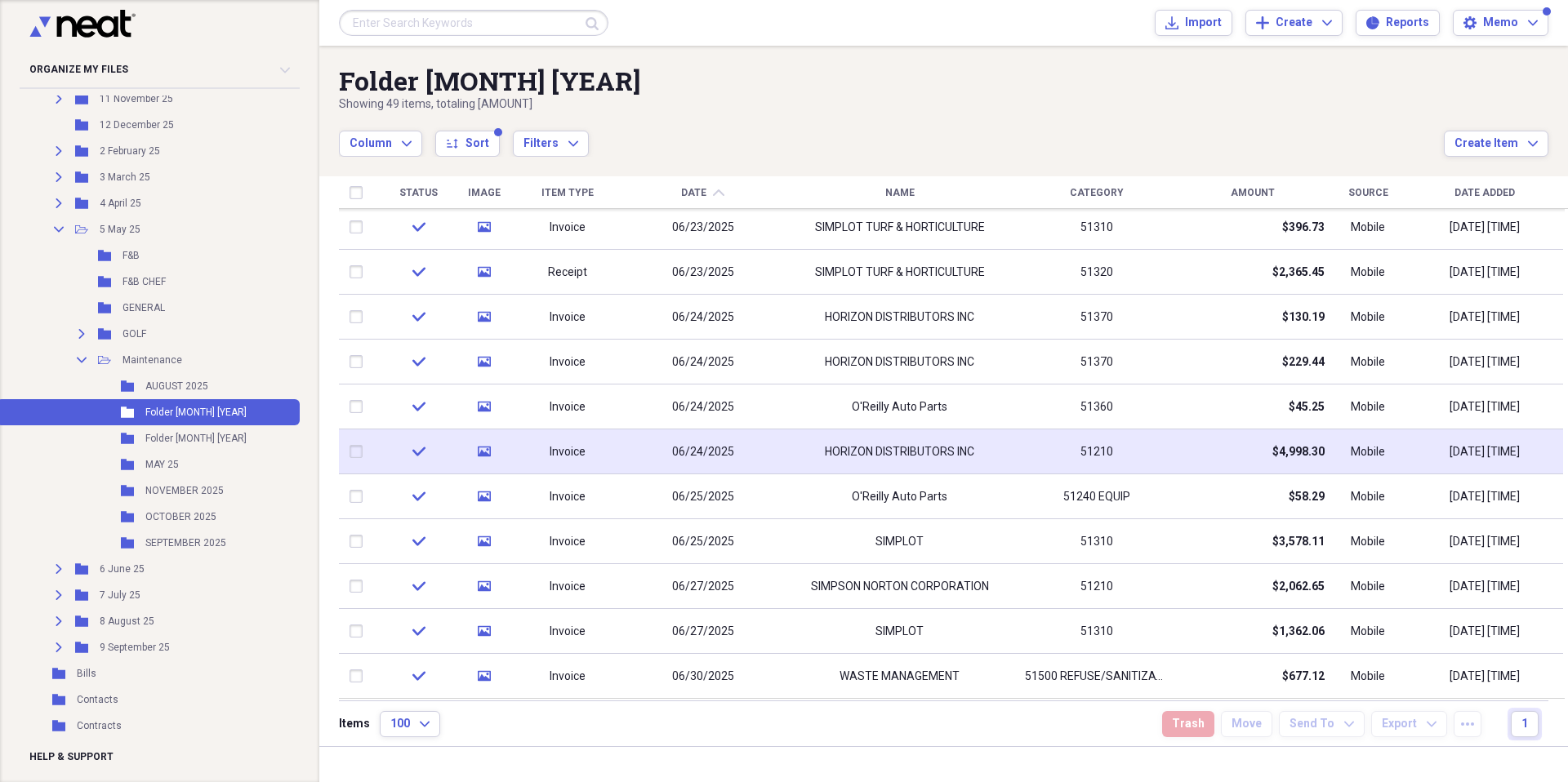 click on "HORIZON DISTRIBUTORS INC" at bounding box center (899, 451) 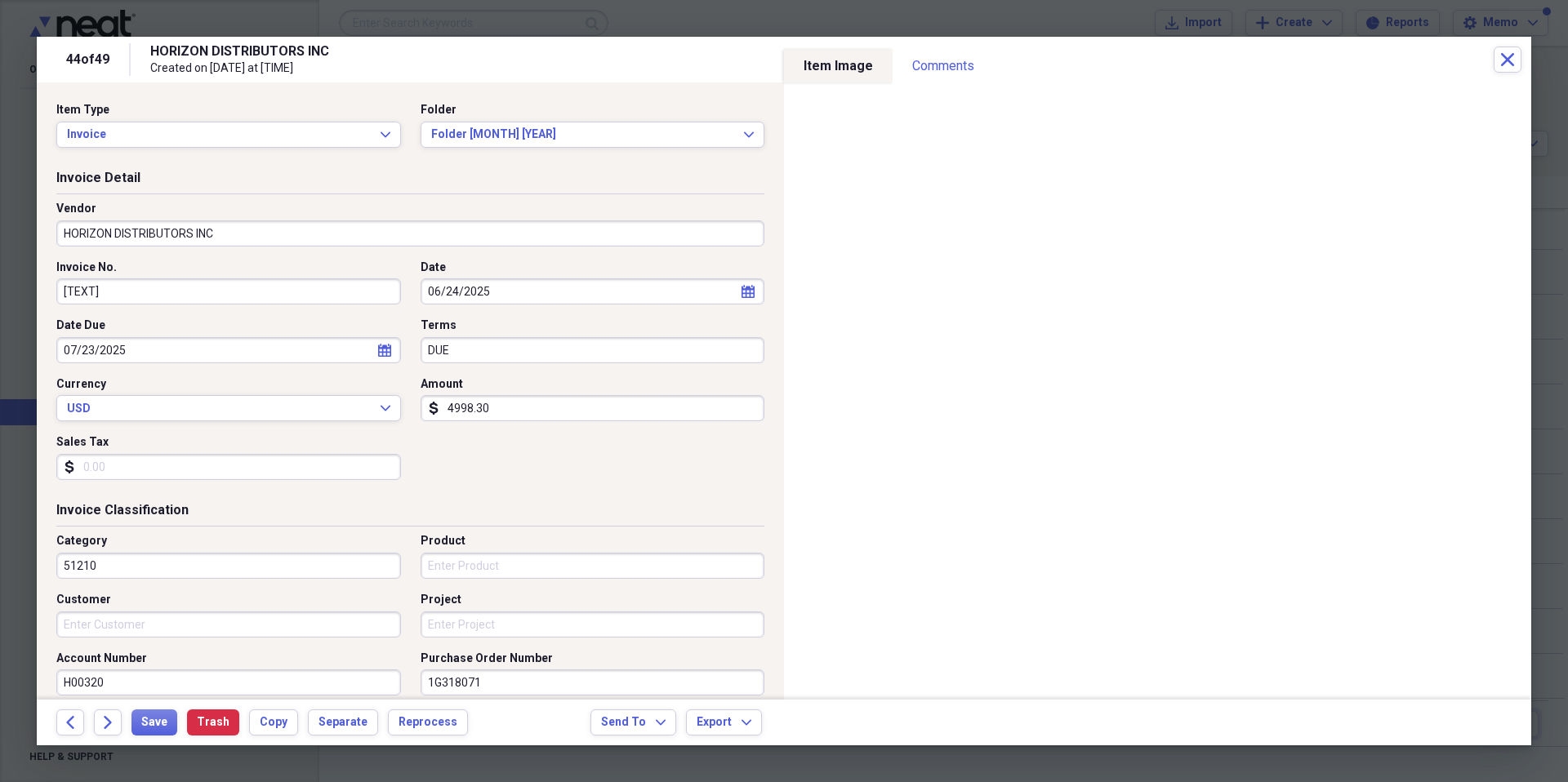 click on "51210" at bounding box center (229, 566) 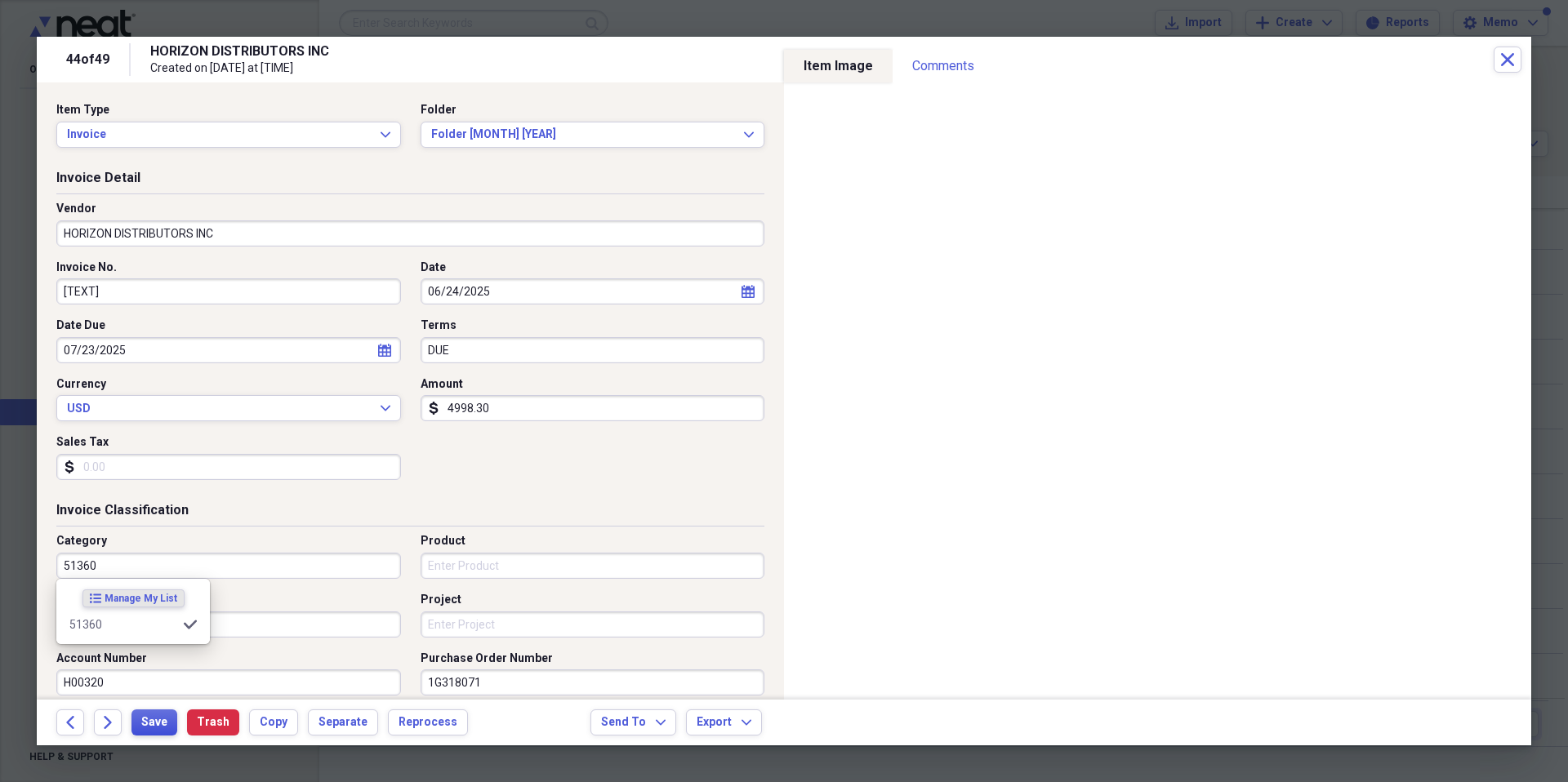 type on "51360" 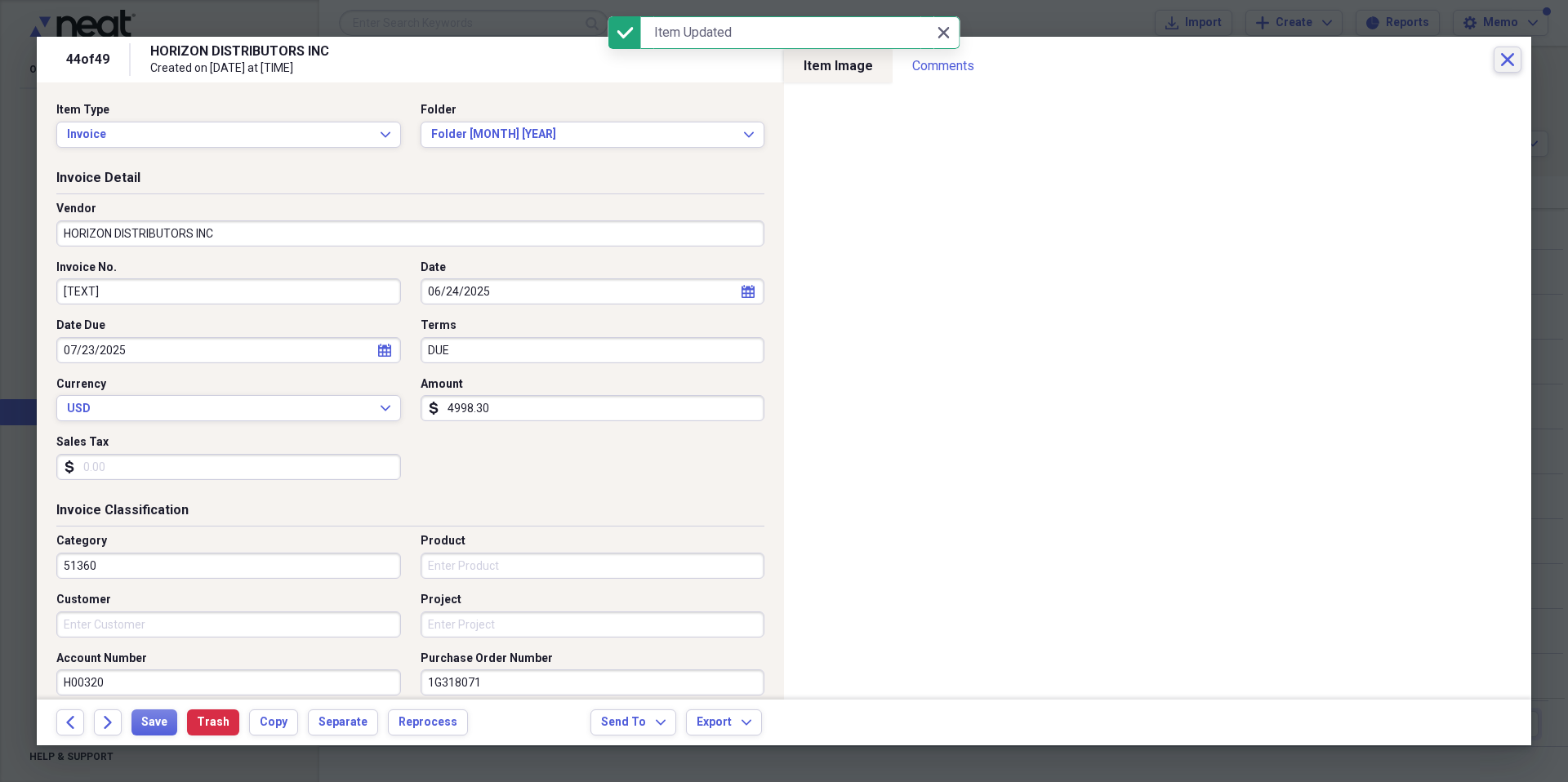click 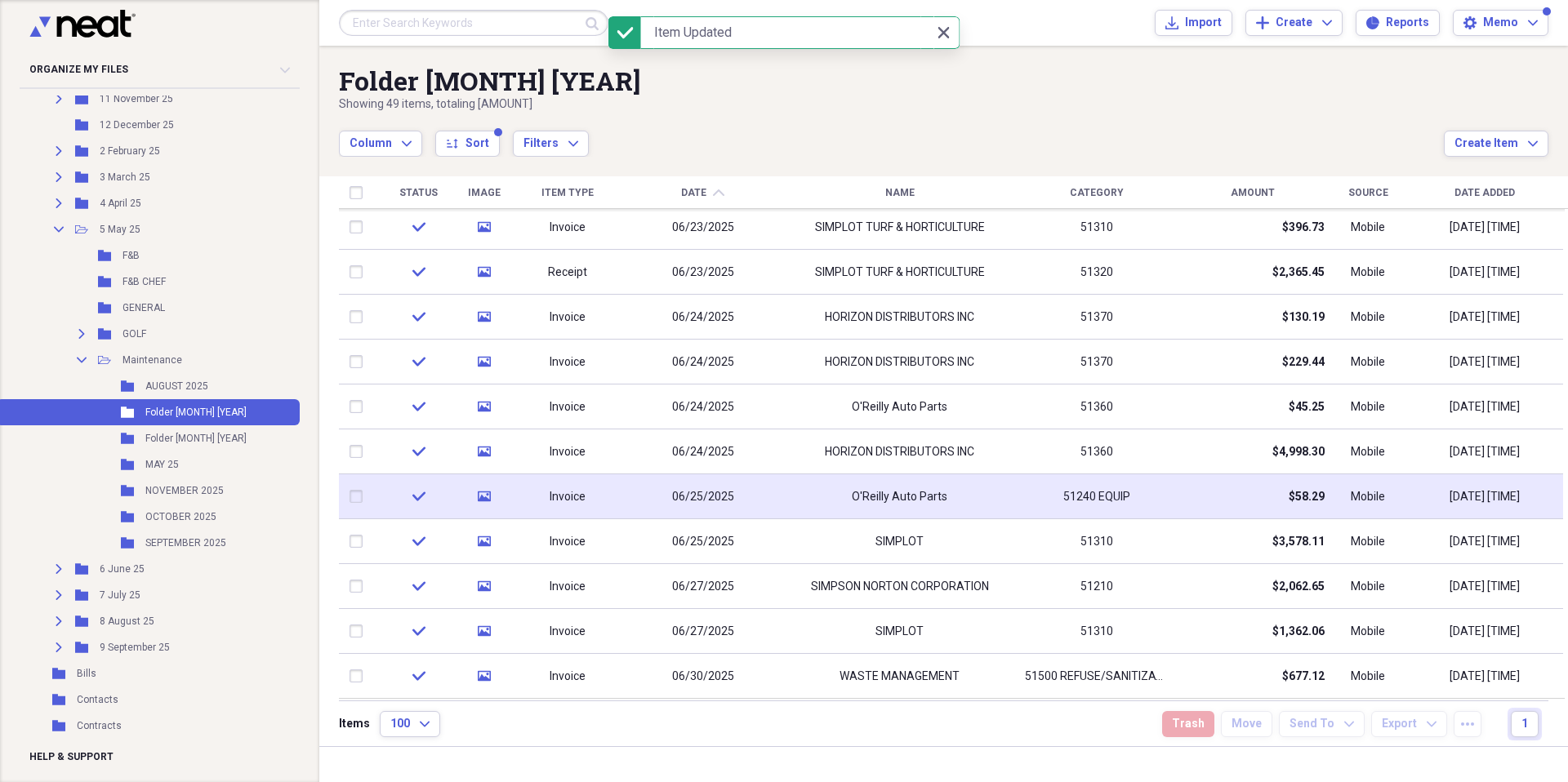 click on "O'Reilly Auto Parts" at bounding box center (899, 497) 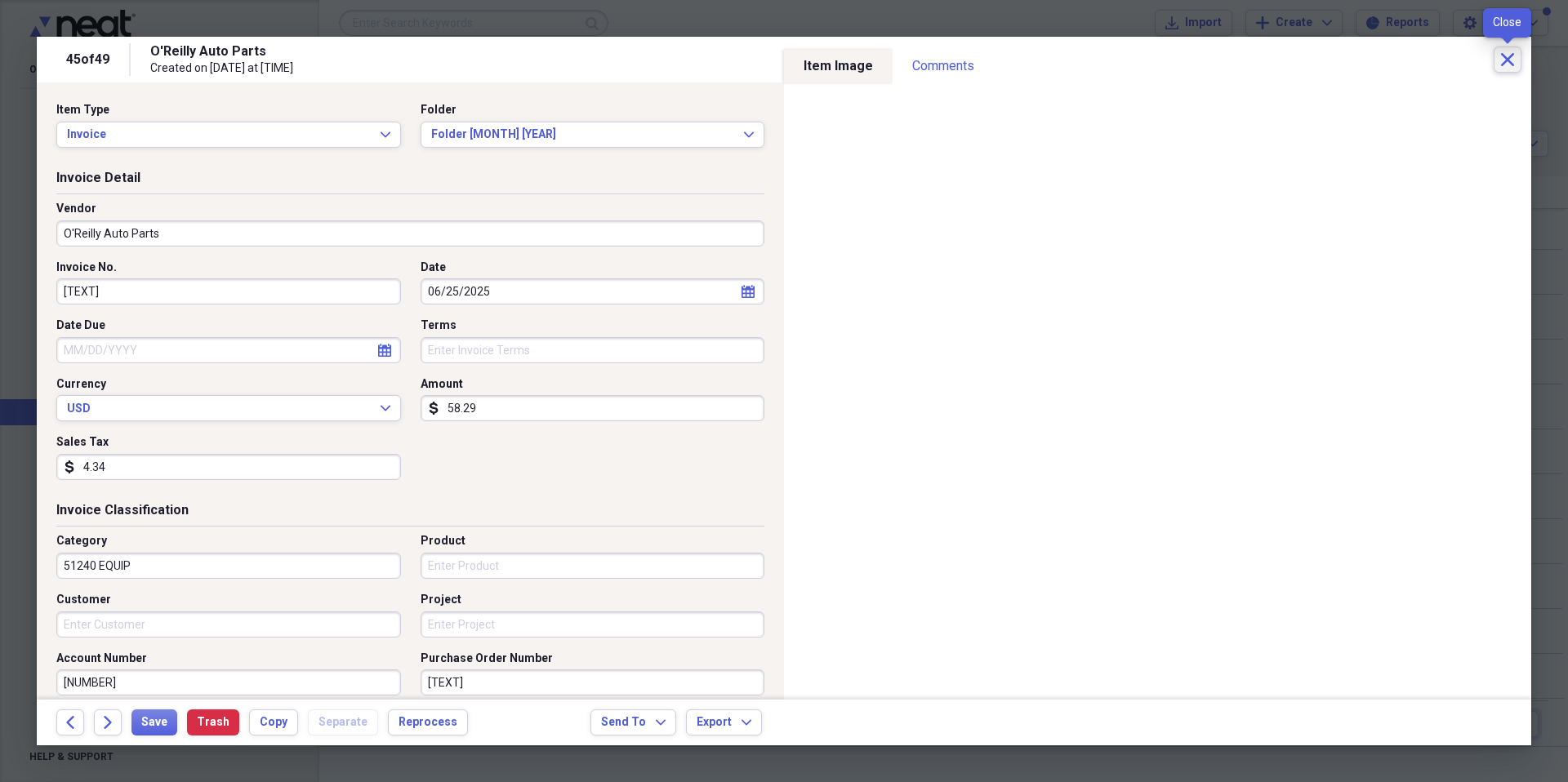 click 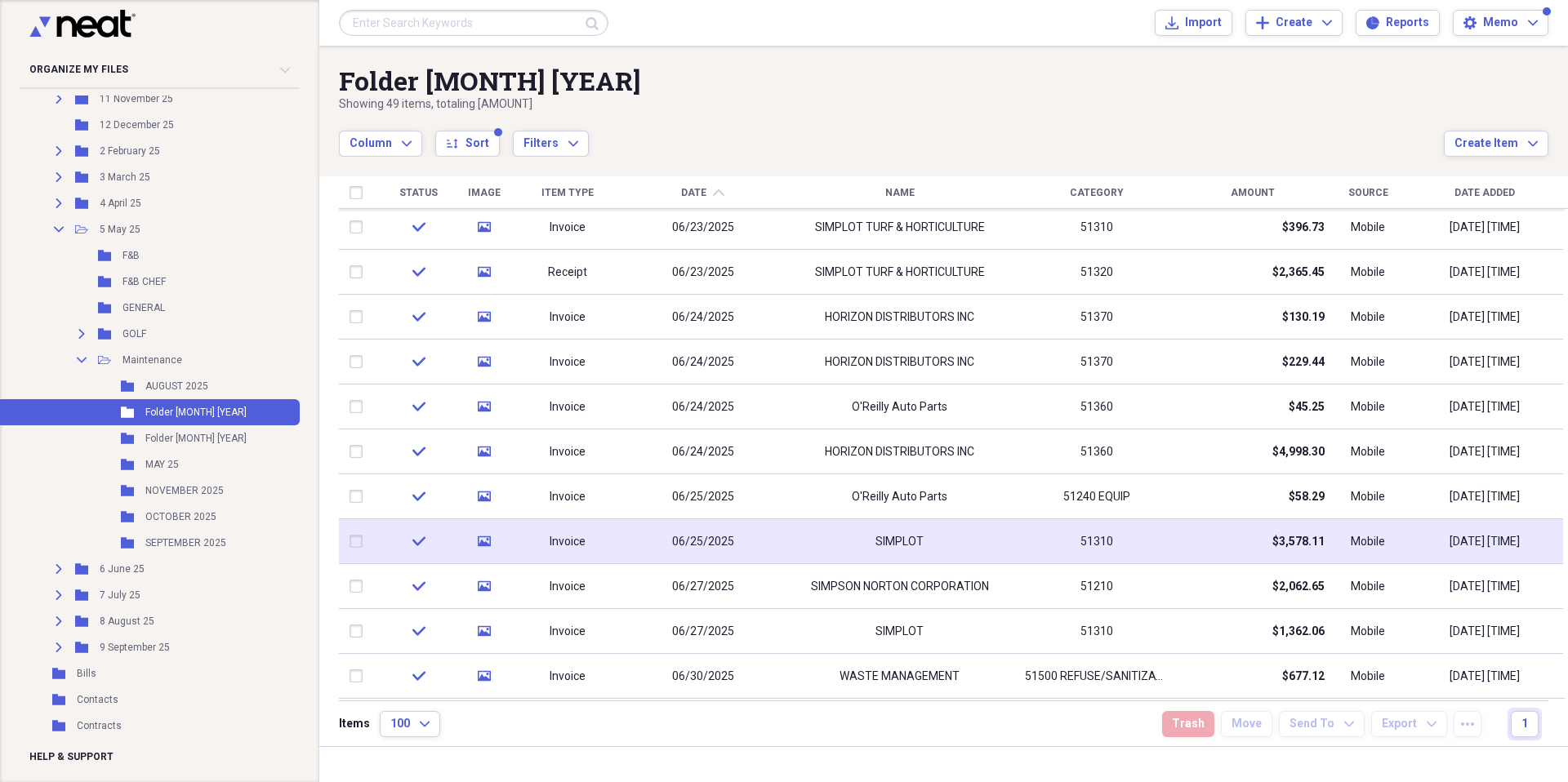 click on "SIMPLOT" at bounding box center (899, 541) 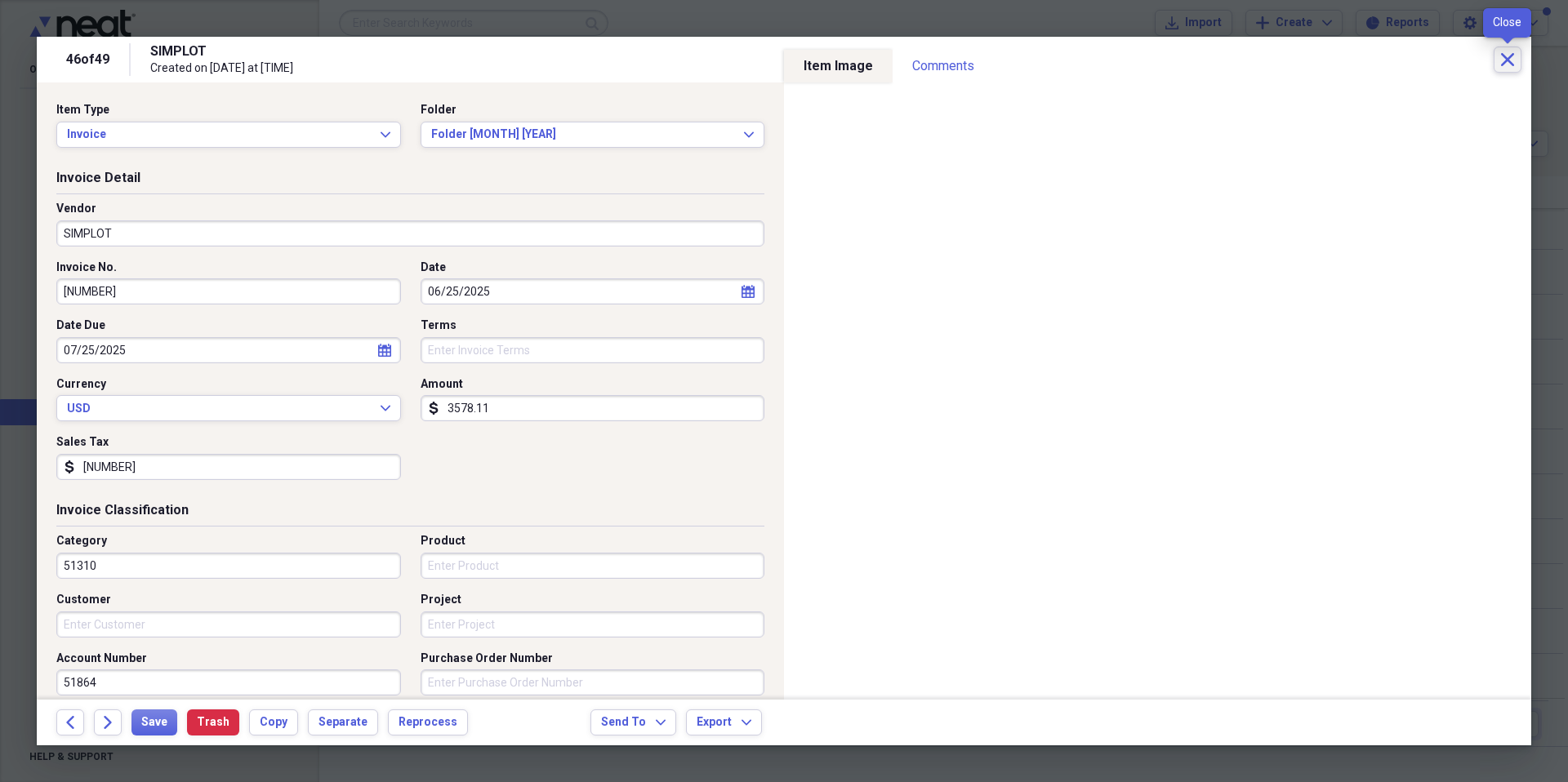 click on "Close" at bounding box center (1508, 60) 